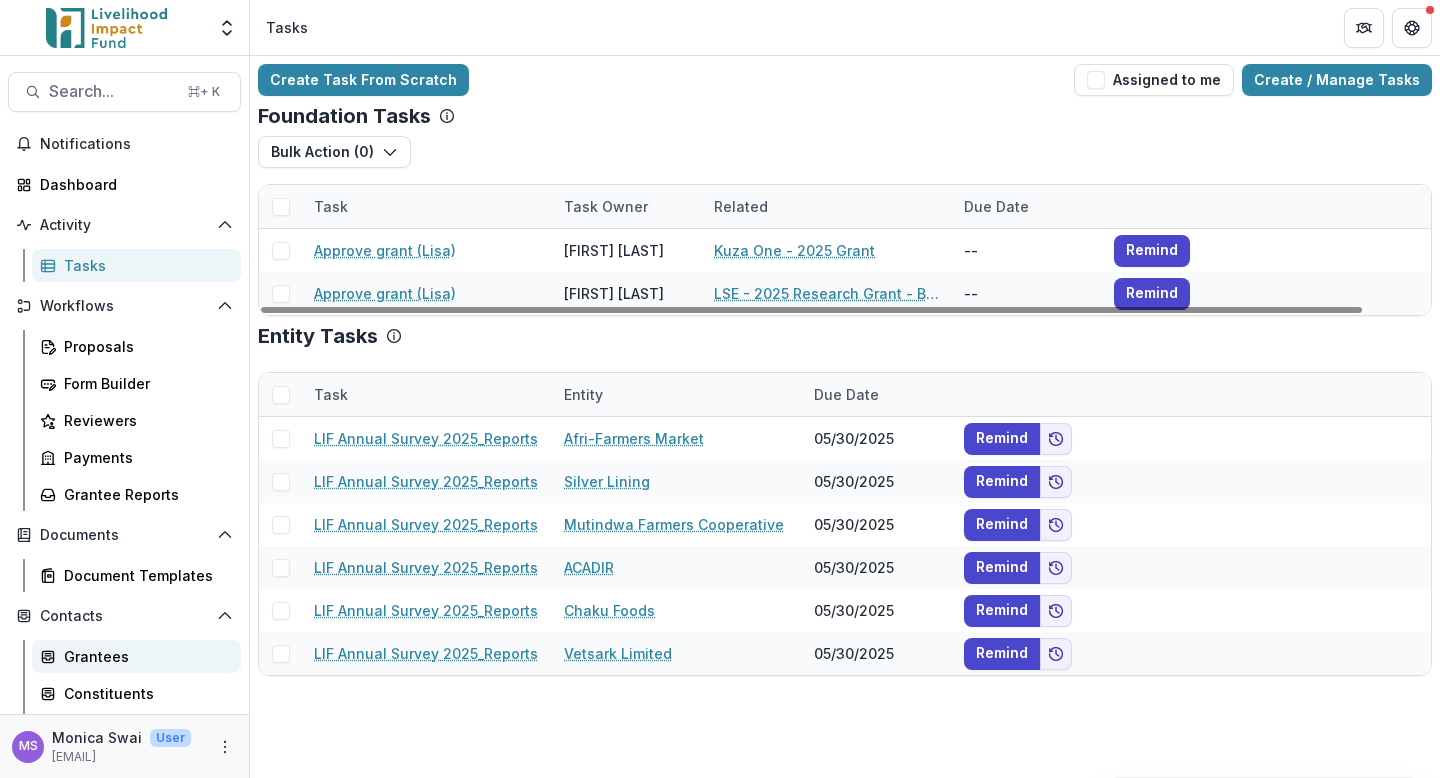 scroll, scrollTop: 0, scrollLeft: 0, axis: both 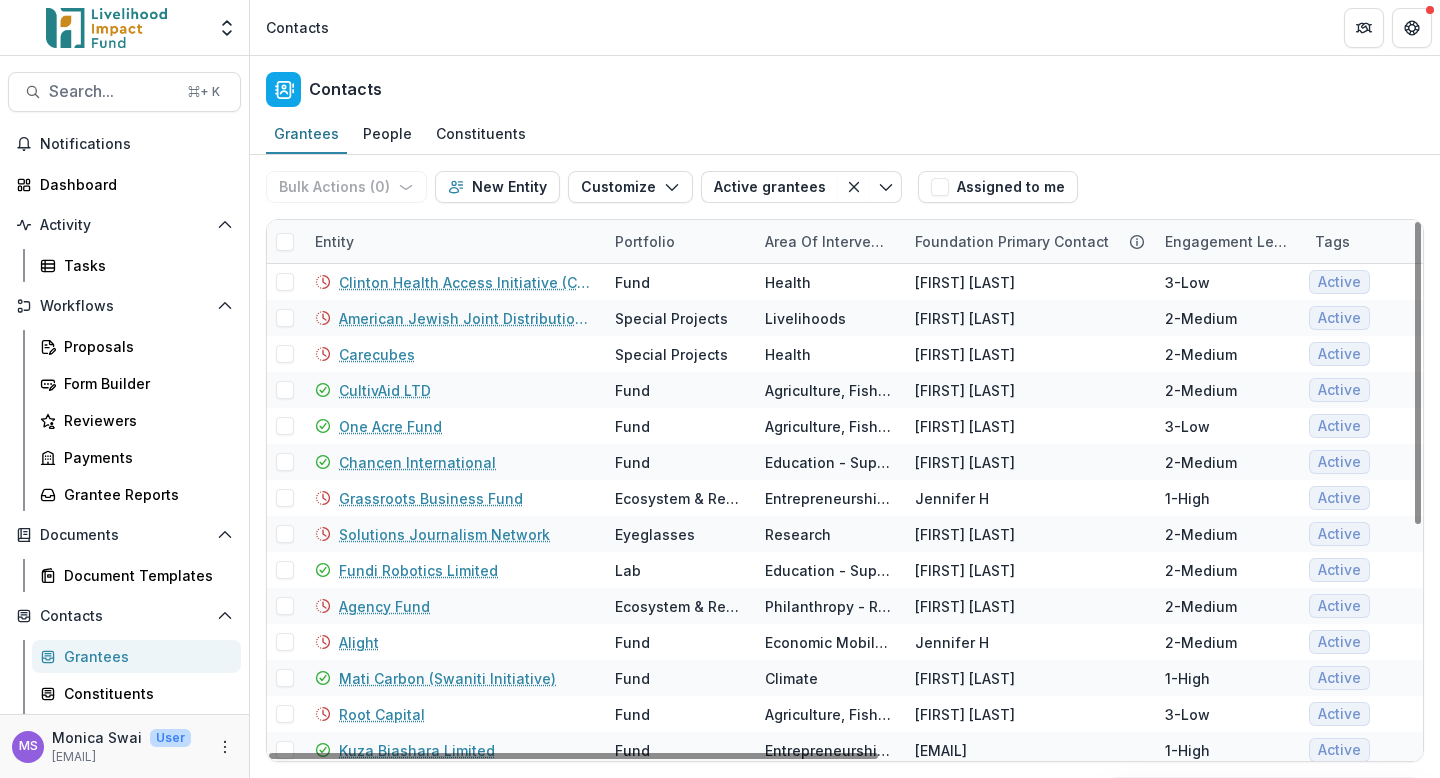 click on "Entity" at bounding box center [453, 241] 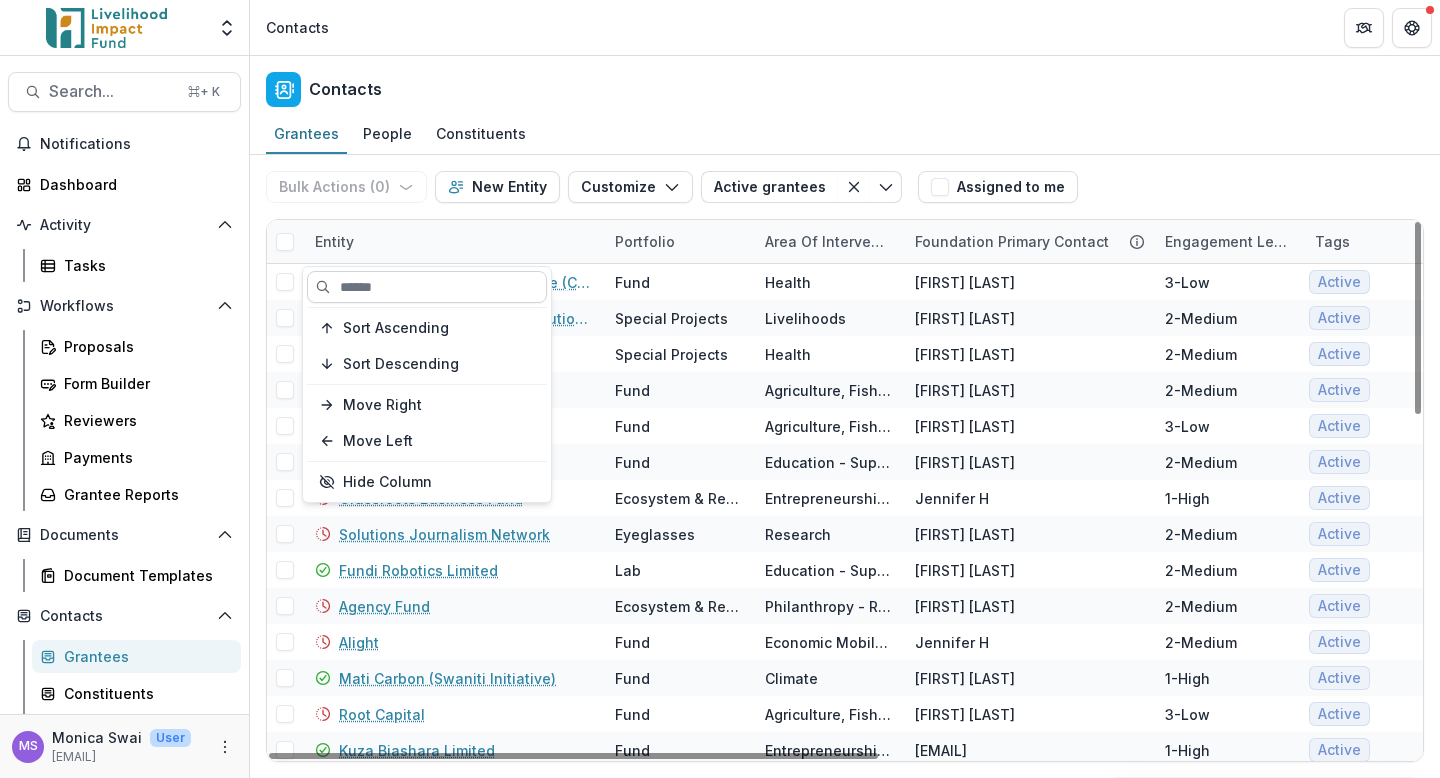 click at bounding box center [427, 287] 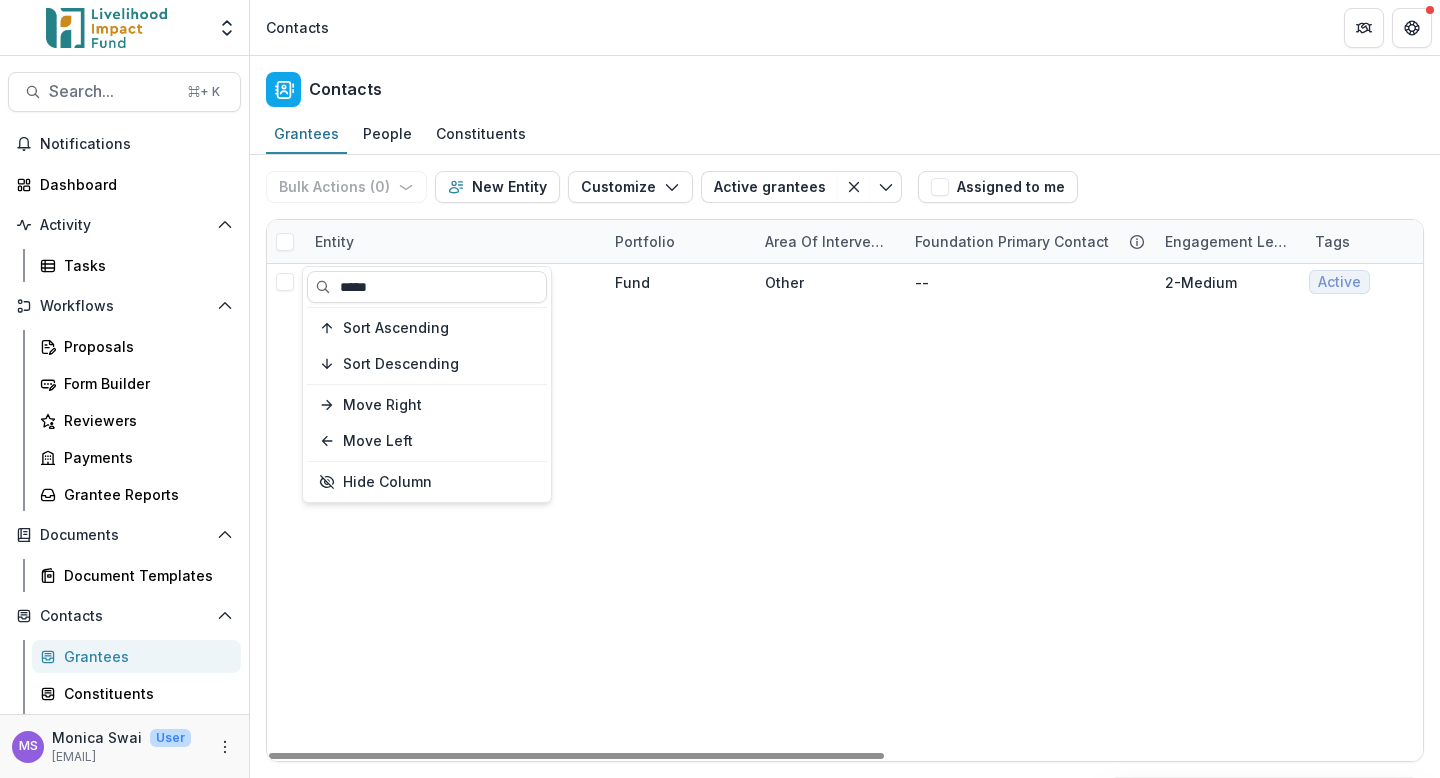 type on "*****" 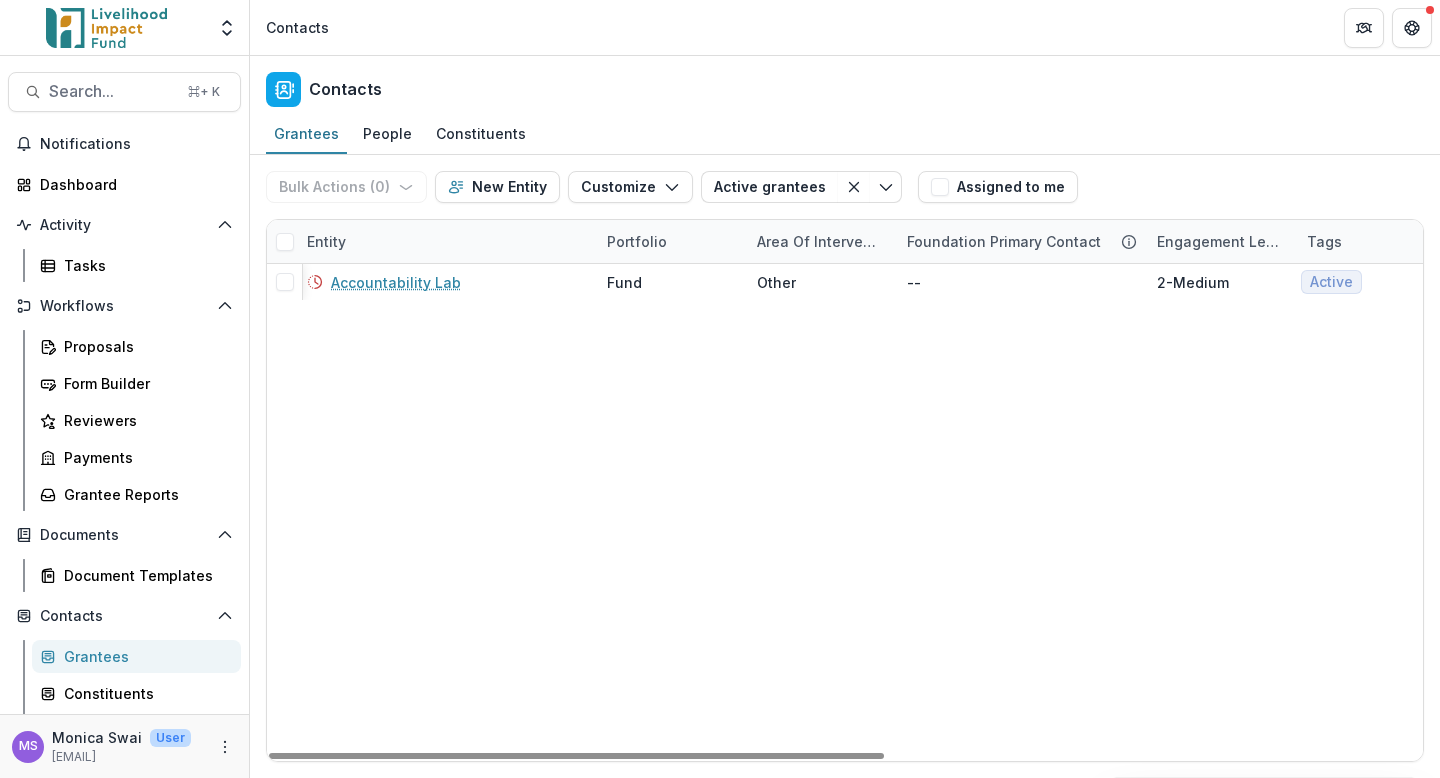 scroll, scrollTop: 0, scrollLeft: 0, axis: both 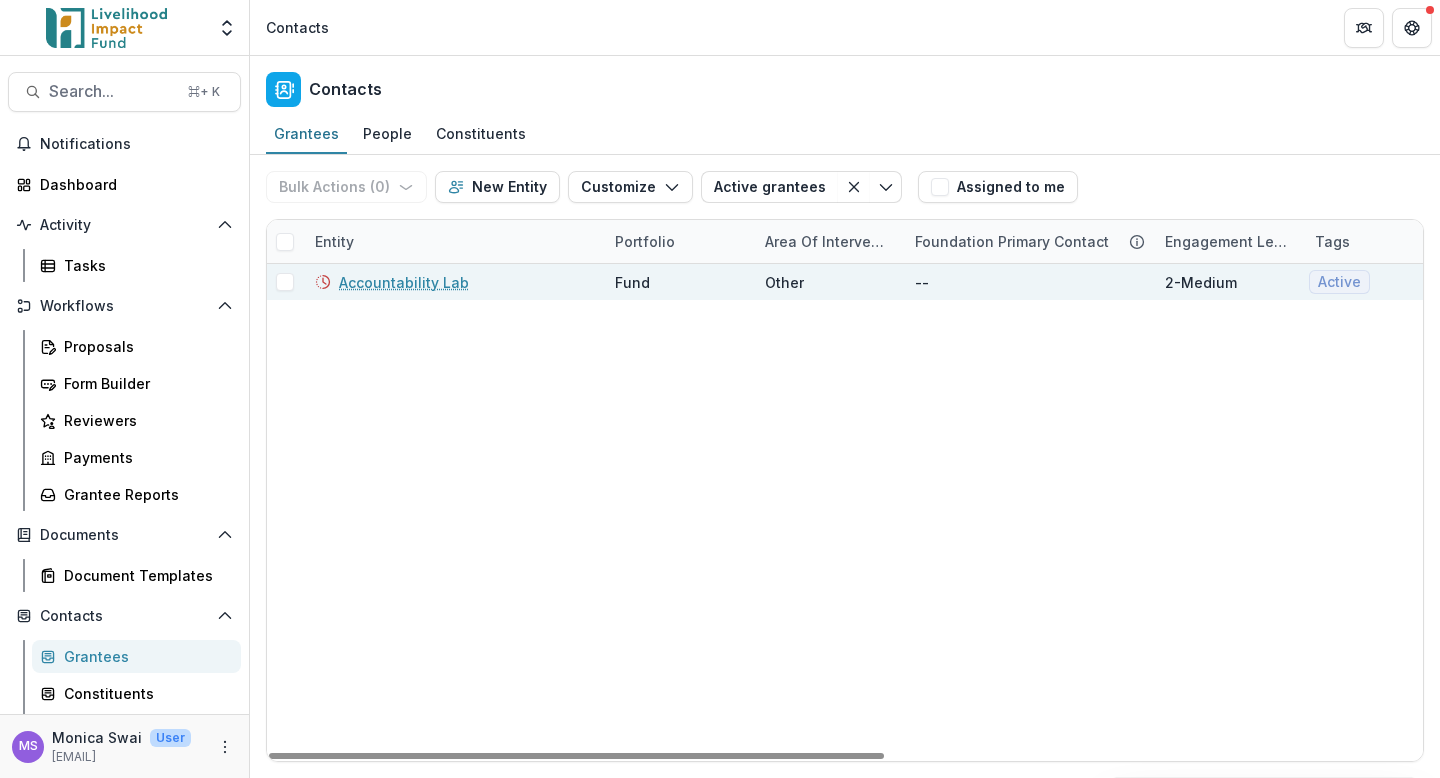 click on "Accountability Lab" at bounding box center (404, 282) 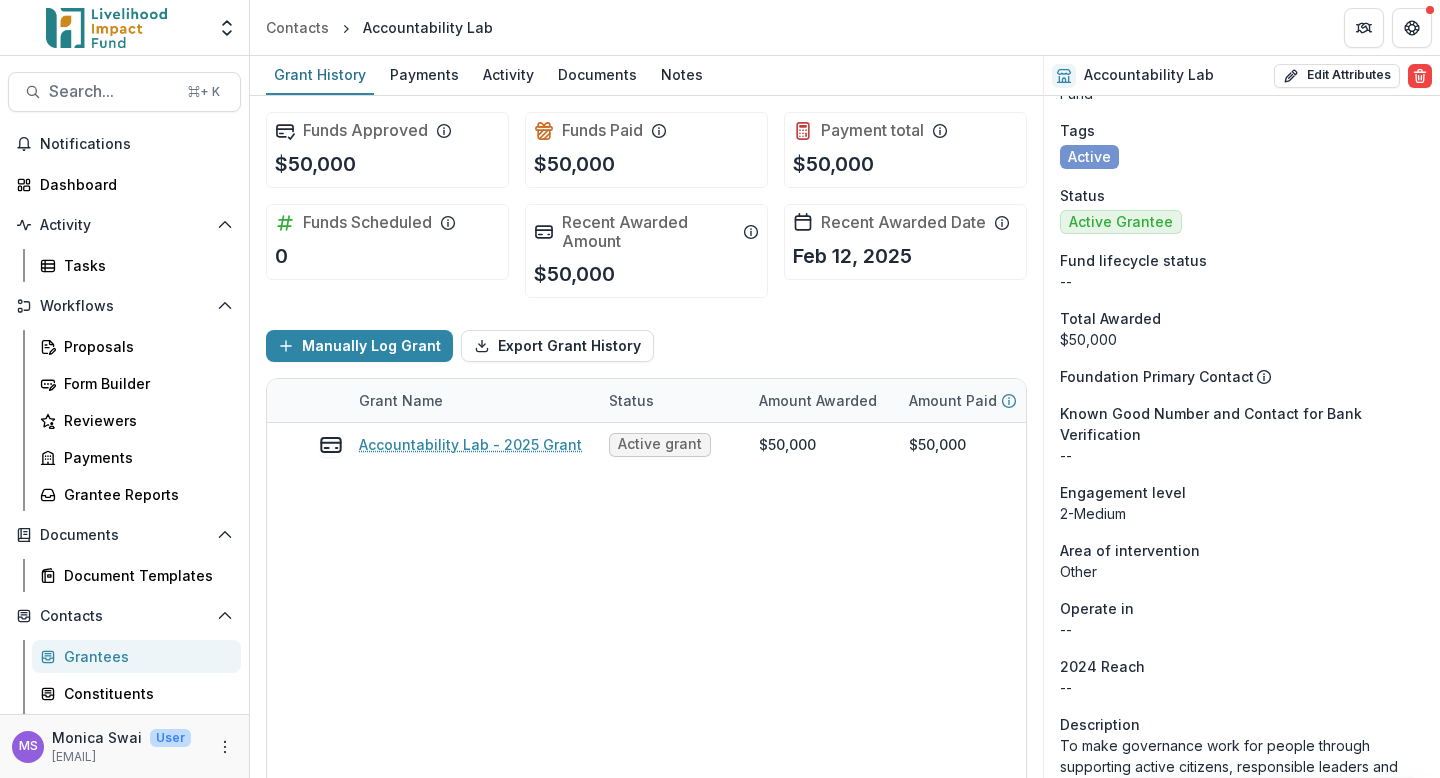 scroll, scrollTop: 0, scrollLeft: 0, axis: both 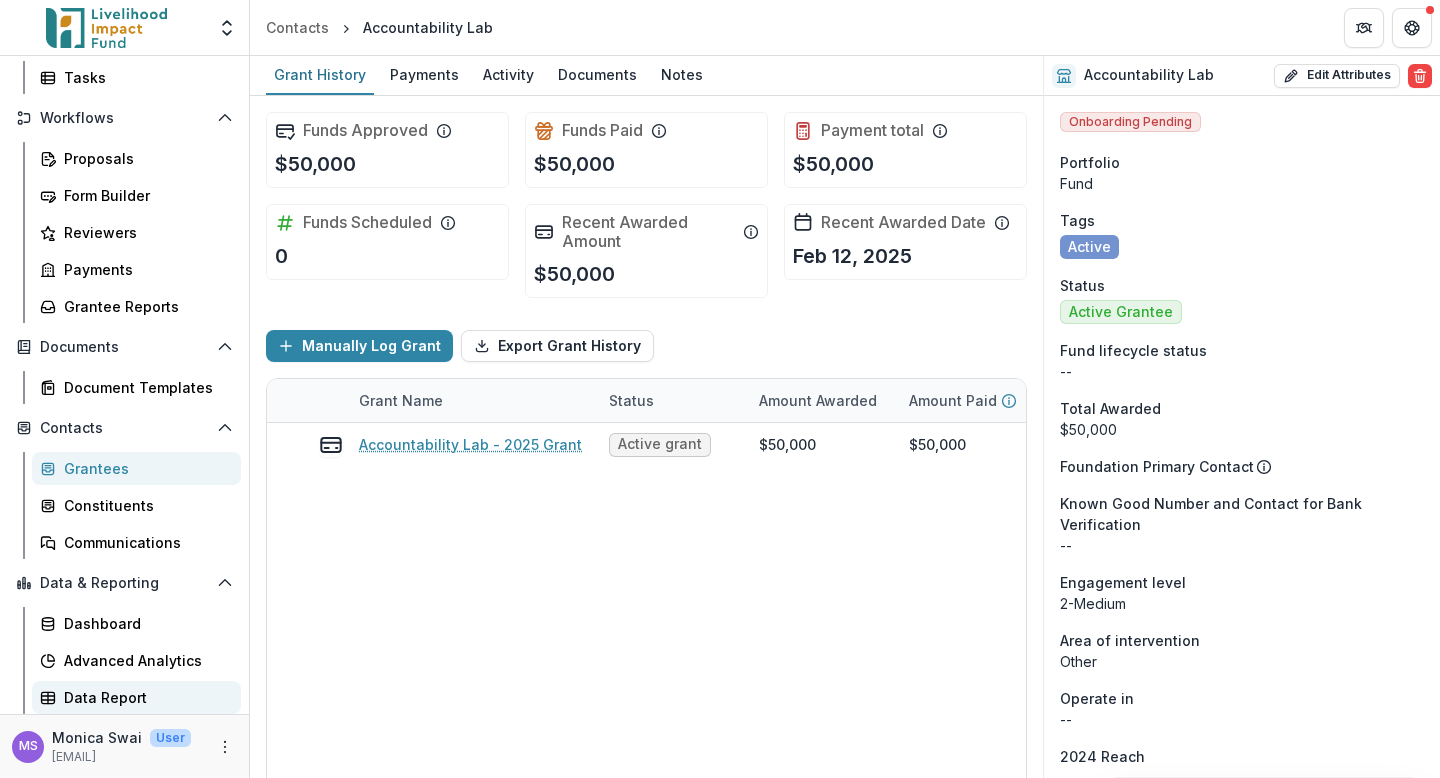 click on "Data Report" at bounding box center [144, 697] 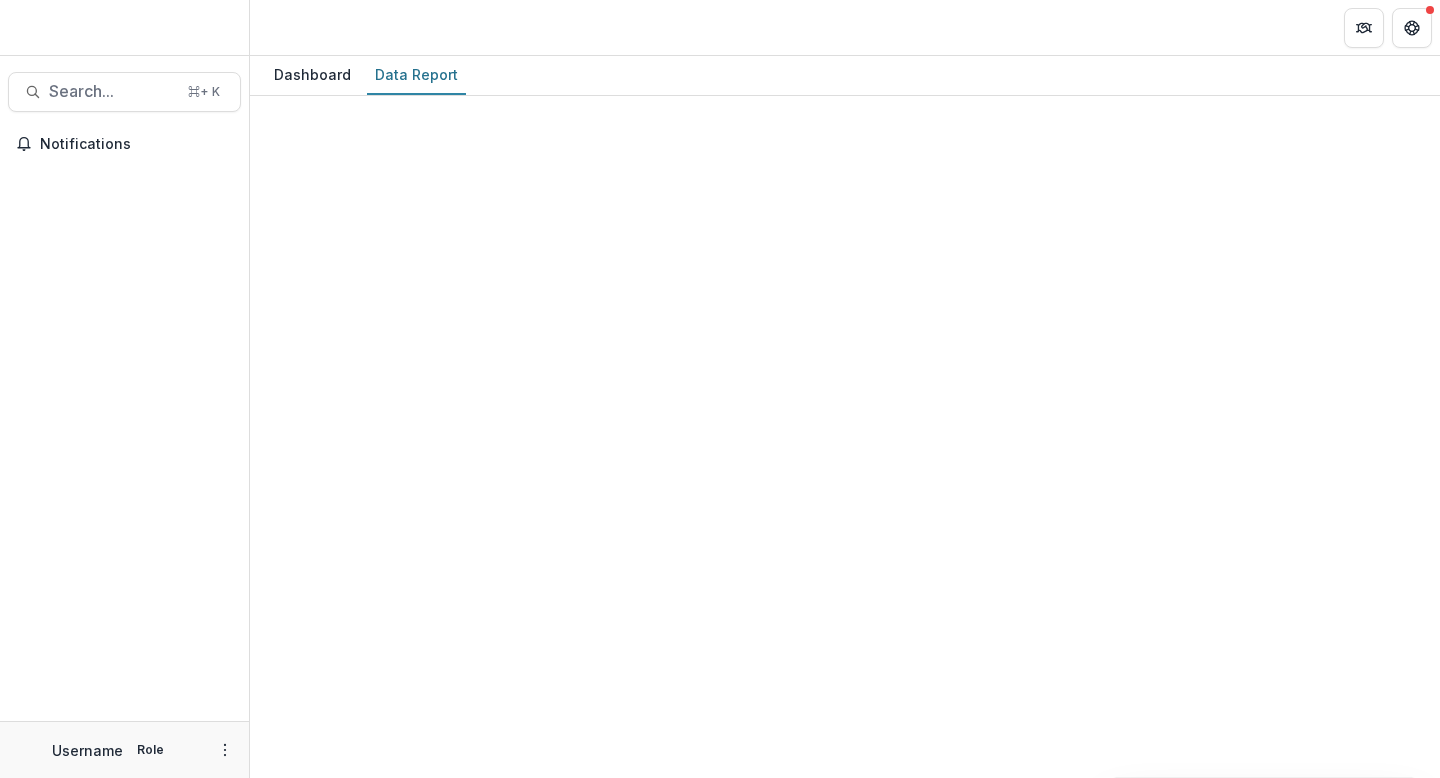 scroll, scrollTop: 0, scrollLeft: 0, axis: both 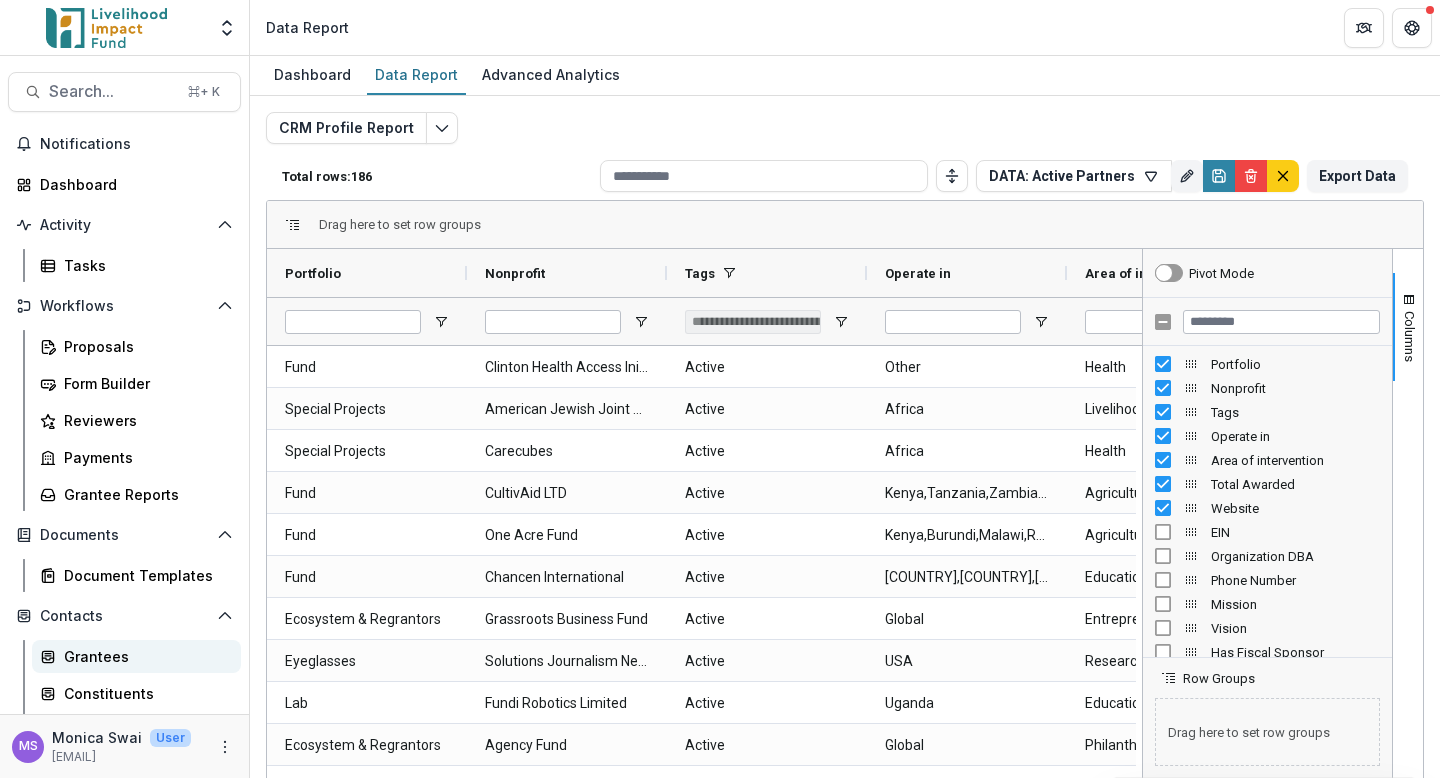 click on "Grantees" at bounding box center [136, 656] 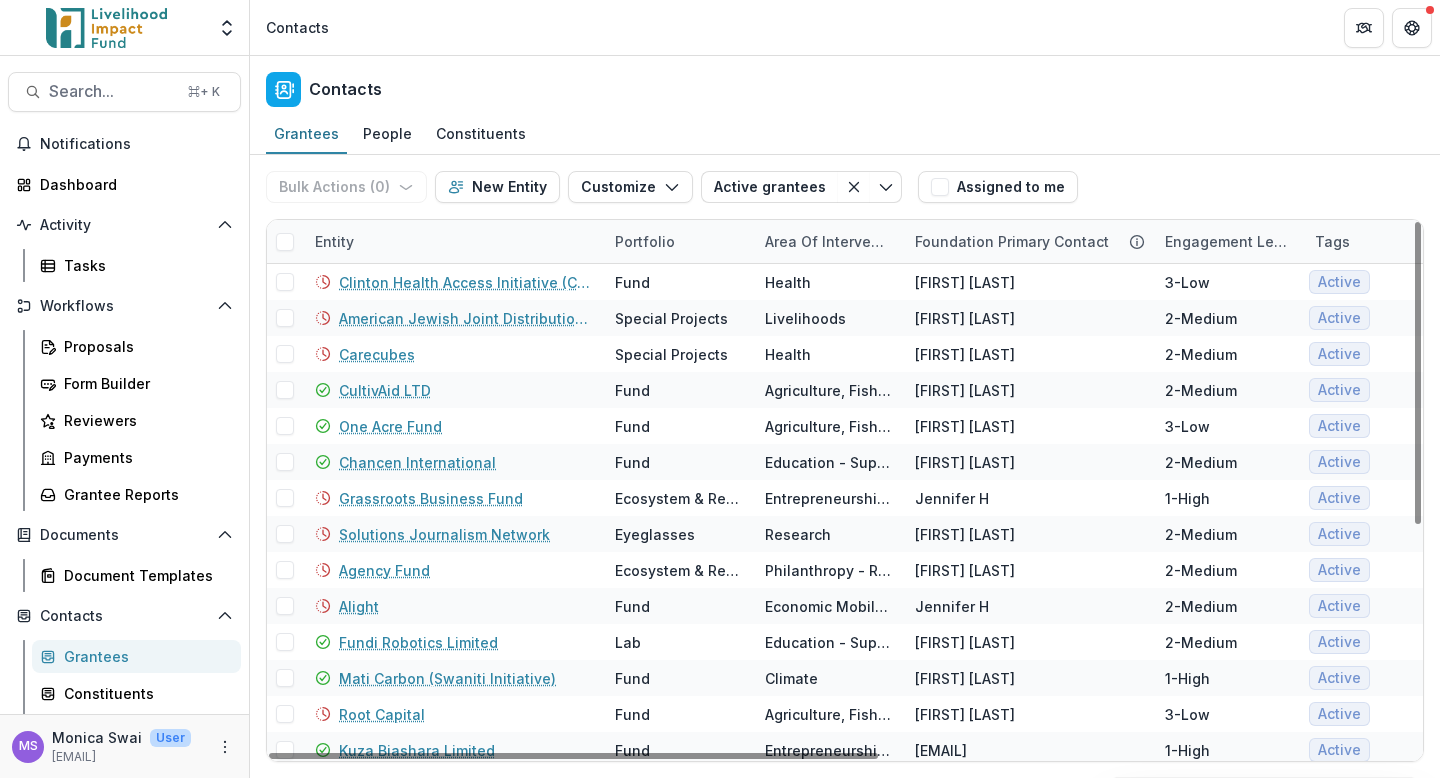 click on "Entity" at bounding box center [453, 241] 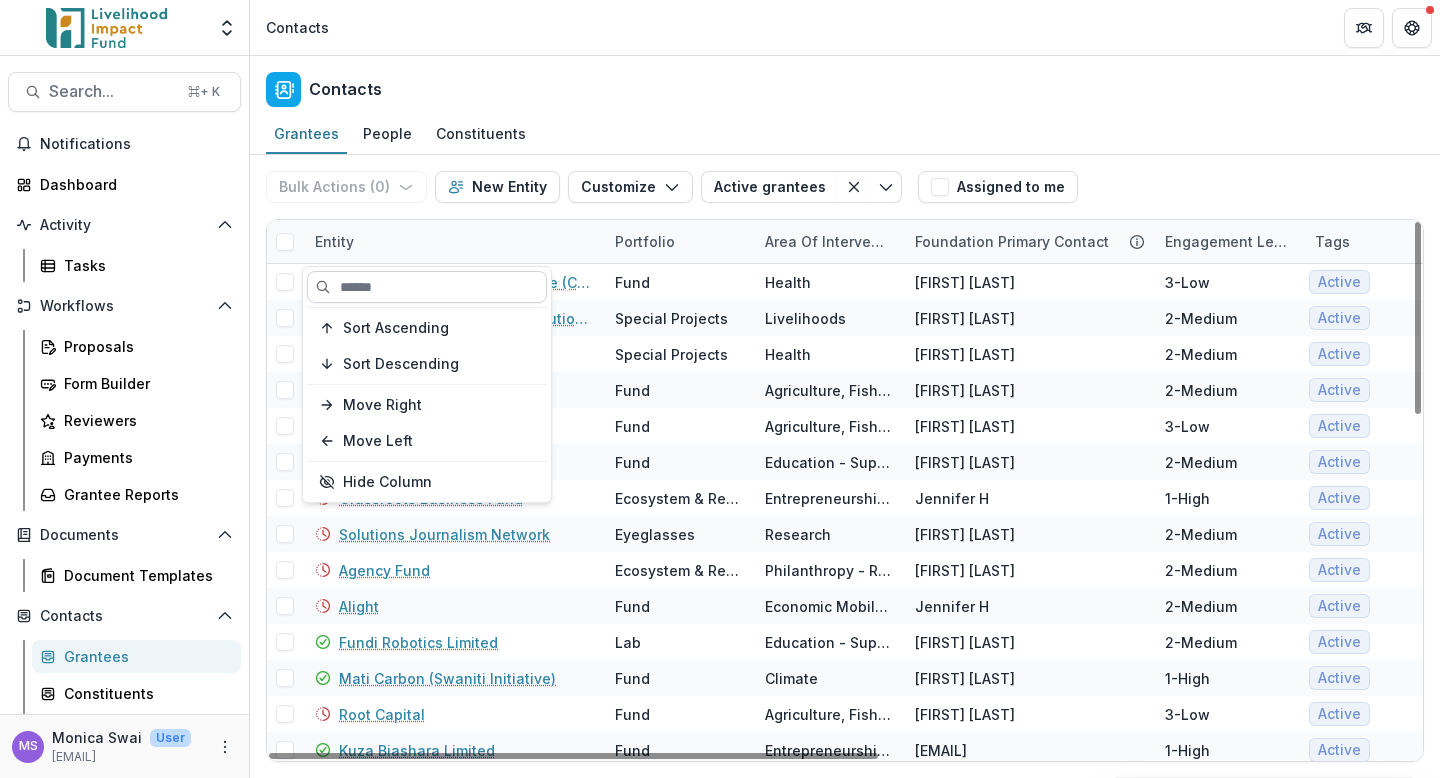 click at bounding box center [427, 287] 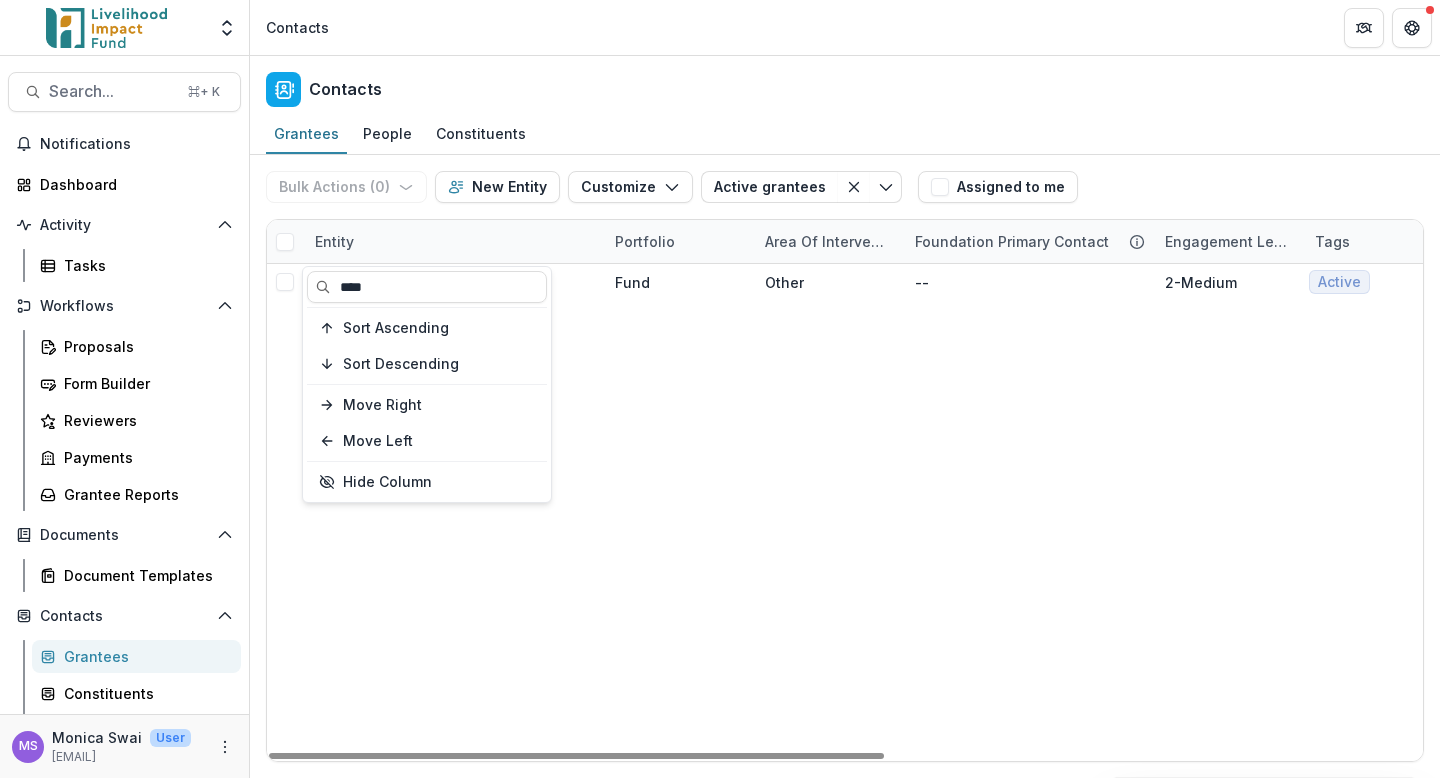 type on "****" 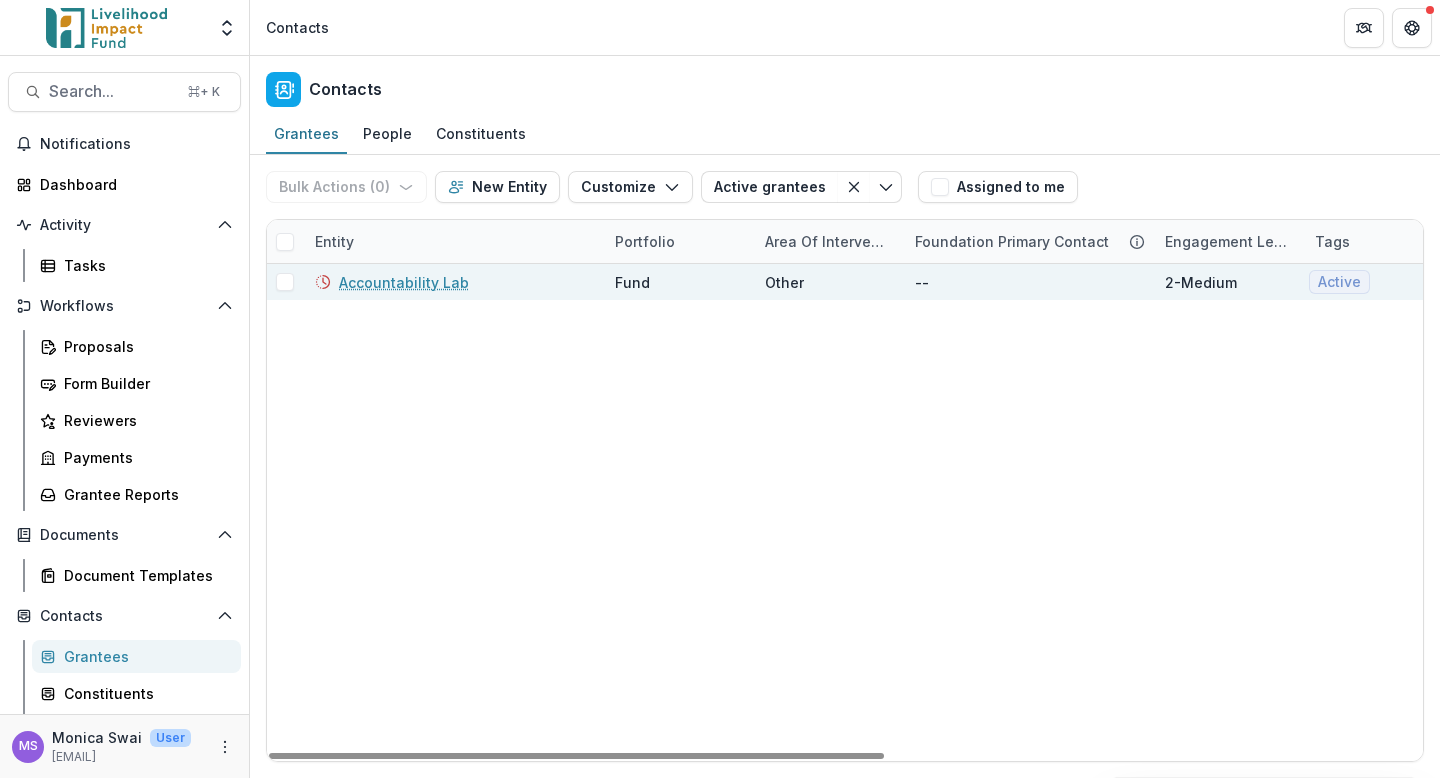 click on "Accountability Lab" at bounding box center (404, 282) 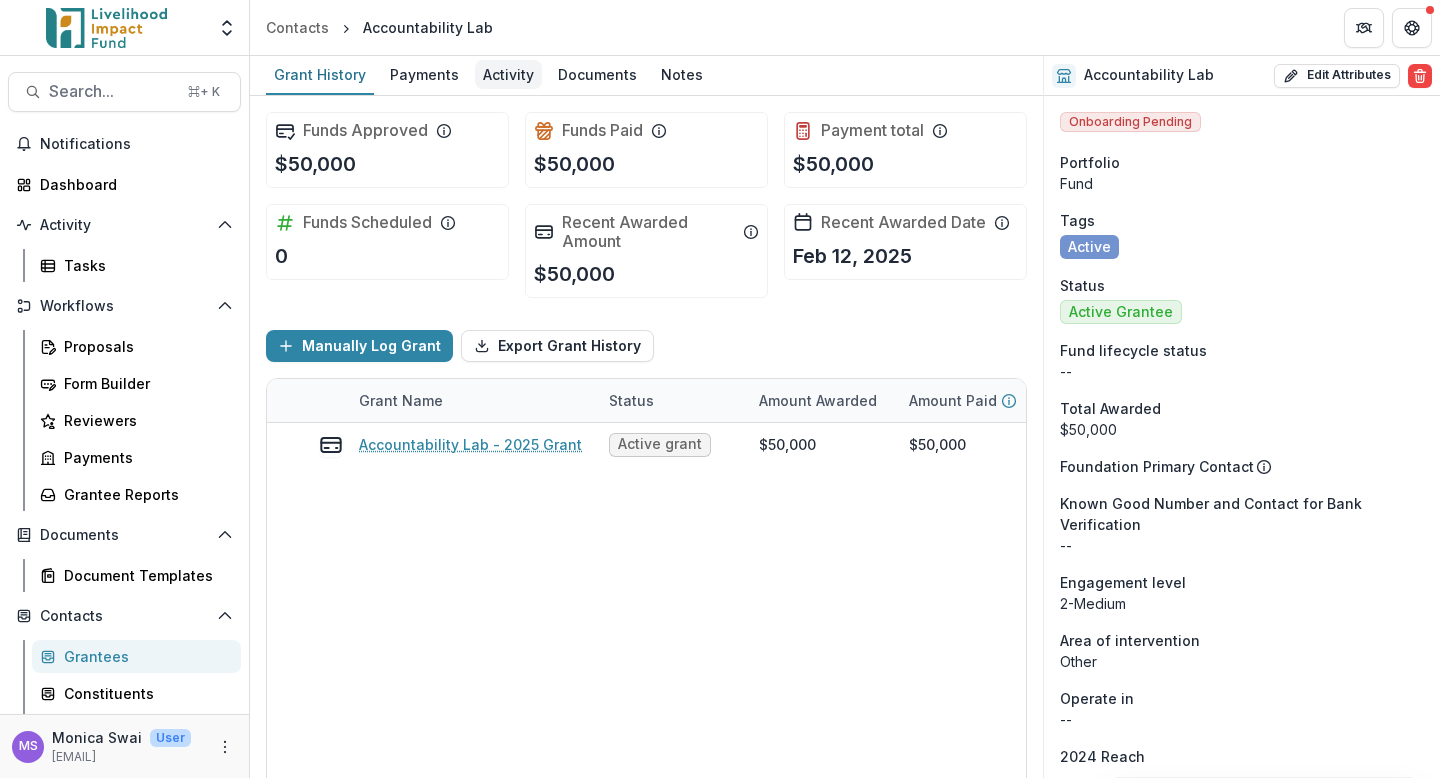 click on "Activity" at bounding box center (508, 74) 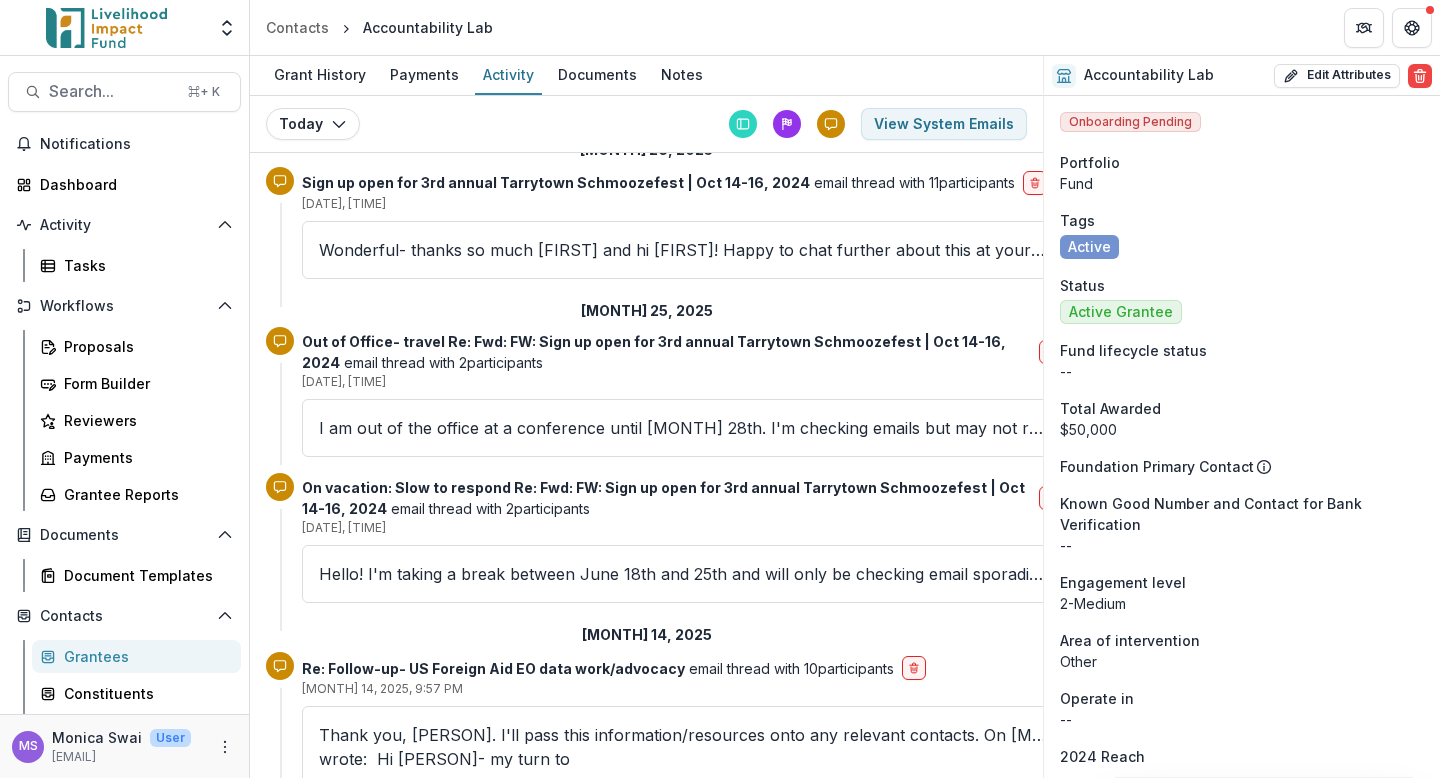 scroll, scrollTop: 0, scrollLeft: 0, axis: both 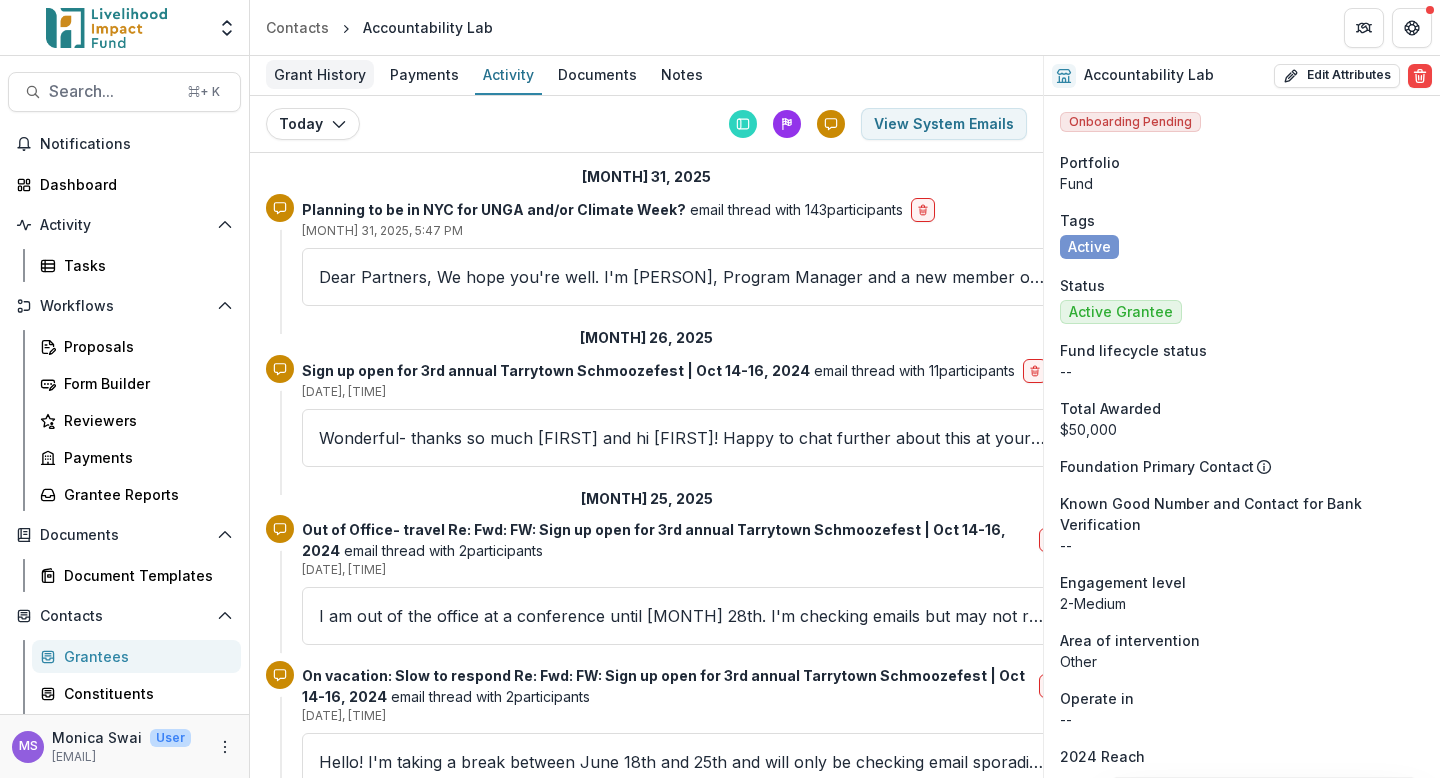 click on "Grant History" at bounding box center [320, 74] 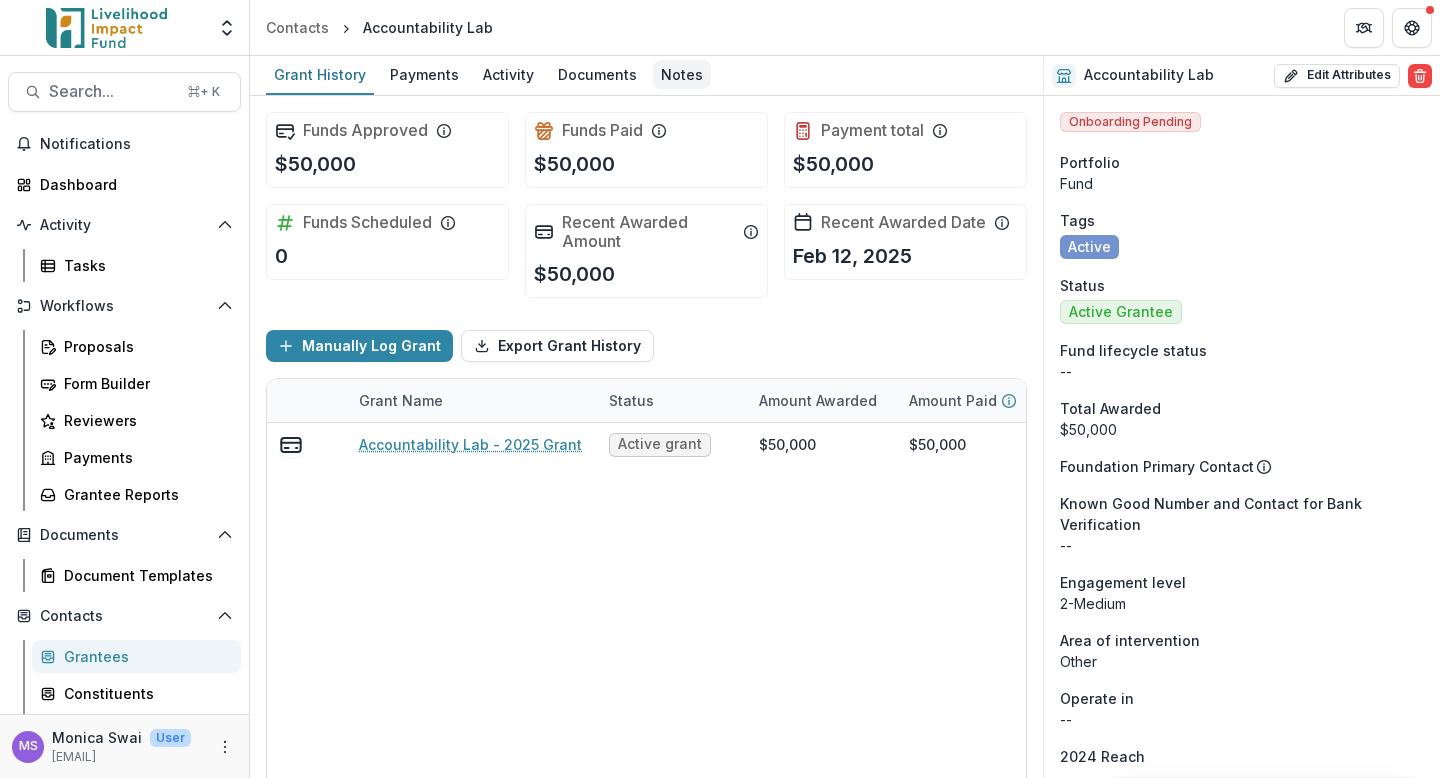 click on "Notes" at bounding box center [682, 74] 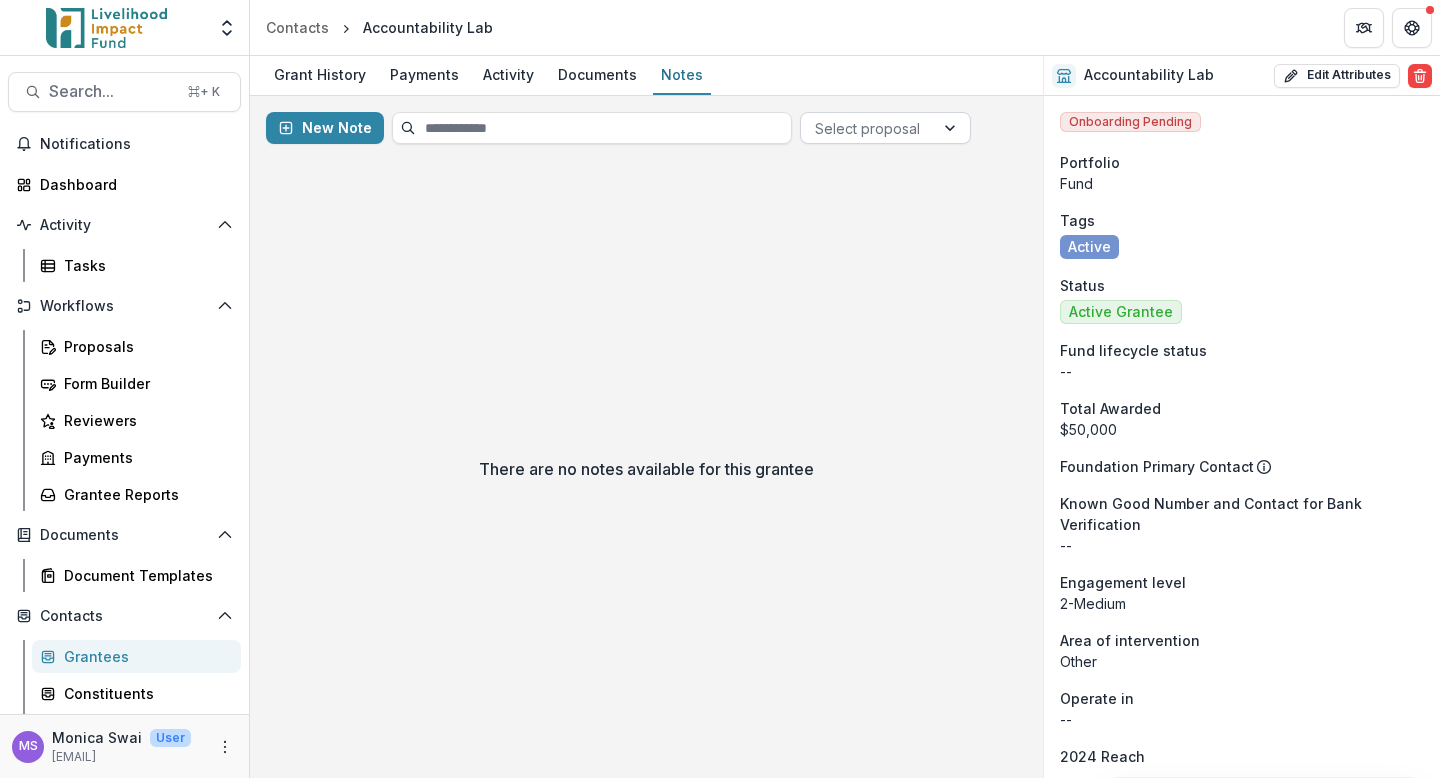 click at bounding box center [952, 128] 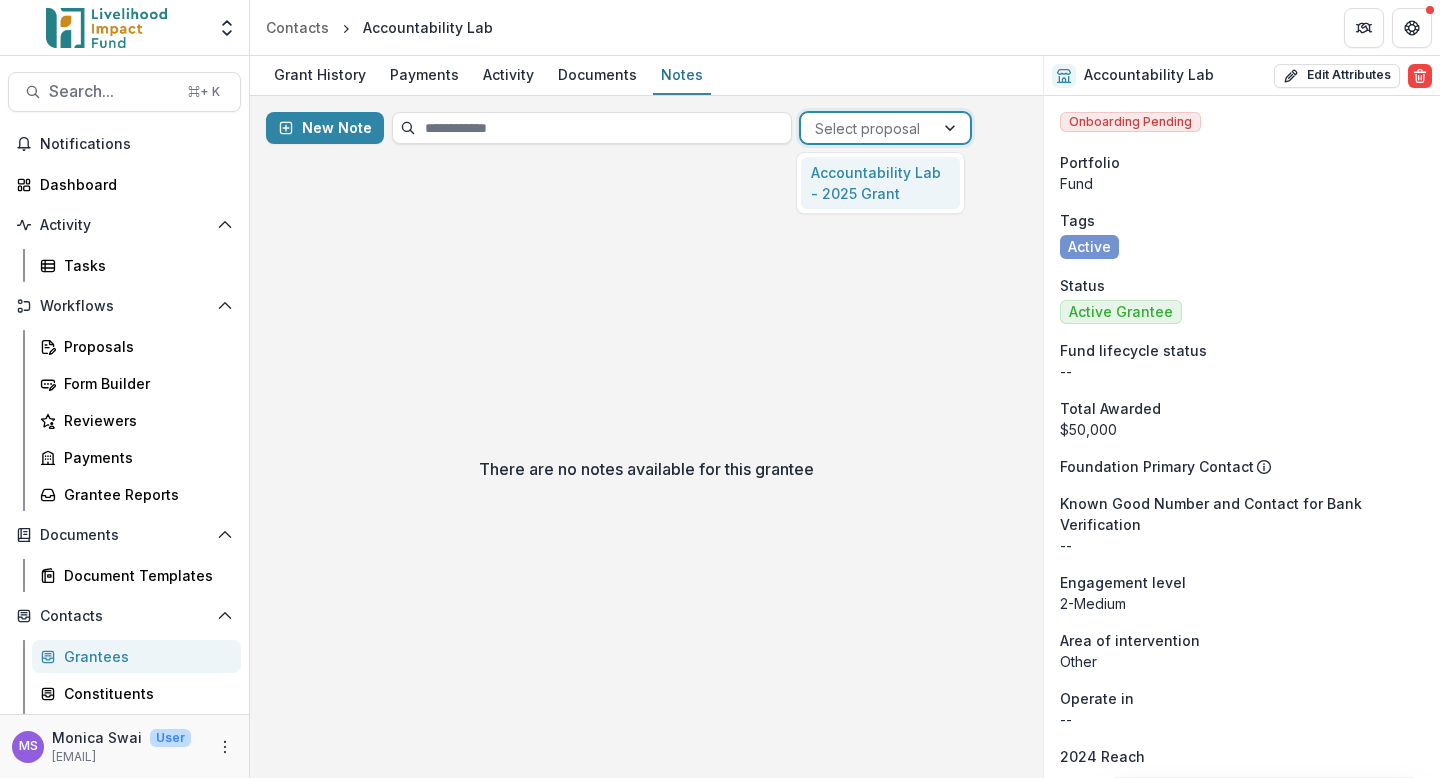 click on "Accountability Lab - 2025 Grant" at bounding box center (880, 183) 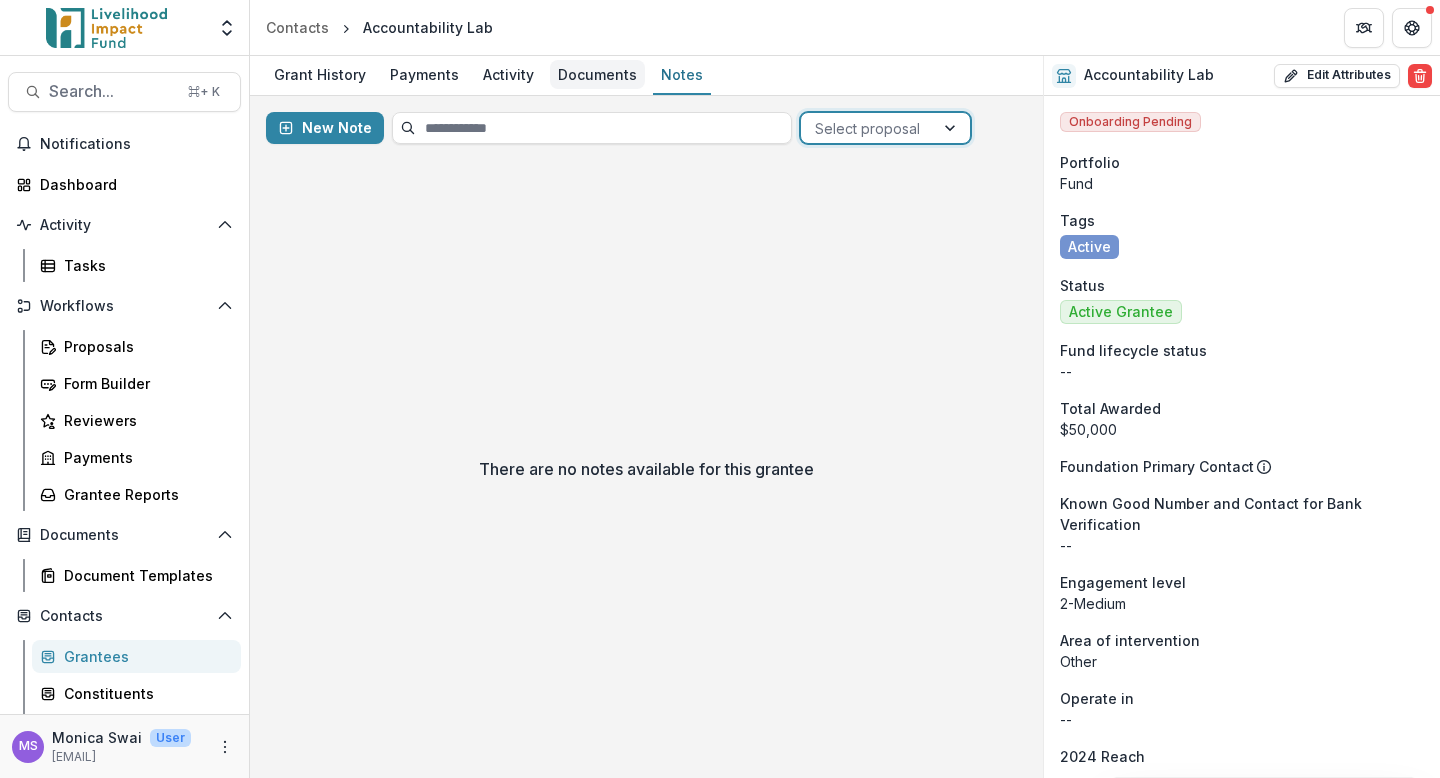click on "Documents" at bounding box center (597, 74) 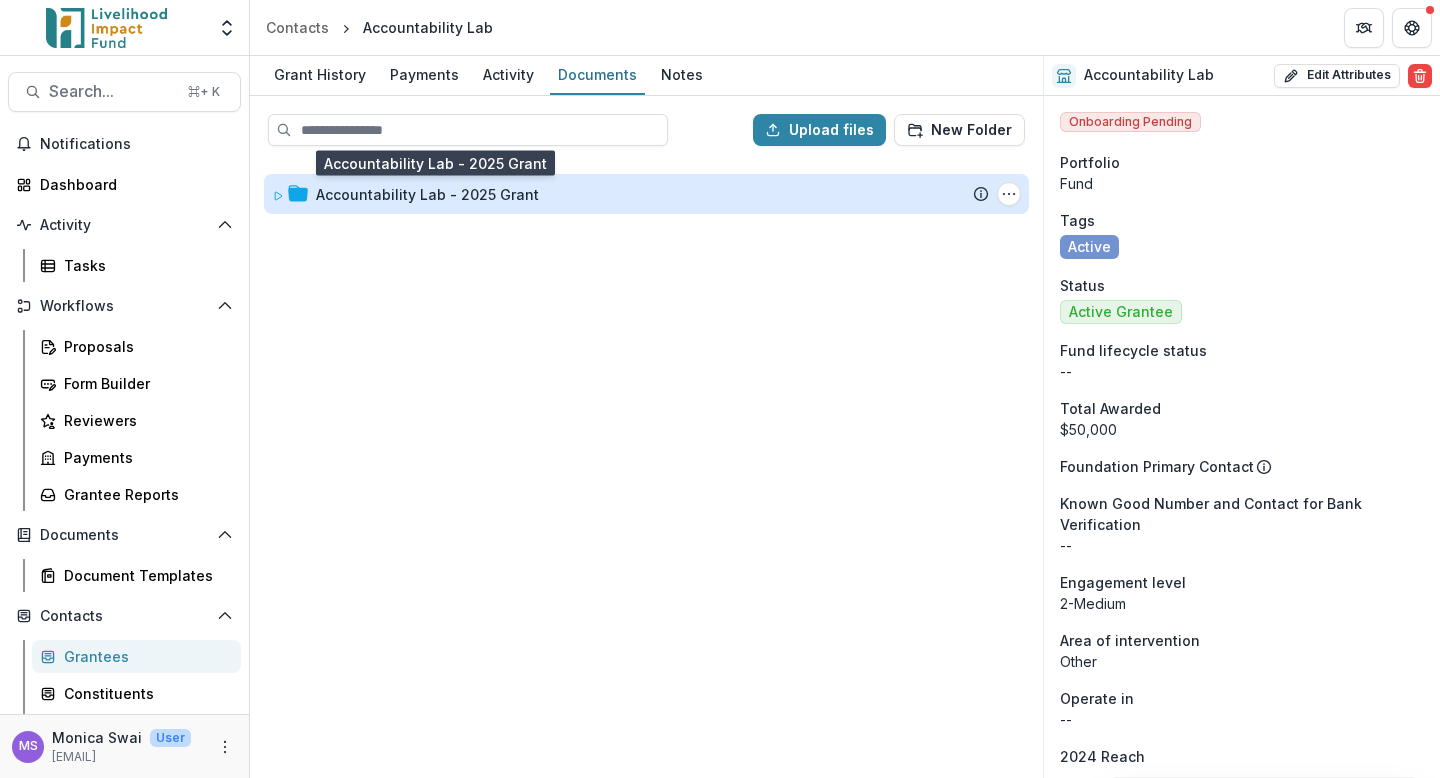 click on "Accountability Lab - 2025 Grant" at bounding box center [427, 194] 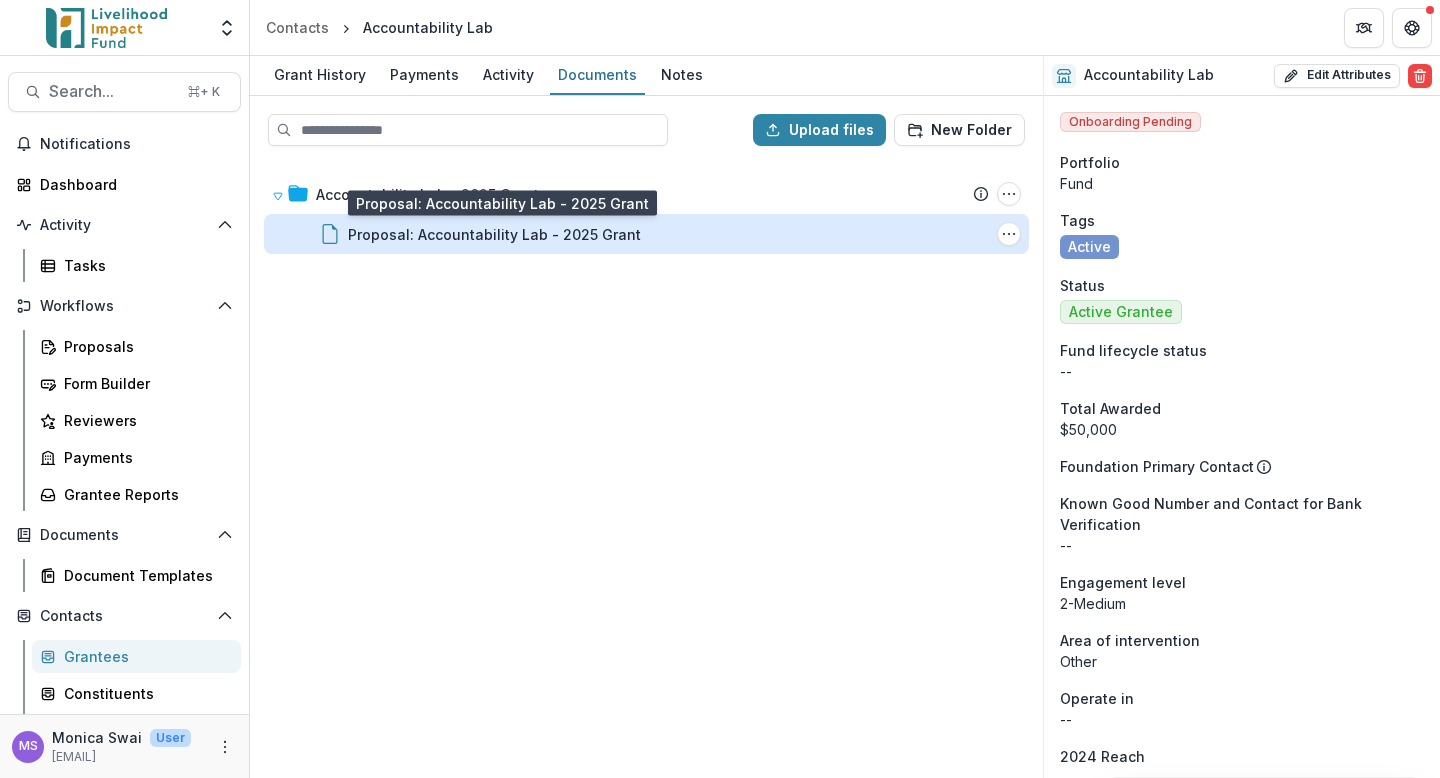 click on "Proposal: Accountability Lab - 2025 Grant" at bounding box center (494, 234) 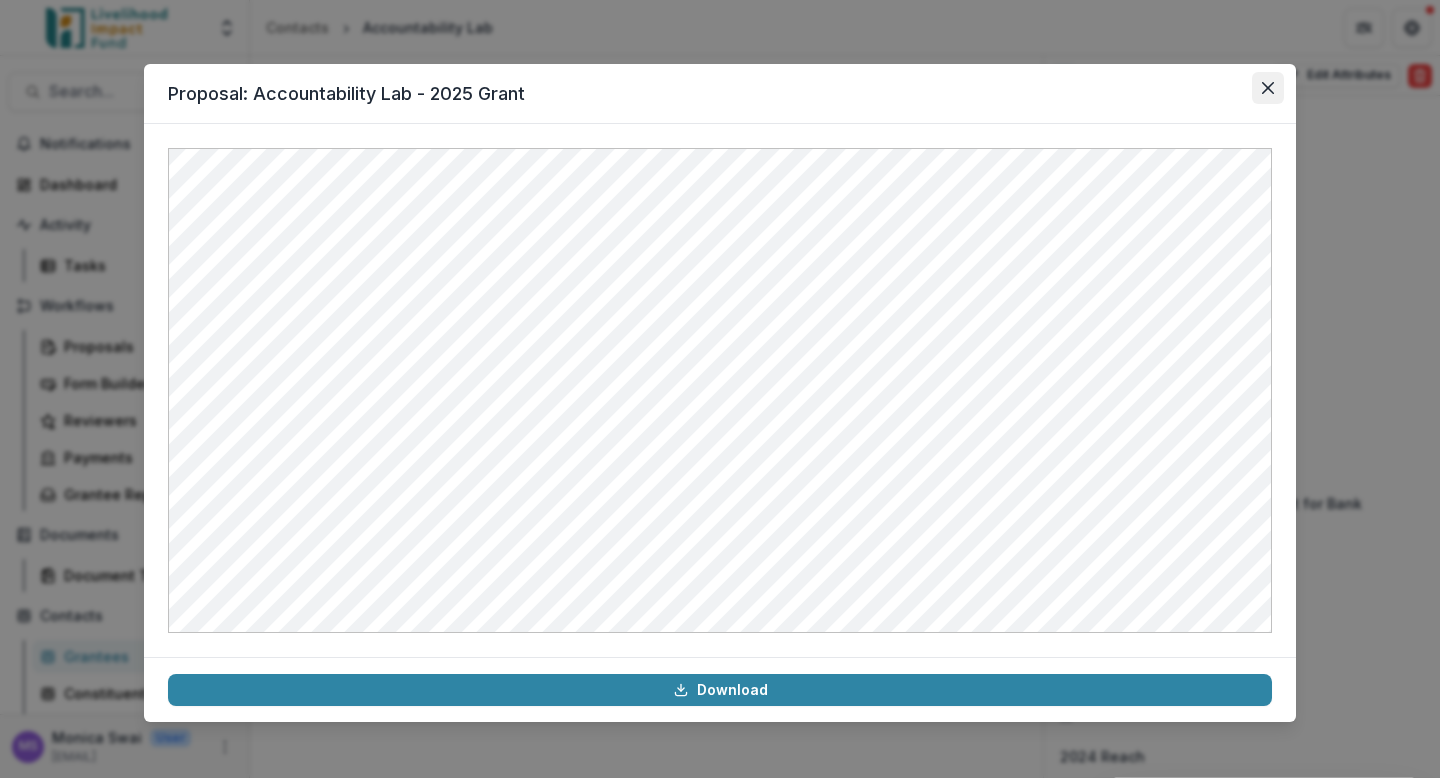 click 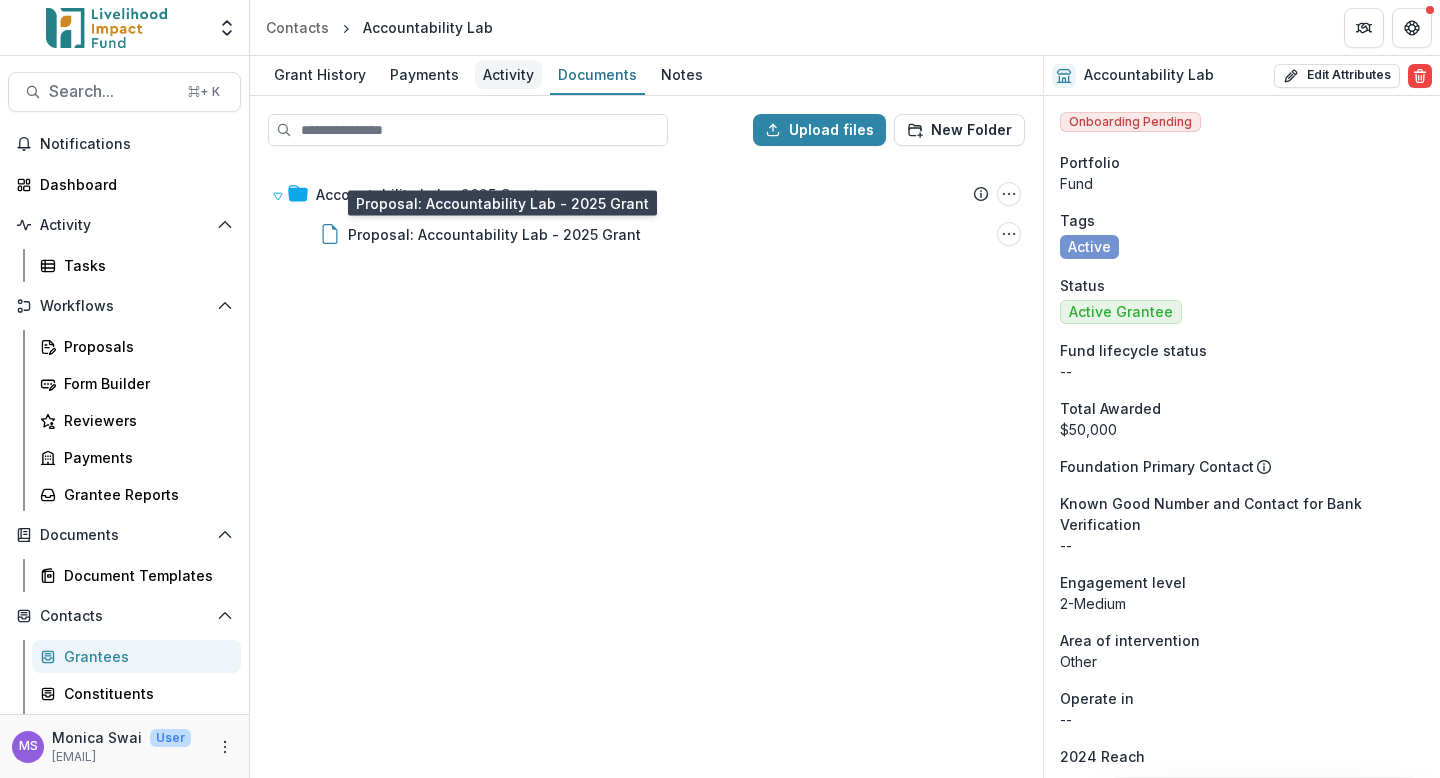 click on "Activity" at bounding box center [508, 74] 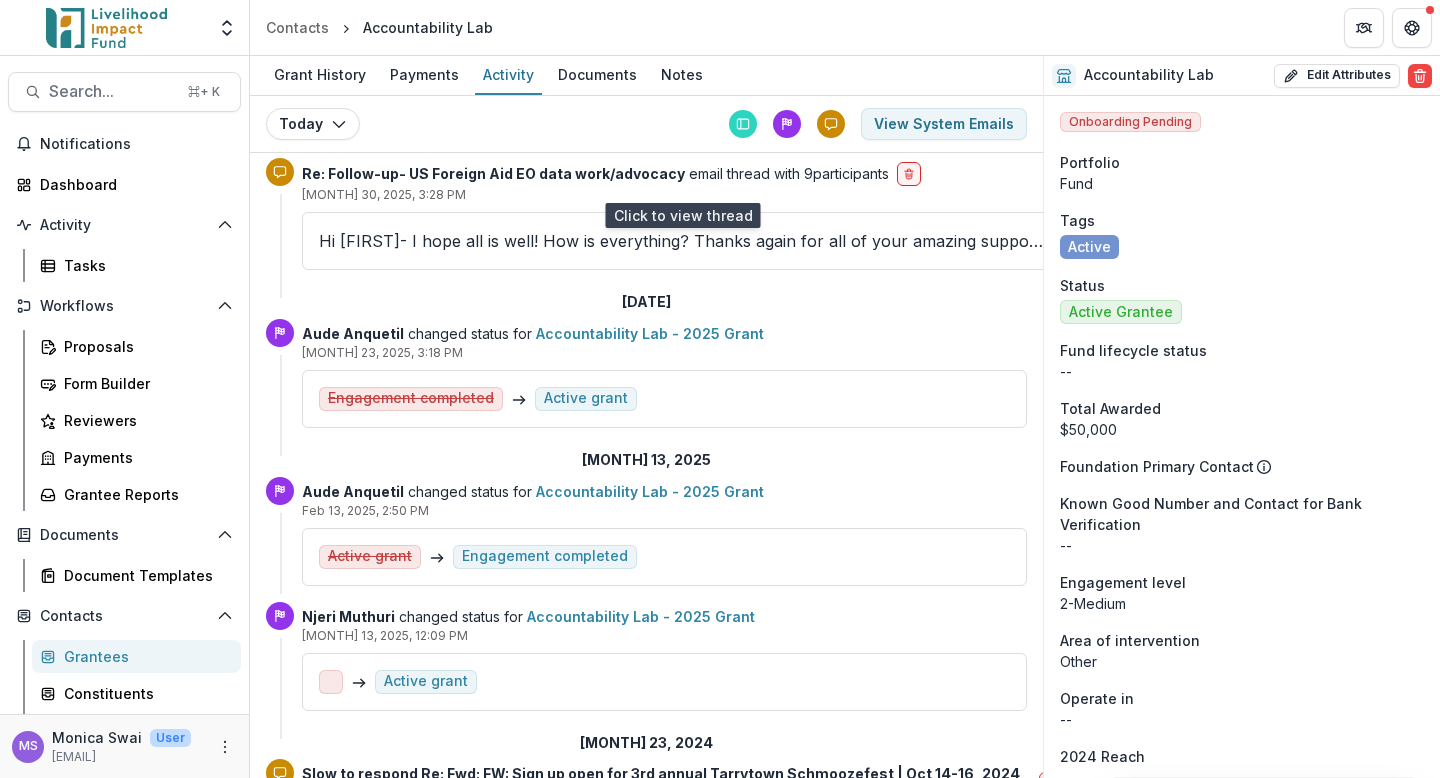 scroll, scrollTop: 998, scrollLeft: 0, axis: vertical 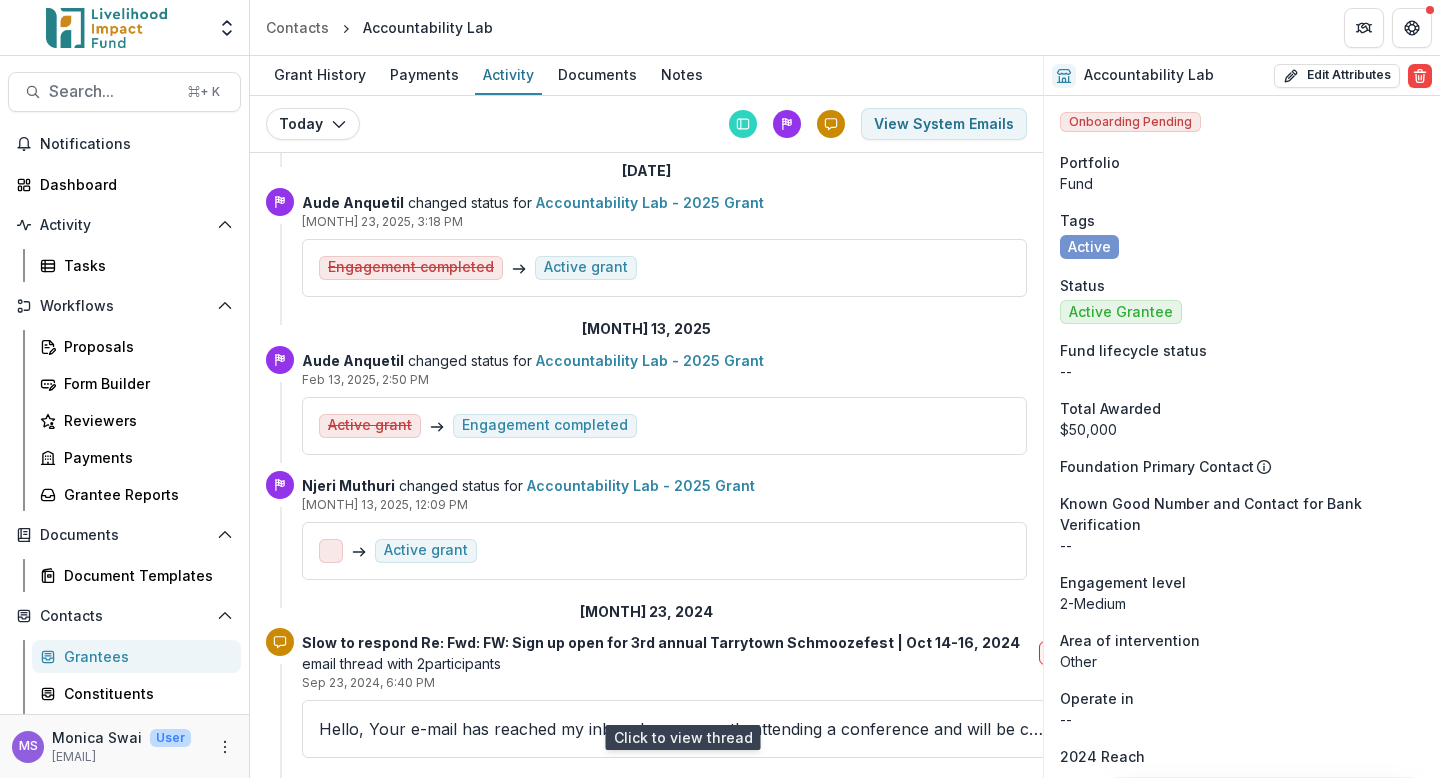 click on "Hello, Your e-mail has reached my inbox. I am currently attending a conference and will be checking emails intermittently. If this is an urgent matter, please text me at +1-202-664-0343. Sincerely," at bounding box center [682, 729] 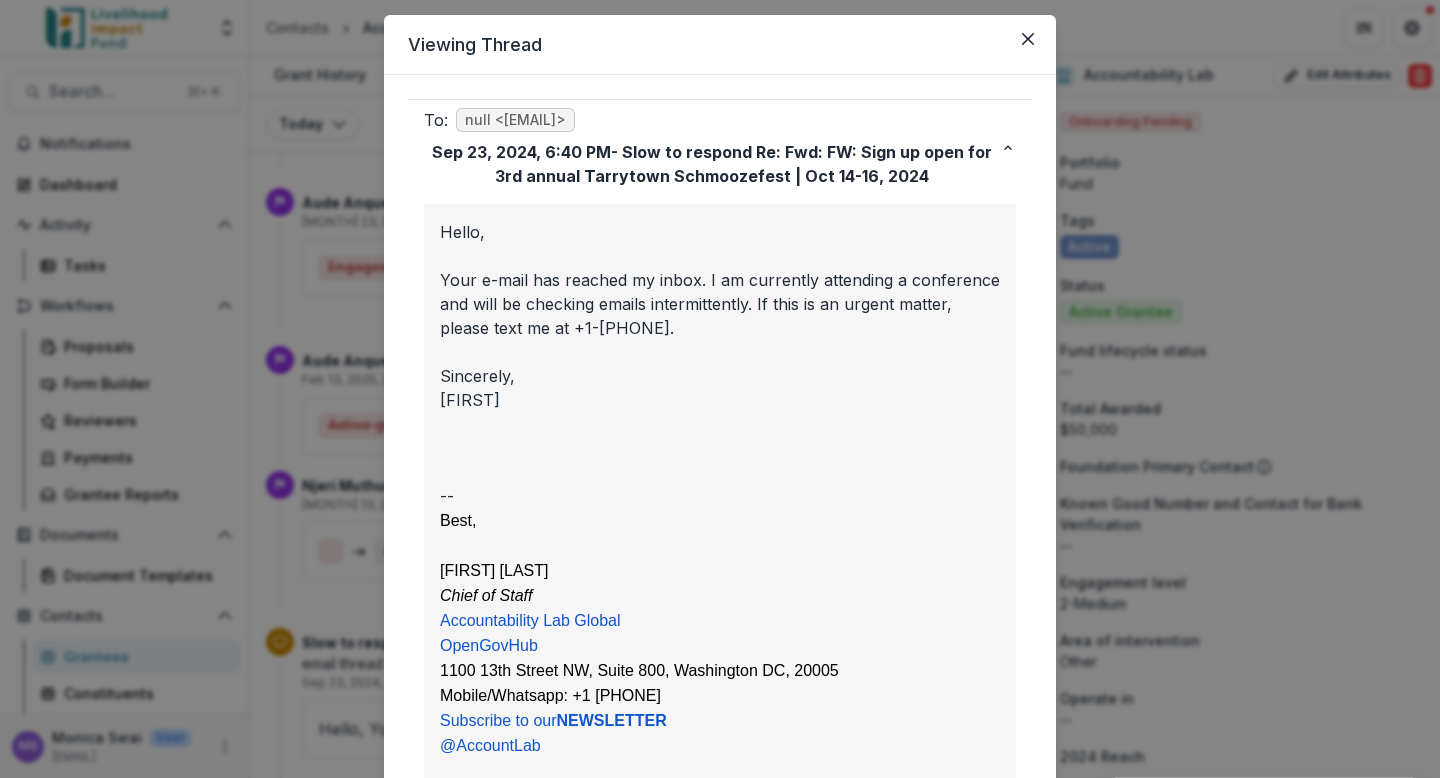scroll, scrollTop: 233, scrollLeft: 0, axis: vertical 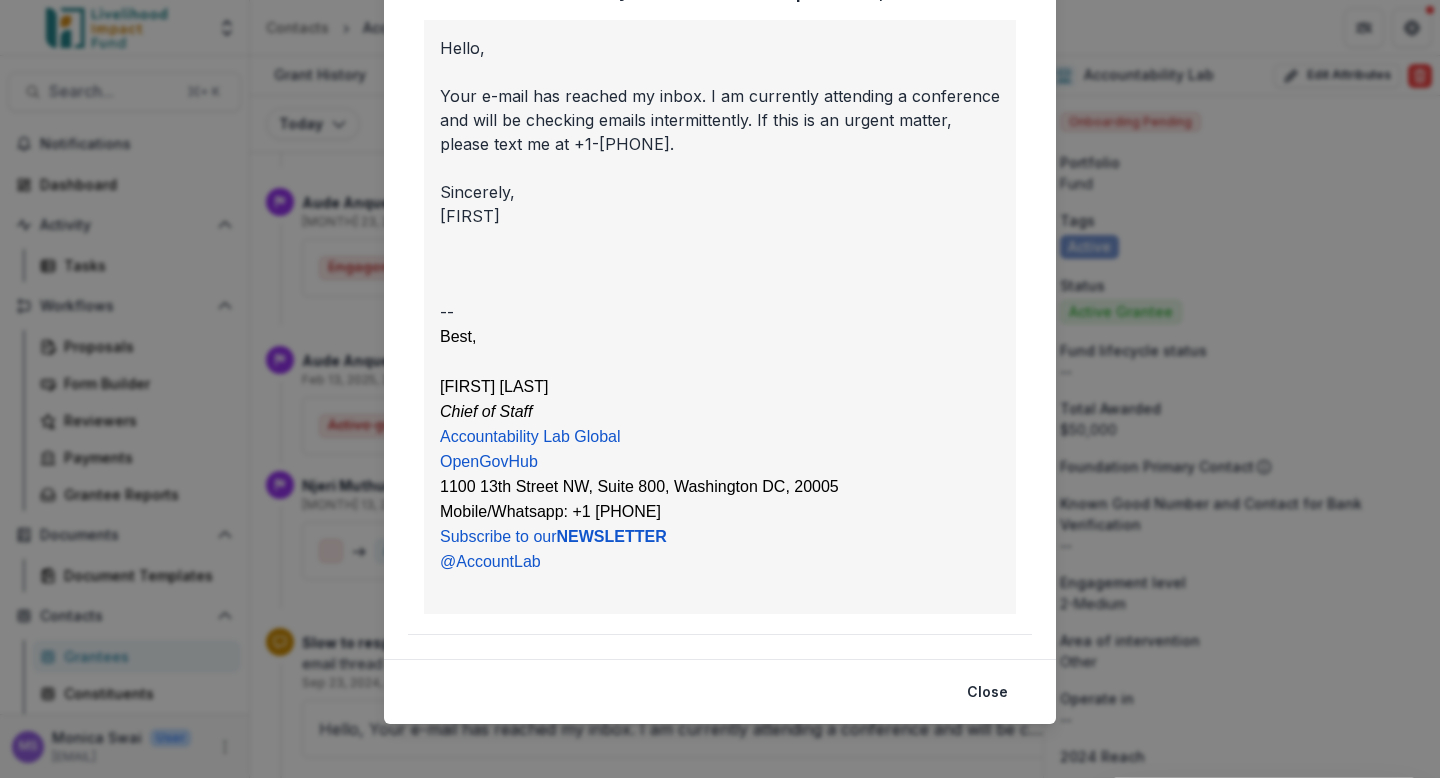 click on "Viewing Thread To:  null <shmoozefest@lifund.org> Sep 23, 2024, 6:40 PM  -   Slow to respond Re: Fwd: FW: Sign up open for 3rd annual Tarrytown Schmoozefest | Oct 14-16, 2024 Hello, Your e-mail has reached my inbox. I am currently attending a conference and will be checking emails intermittently. If this is an urgent matter, please text me at +1-202-664-0343.  Sincerely,  Mariana  --  Best,  Mariana C. Martinez Chief of Staff Accountability Lab Global OpenGovHub 1100 13th Street NW, Suite 800, Washington DC, 20005 Mobile/ Whatsapp: +1 202 664-0343 Subscribe to our  N EWSLETTER @AccountLab
Close" at bounding box center [720, 389] 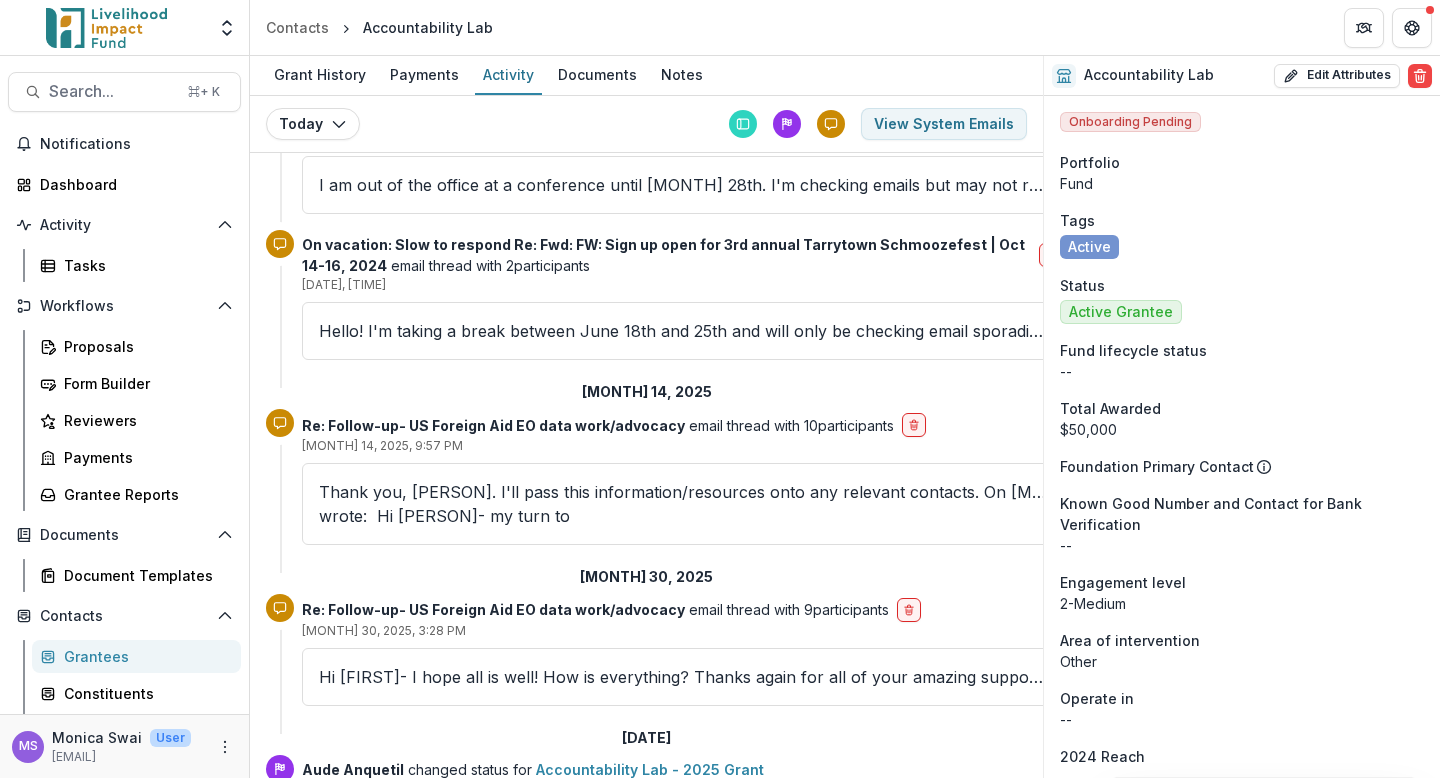 scroll, scrollTop: 432, scrollLeft: 0, axis: vertical 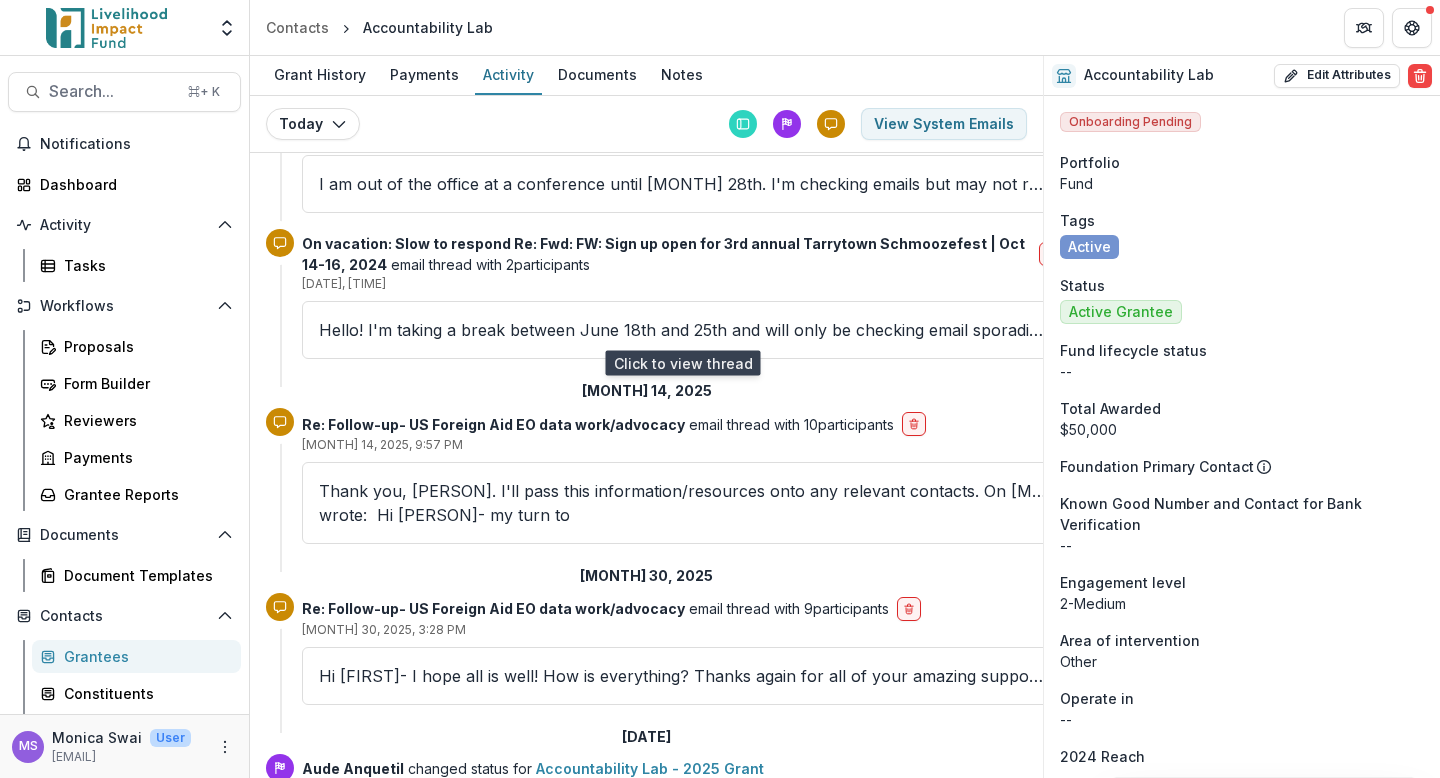 click on "Hello! I'm taking a break between June 18th and 25th and will only be checking email sporadically. I'll get back to you as soon as possible. In the meantime, please reach out to one of my" at bounding box center (682, 330) 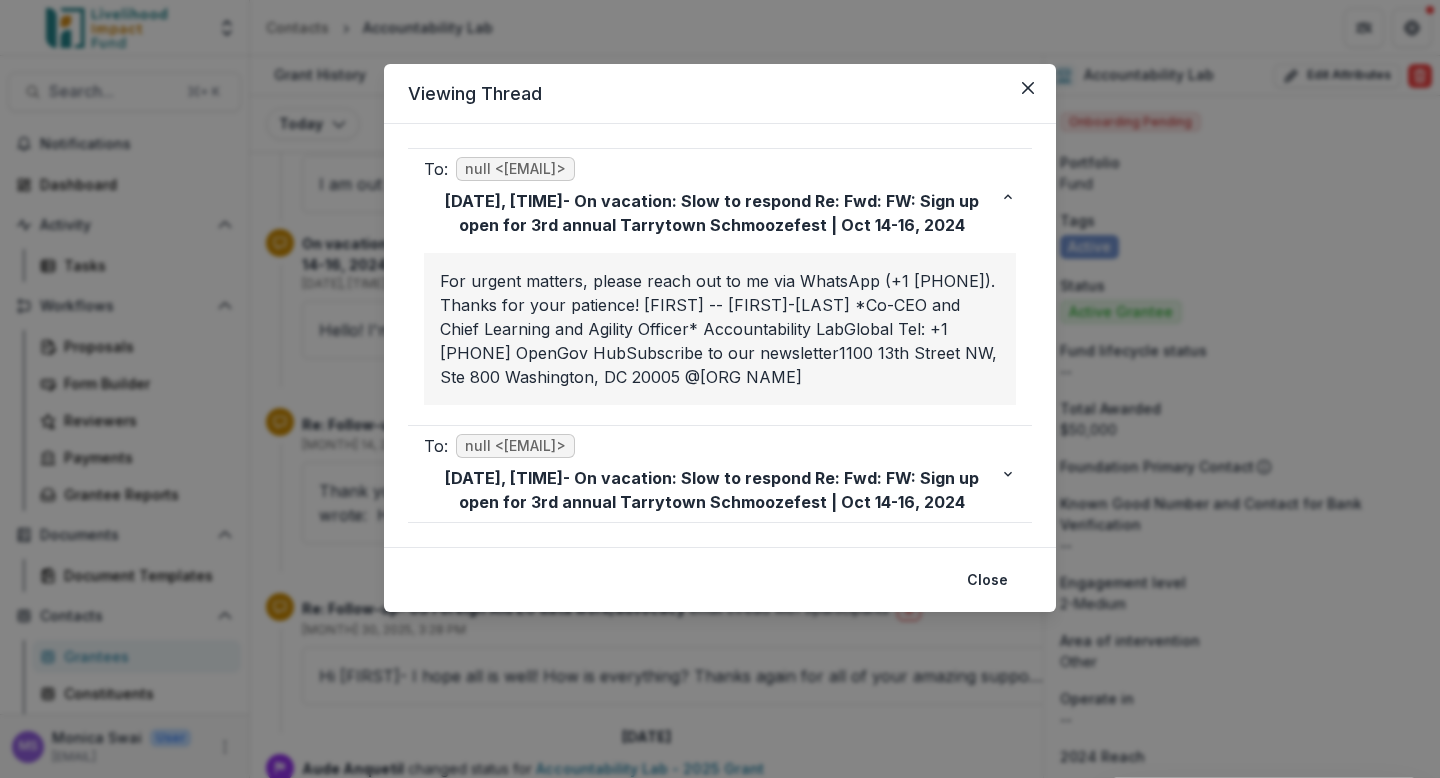 scroll, scrollTop: 0, scrollLeft: 0, axis: both 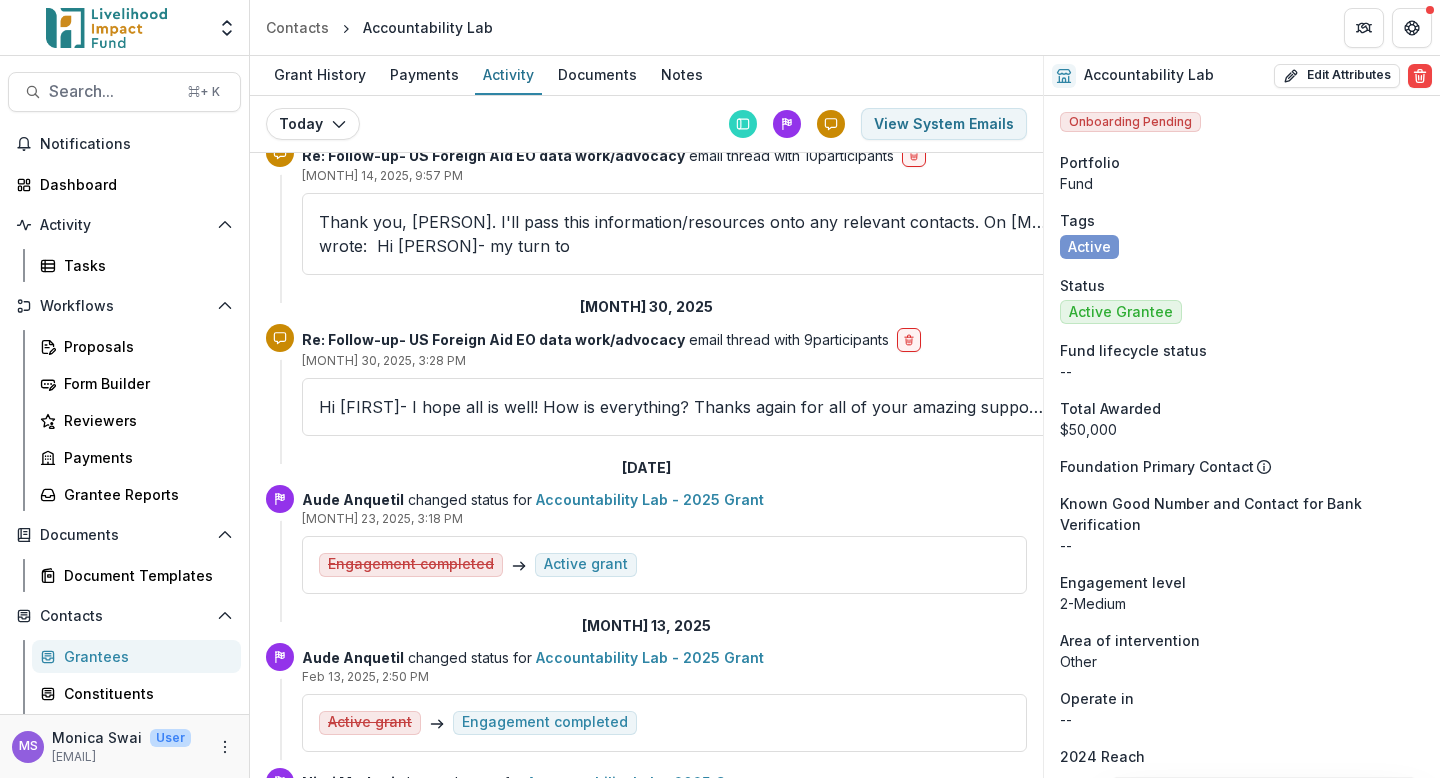 click on "Hi Katrina- I hope all is well! How is everything? Thanks again for all of your amazing support for the field at this tricky time. I'd love to check in and update you both on the data work and the" at bounding box center [682, 407] 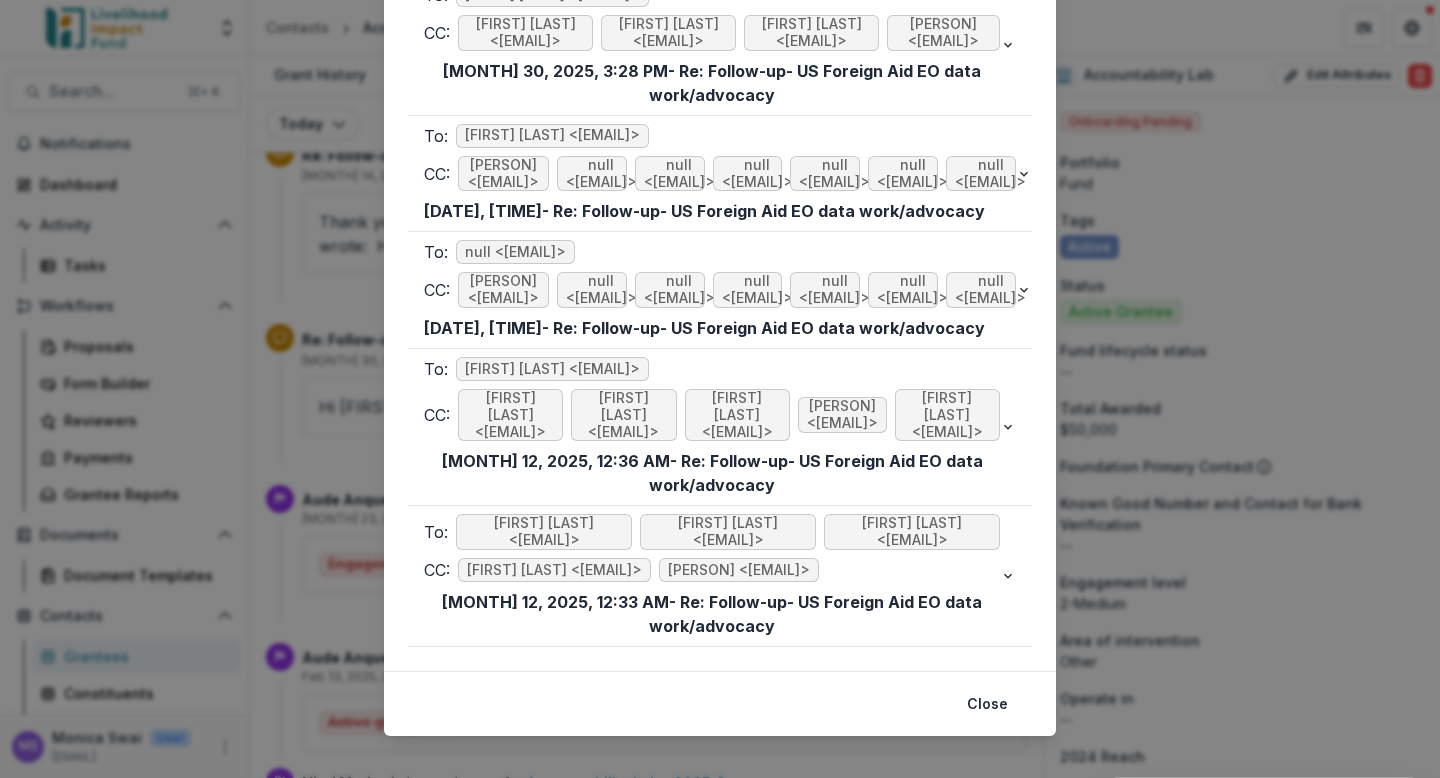 scroll, scrollTop: 1940, scrollLeft: 0, axis: vertical 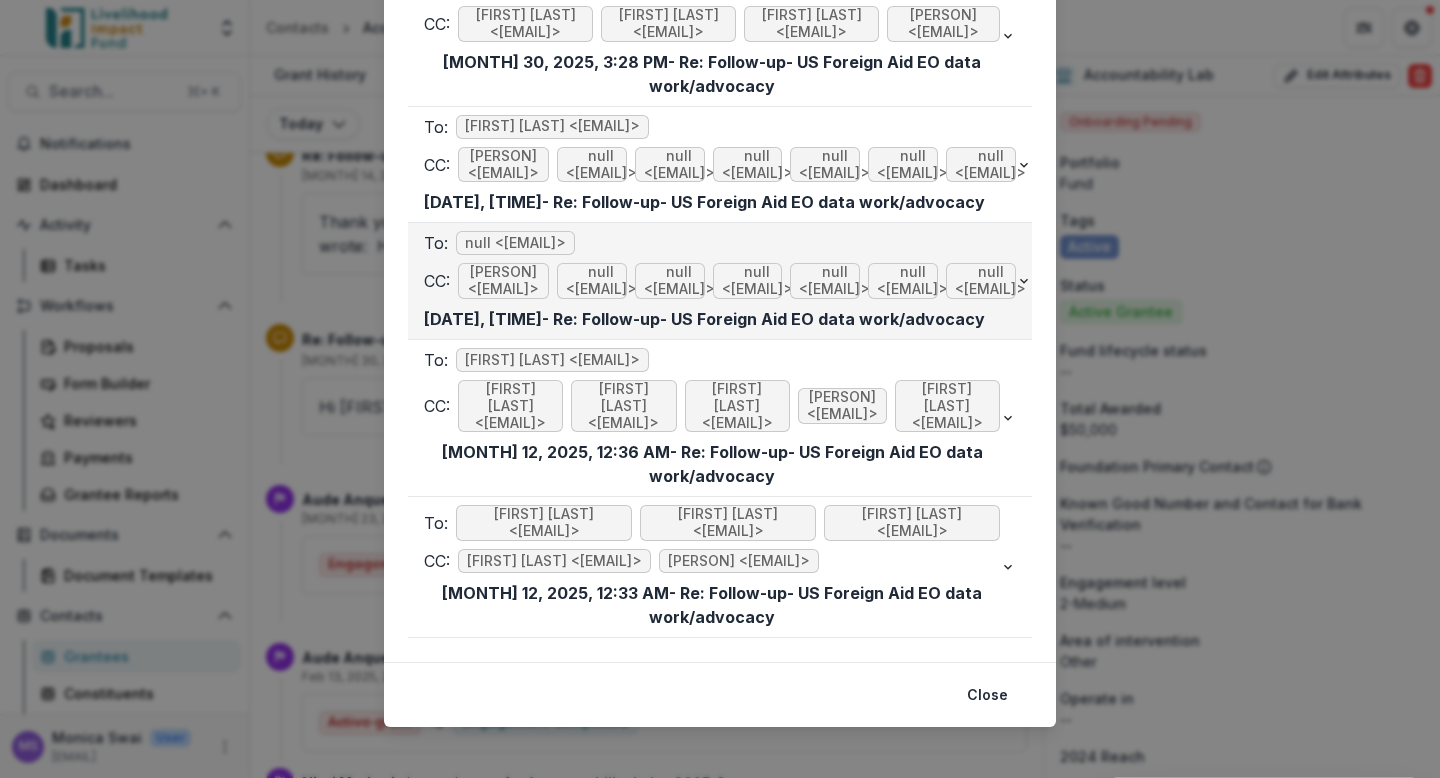 click on "Feb 13, 2025, 12:23 PM  -   Re: Follow-up- US Foreign Aid EO data work/advocacy" at bounding box center [704, 319] 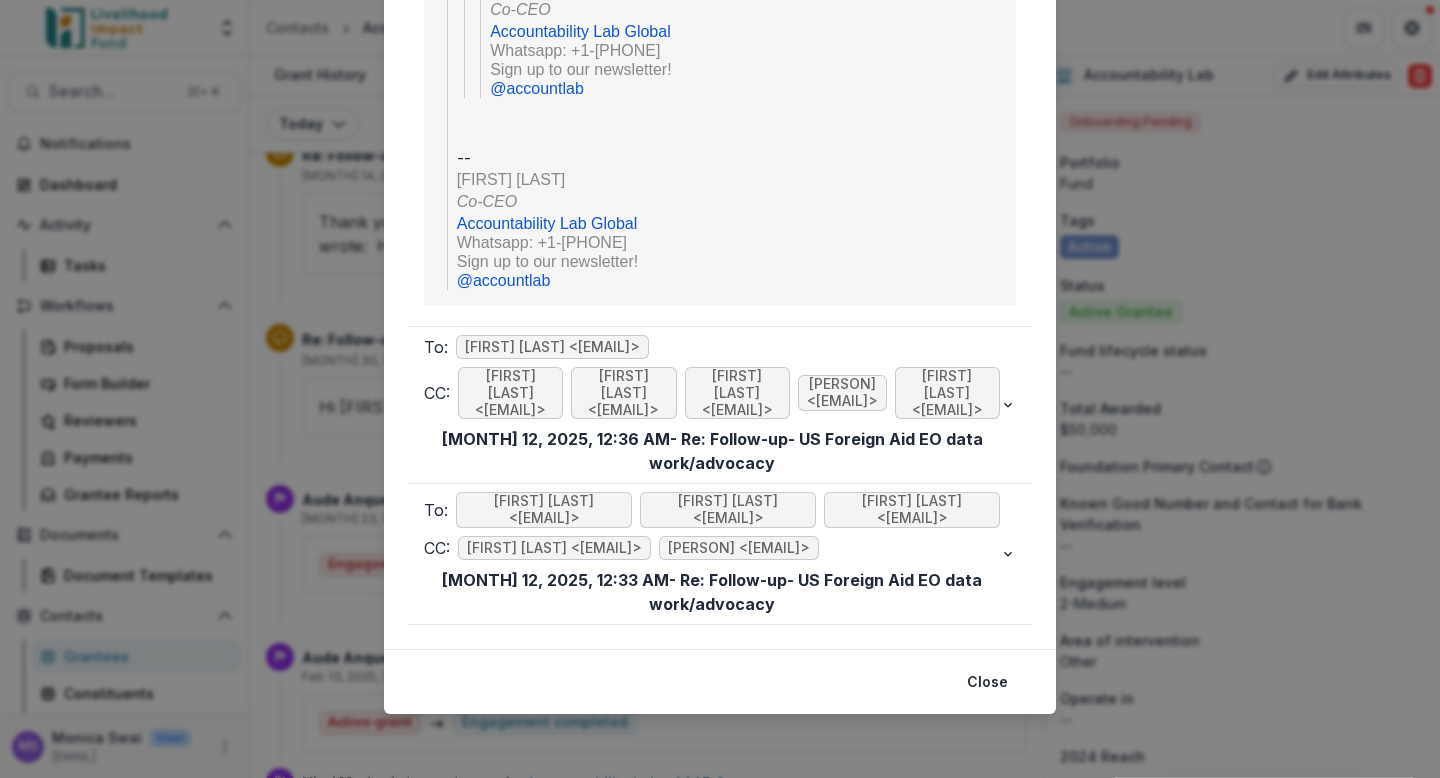 scroll, scrollTop: 4055, scrollLeft: 0, axis: vertical 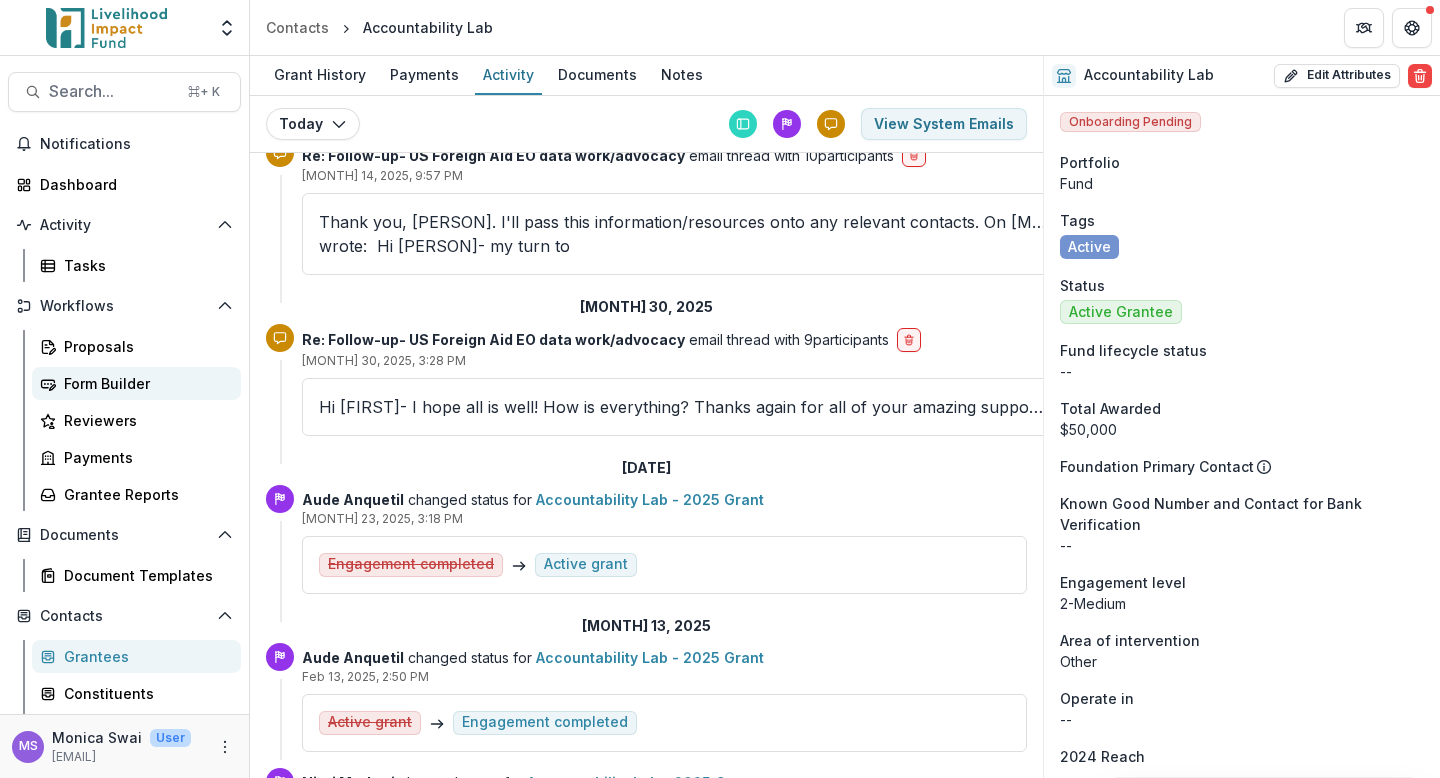 click on "Form Builder" at bounding box center (136, 383) 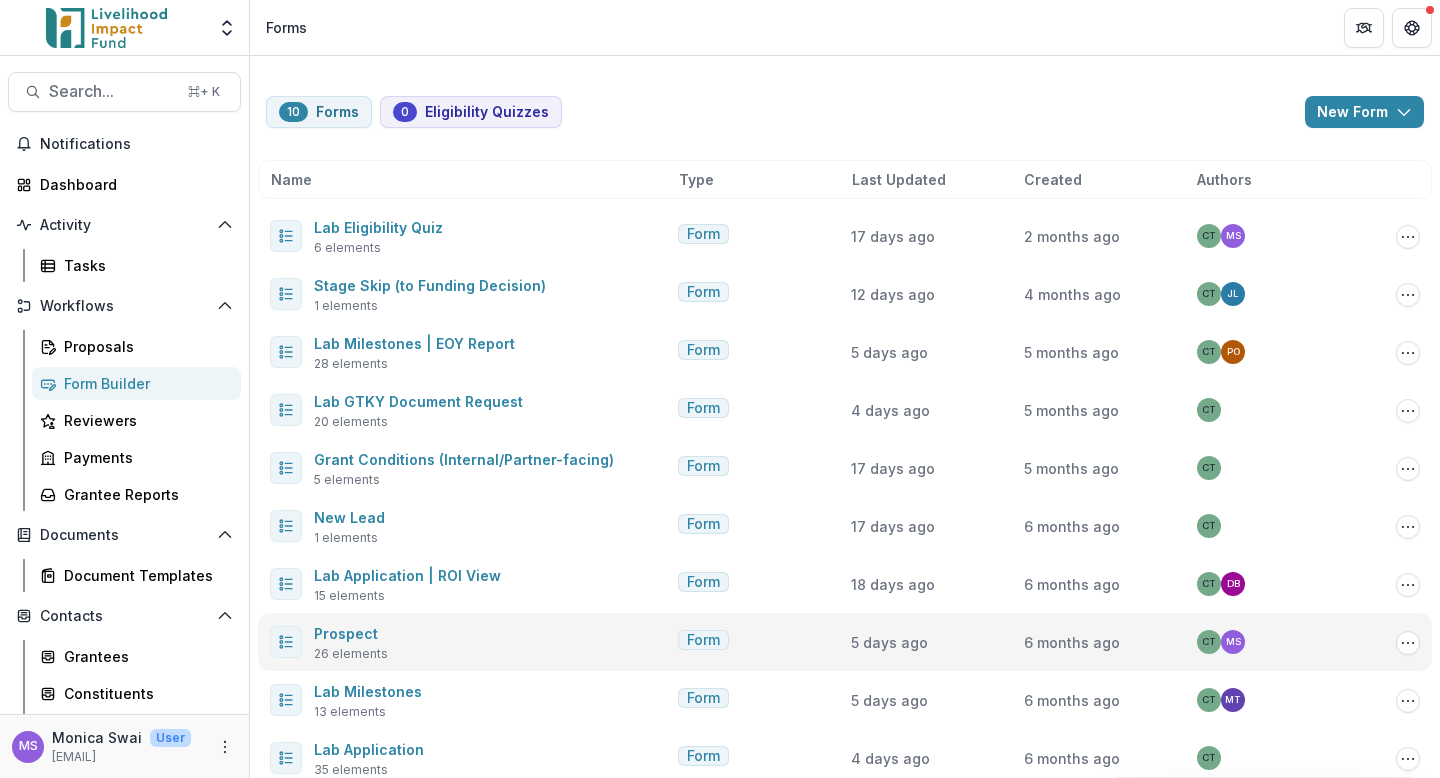 scroll, scrollTop: 25, scrollLeft: 0, axis: vertical 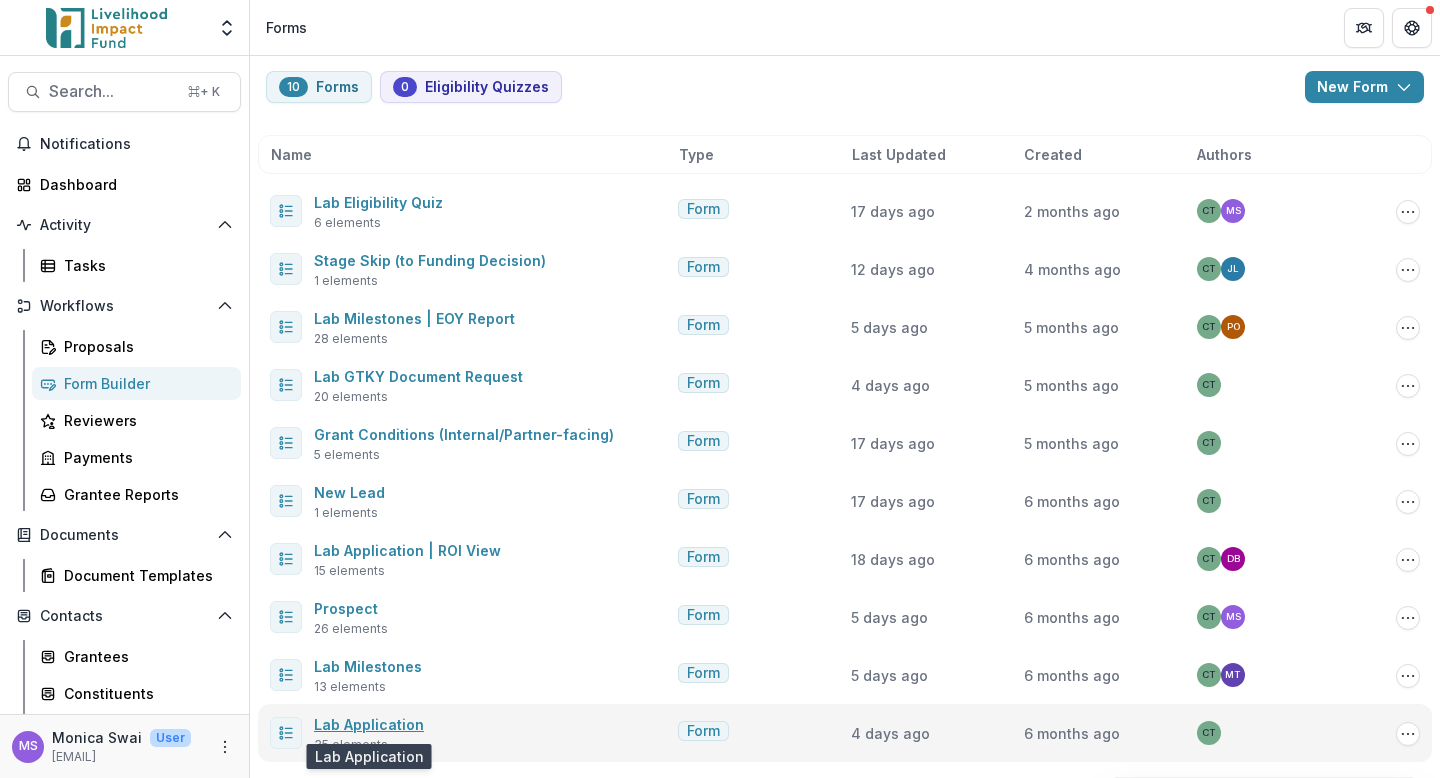 click on "Lab Application" at bounding box center (369, 724) 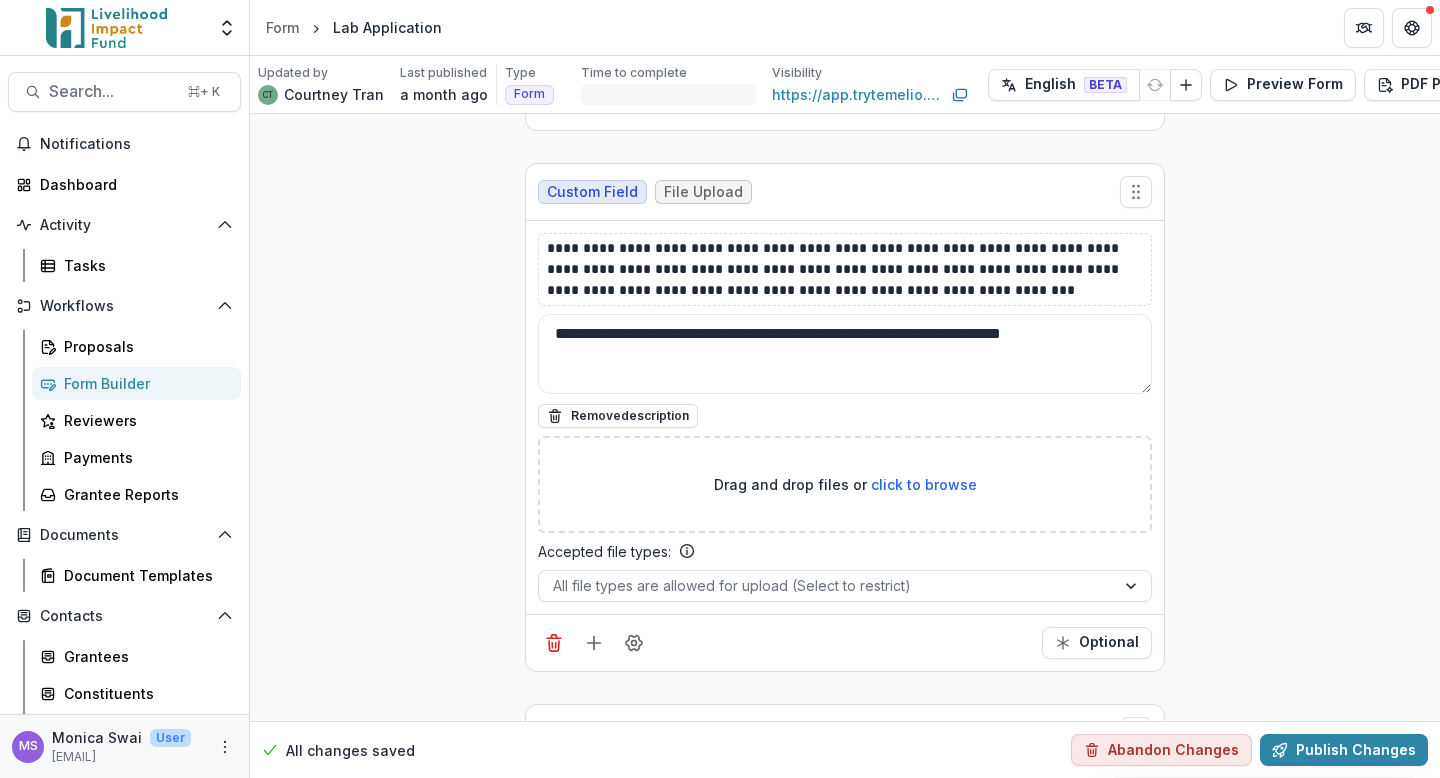 scroll, scrollTop: 15681, scrollLeft: 0, axis: vertical 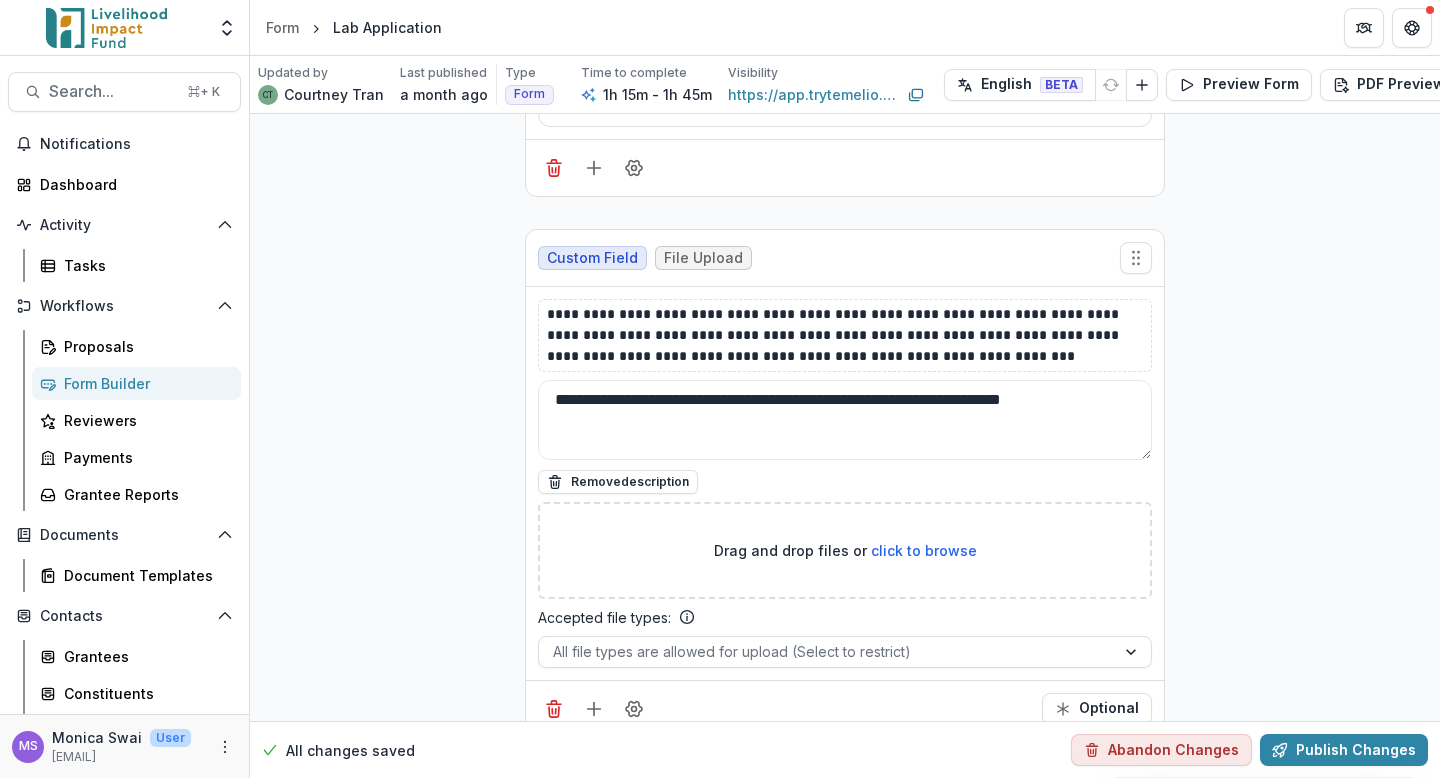 click on "Form Builder" at bounding box center (144, 383) 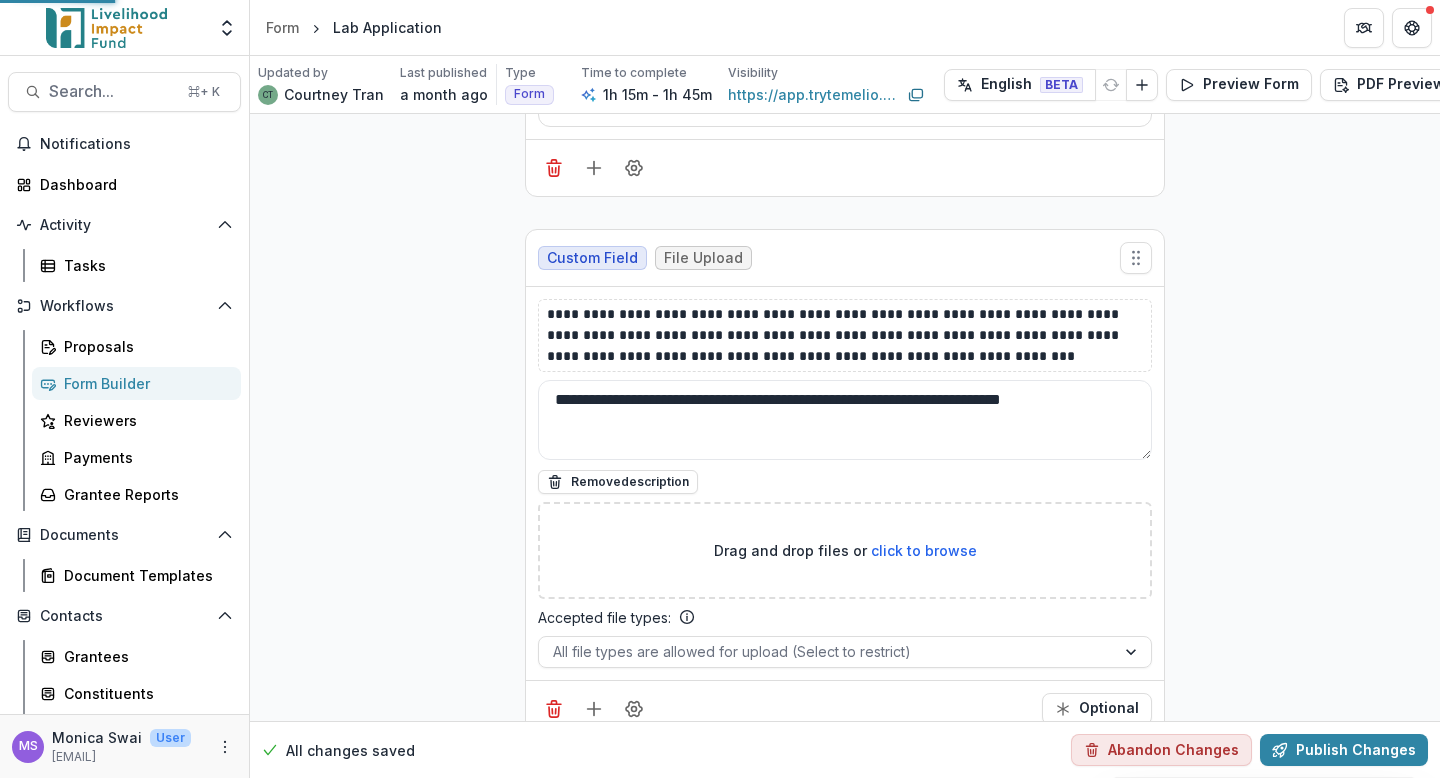 scroll, scrollTop: 25, scrollLeft: 0, axis: vertical 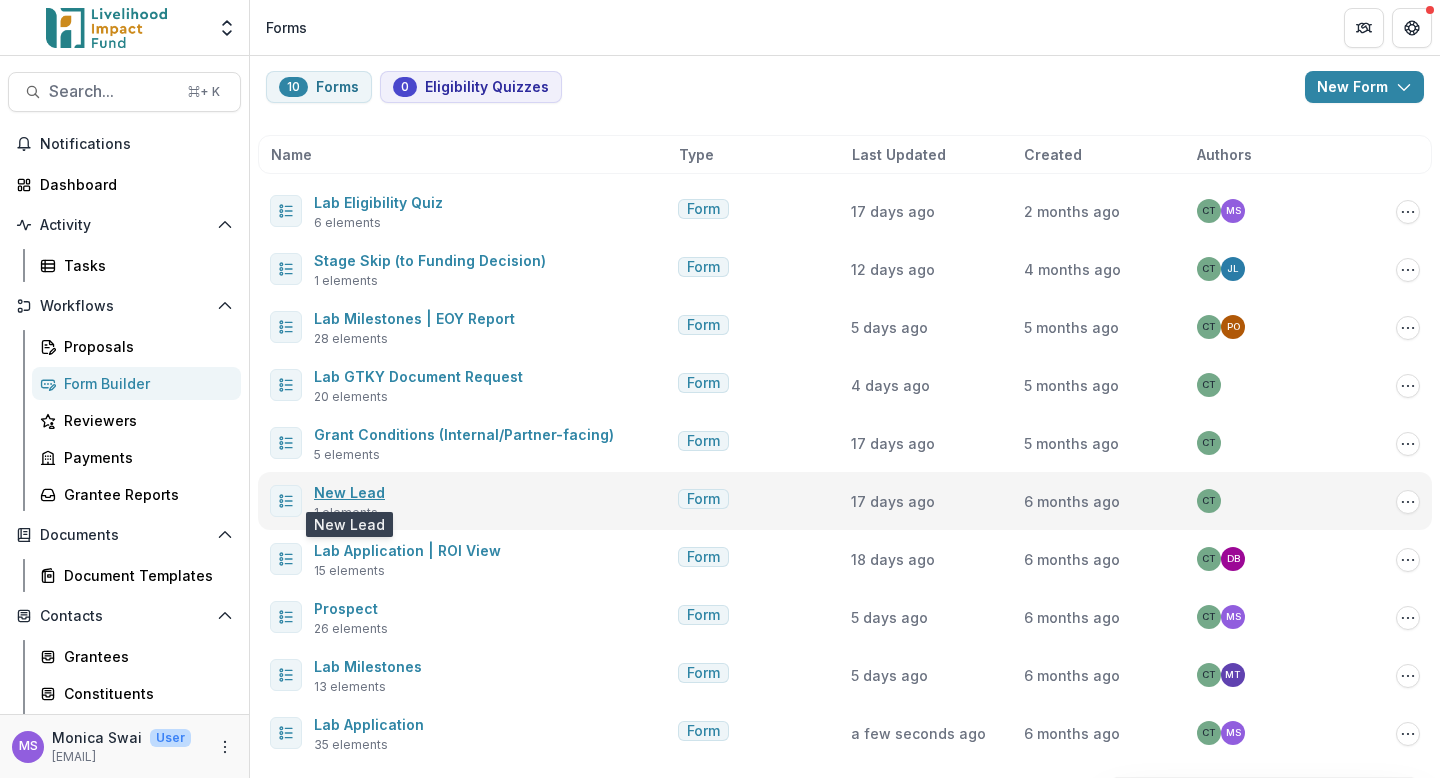 click on "New Lead" at bounding box center (349, 492) 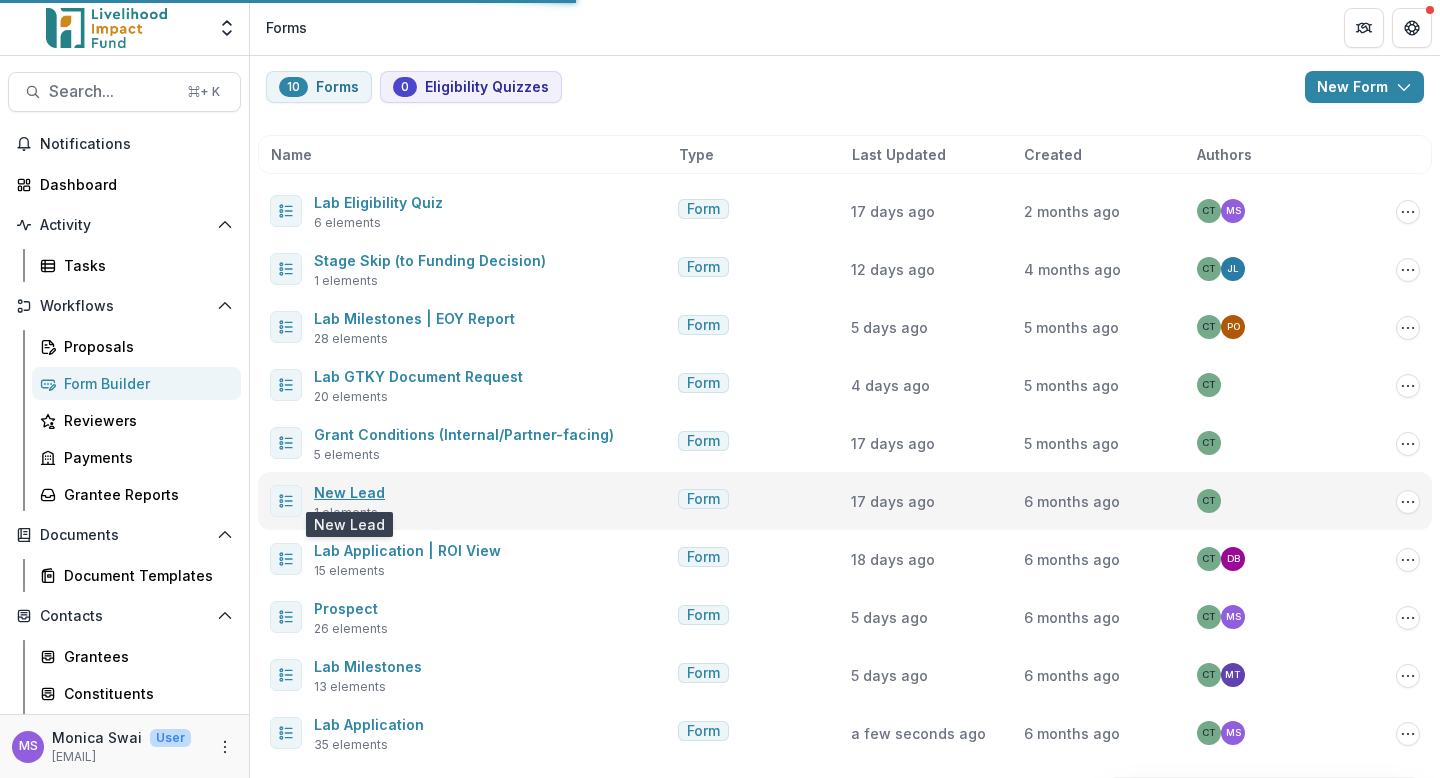 scroll, scrollTop: 0, scrollLeft: 0, axis: both 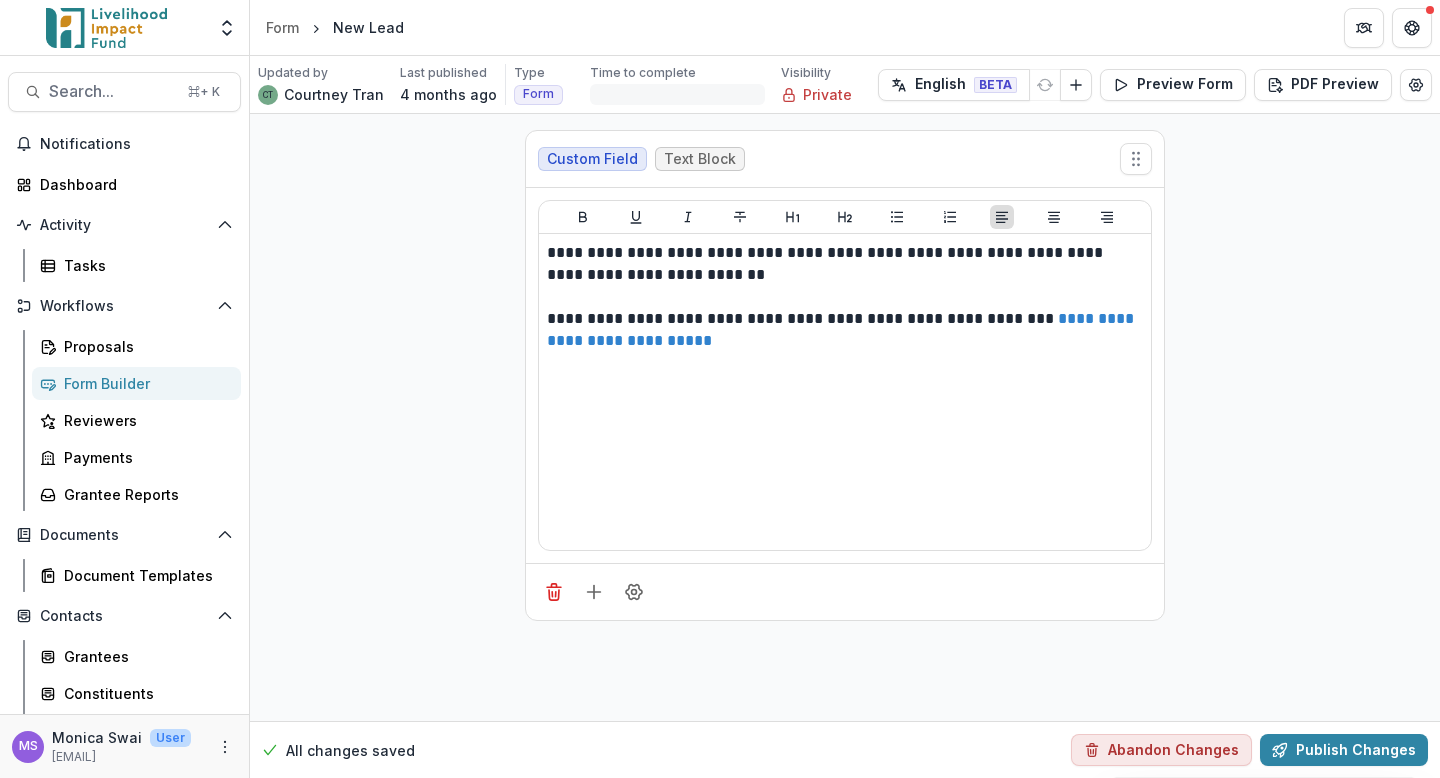 click on "Form Builder" at bounding box center (144, 383) 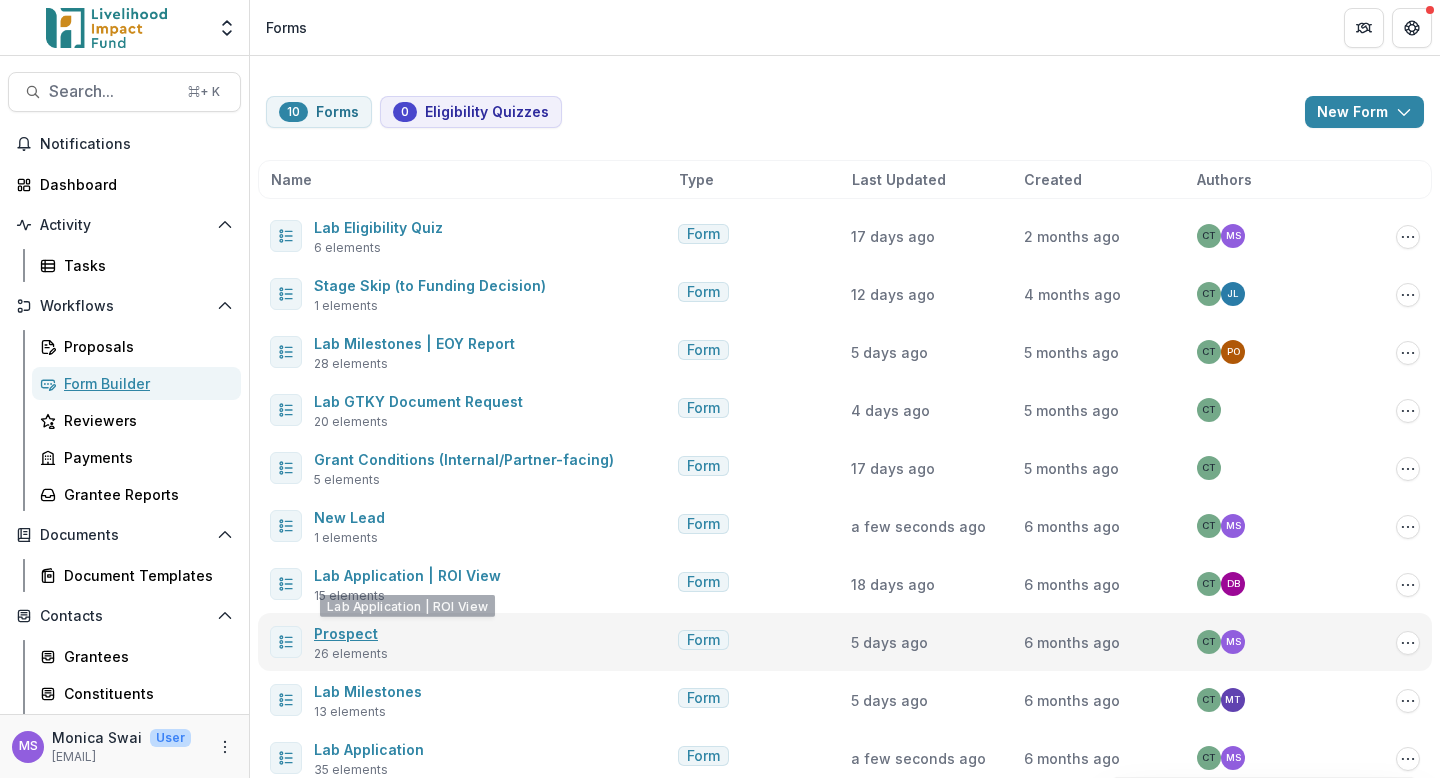 scroll, scrollTop: 25, scrollLeft: 0, axis: vertical 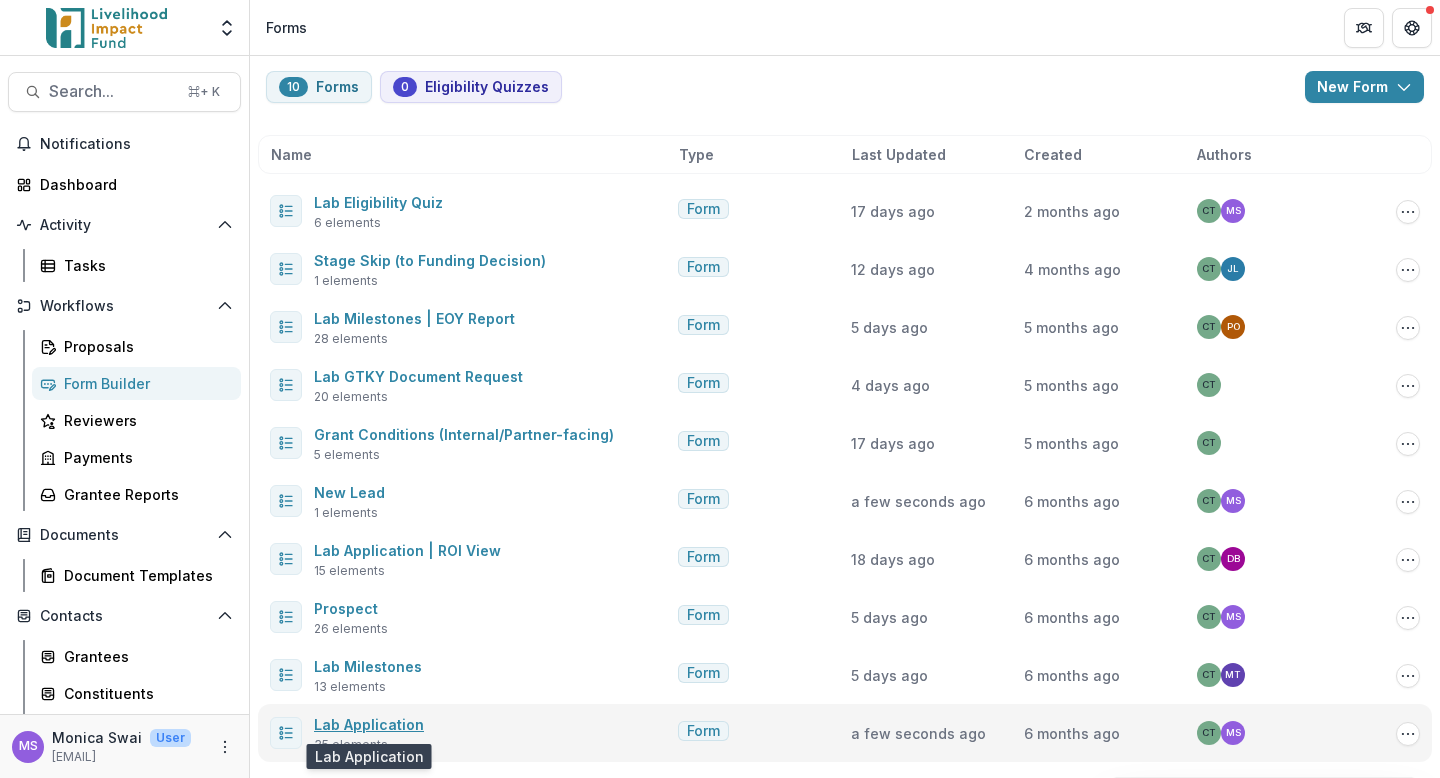 click on "Lab Application" at bounding box center [369, 724] 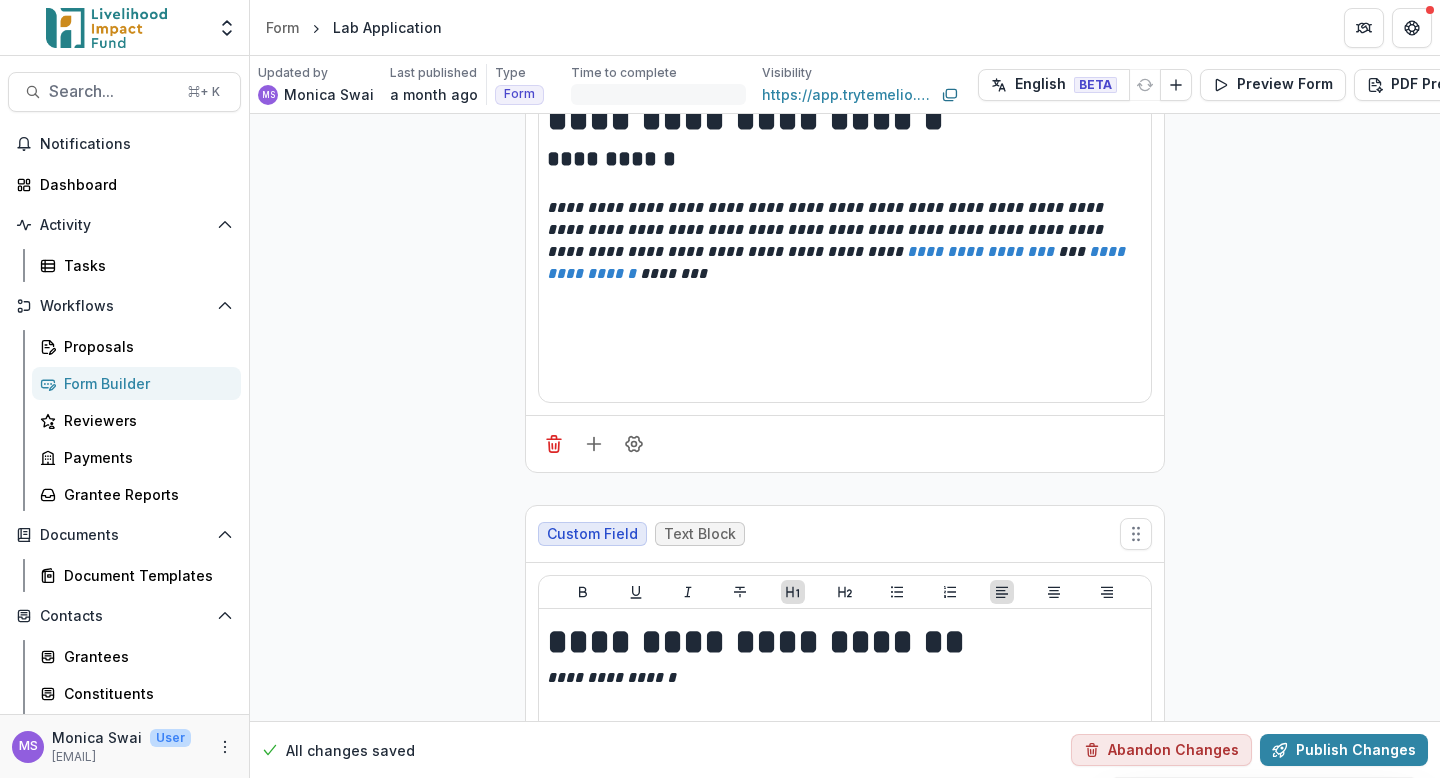 scroll, scrollTop: 0, scrollLeft: 0, axis: both 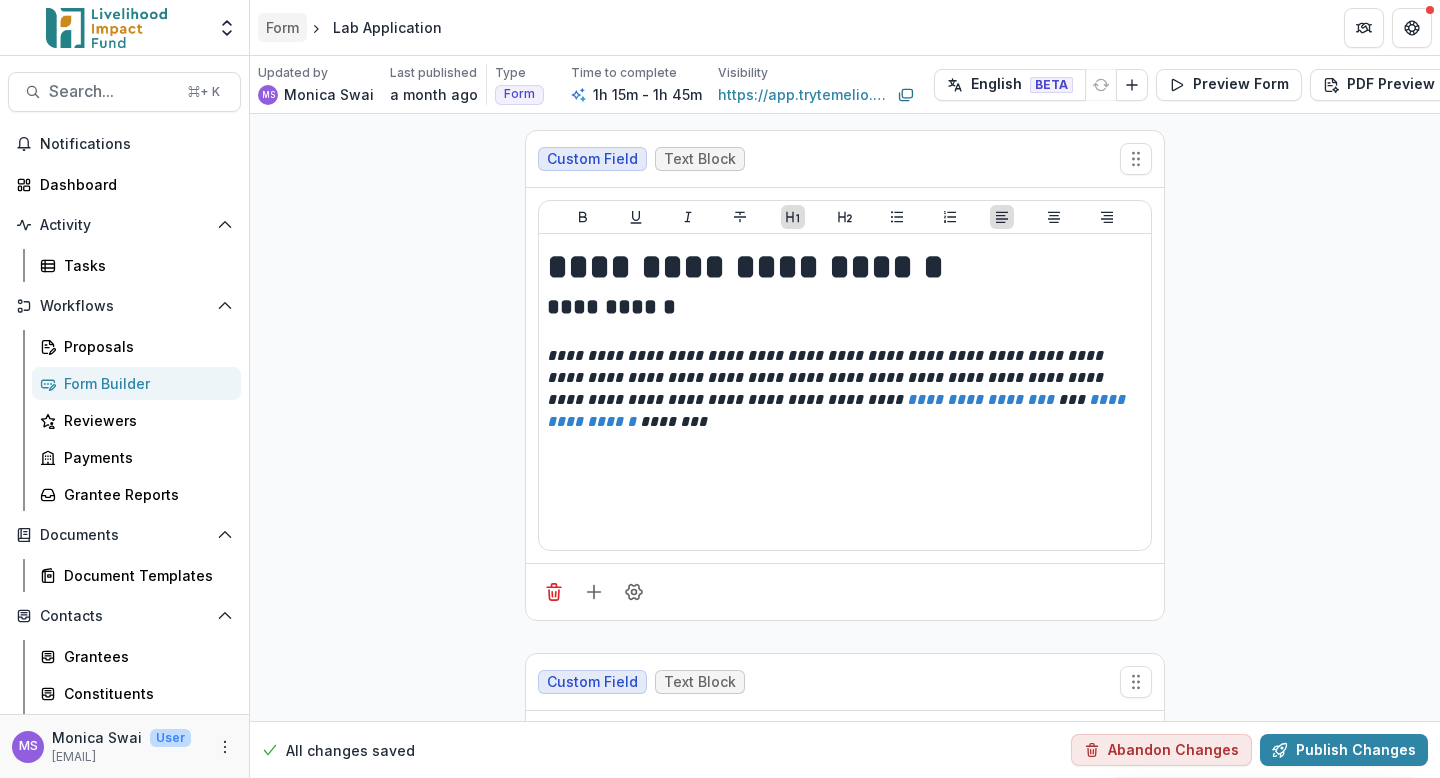 click on "Form" at bounding box center [282, 27] 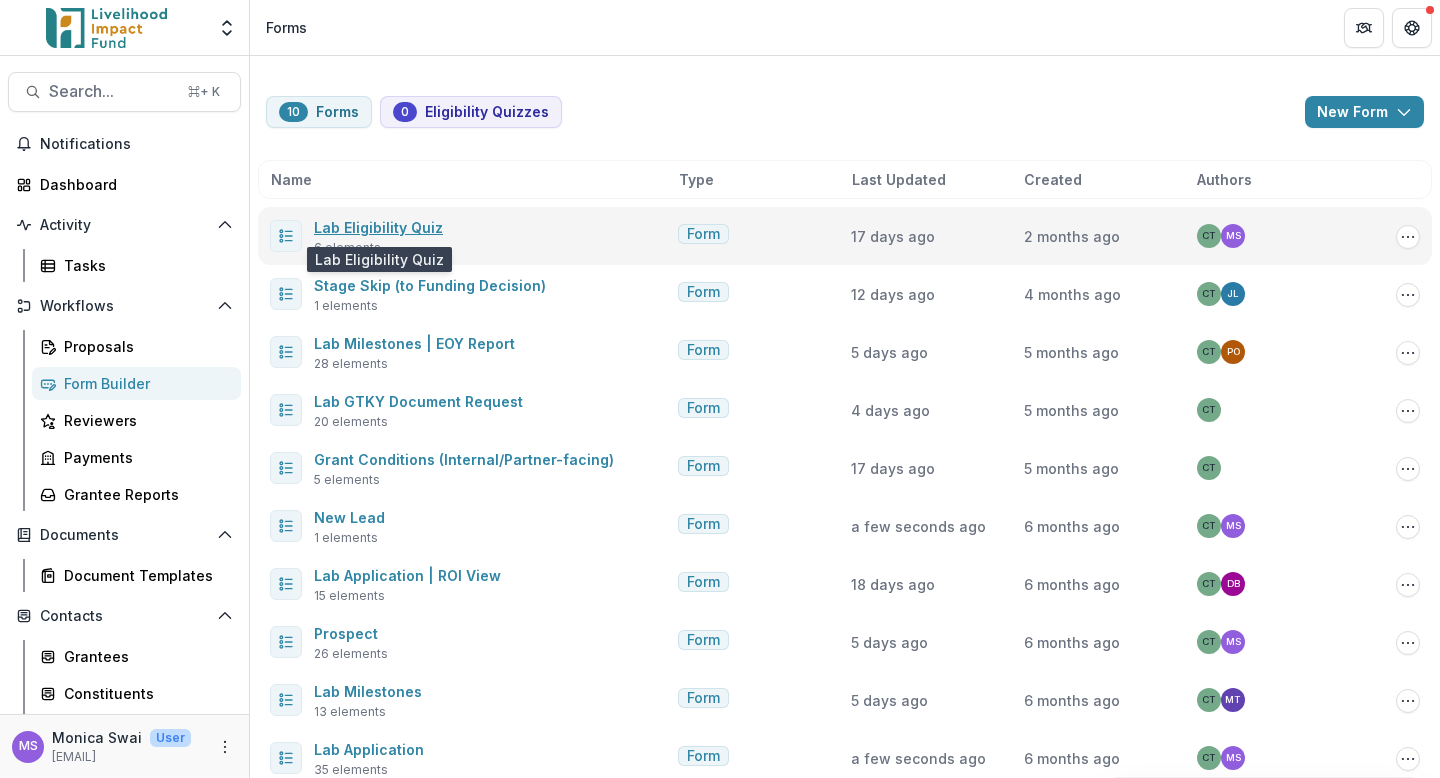 click on "Lab Eligibility Quiz" at bounding box center [378, 227] 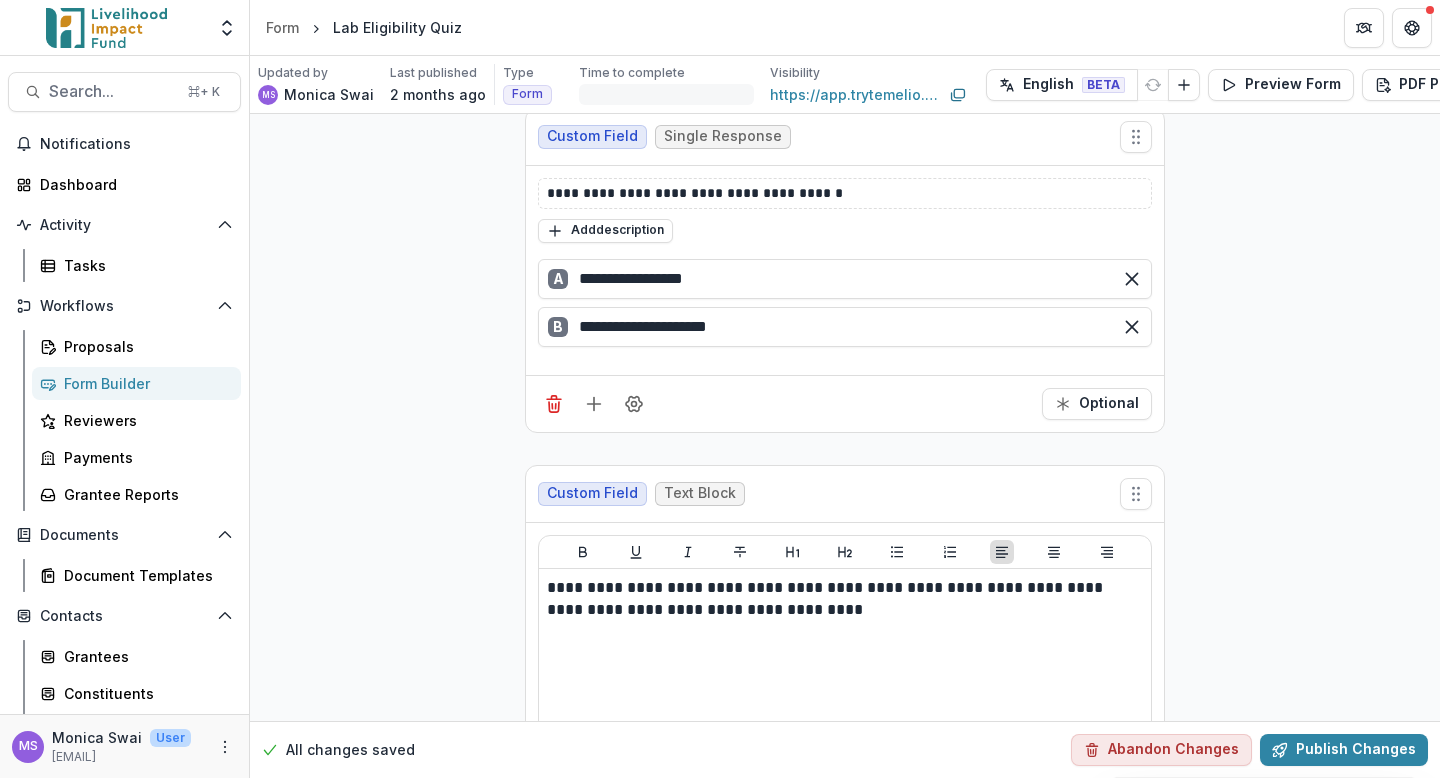 scroll, scrollTop: 1704, scrollLeft: 0, axis: vertical 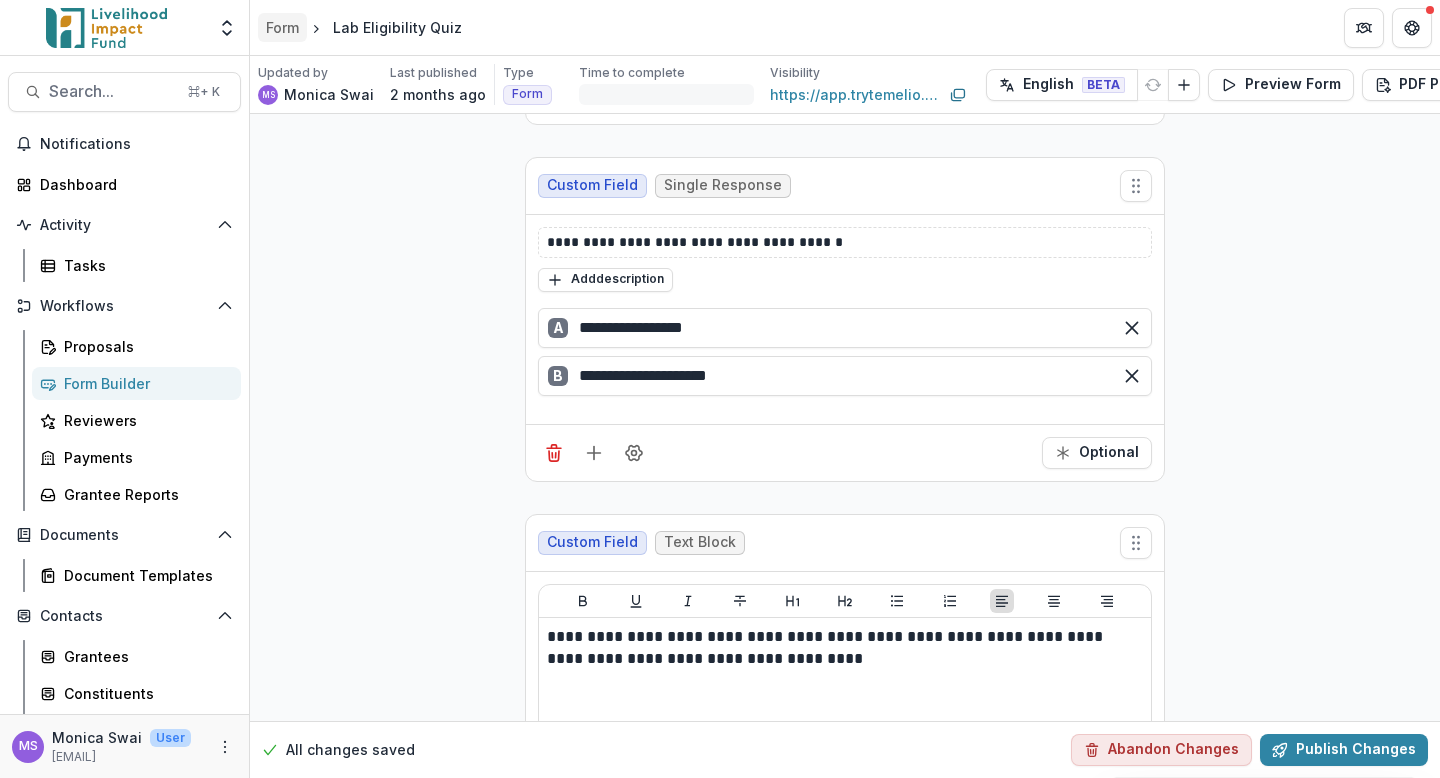 click on "Form" at bounding box center (282, 27) 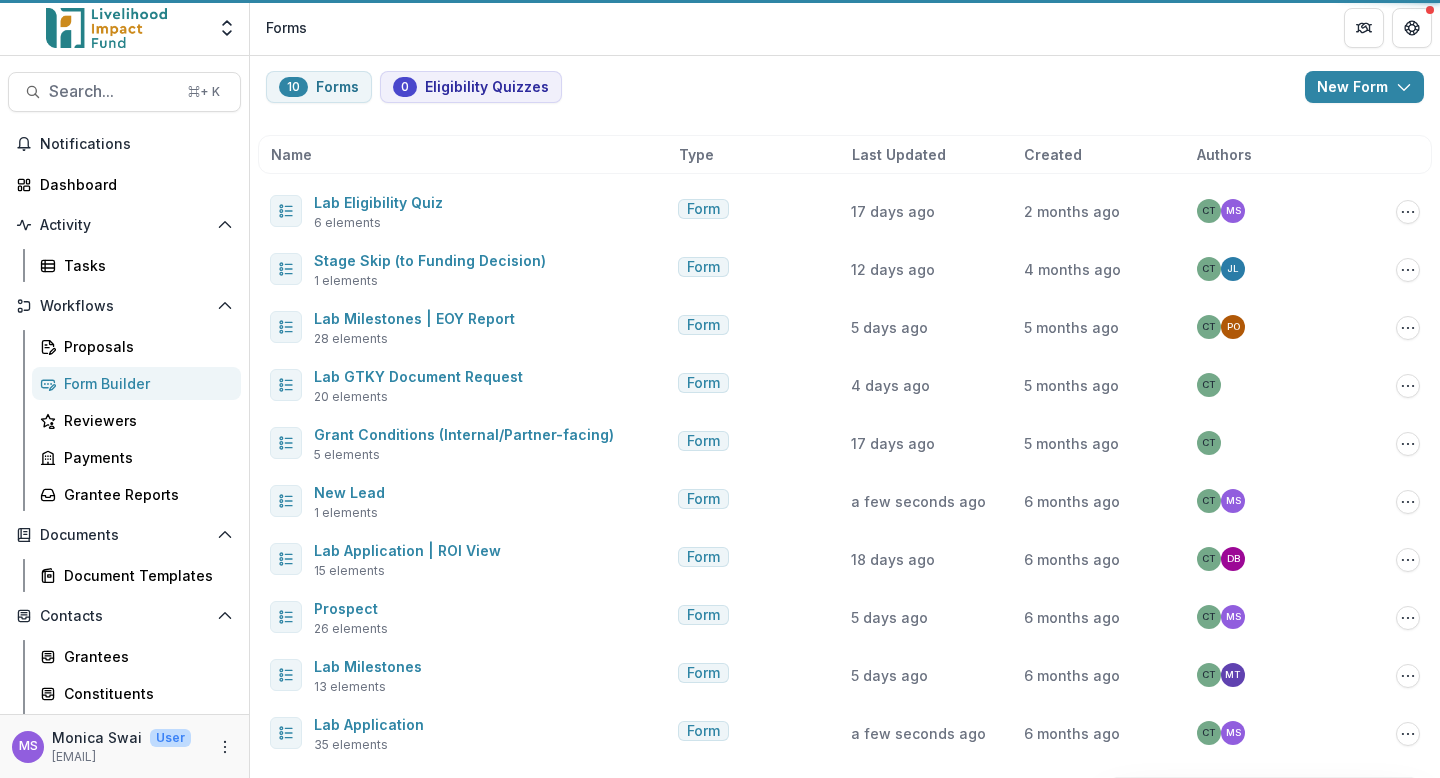 scroll, scrollTop: 25, scrollLeft: 0, axis: vertical 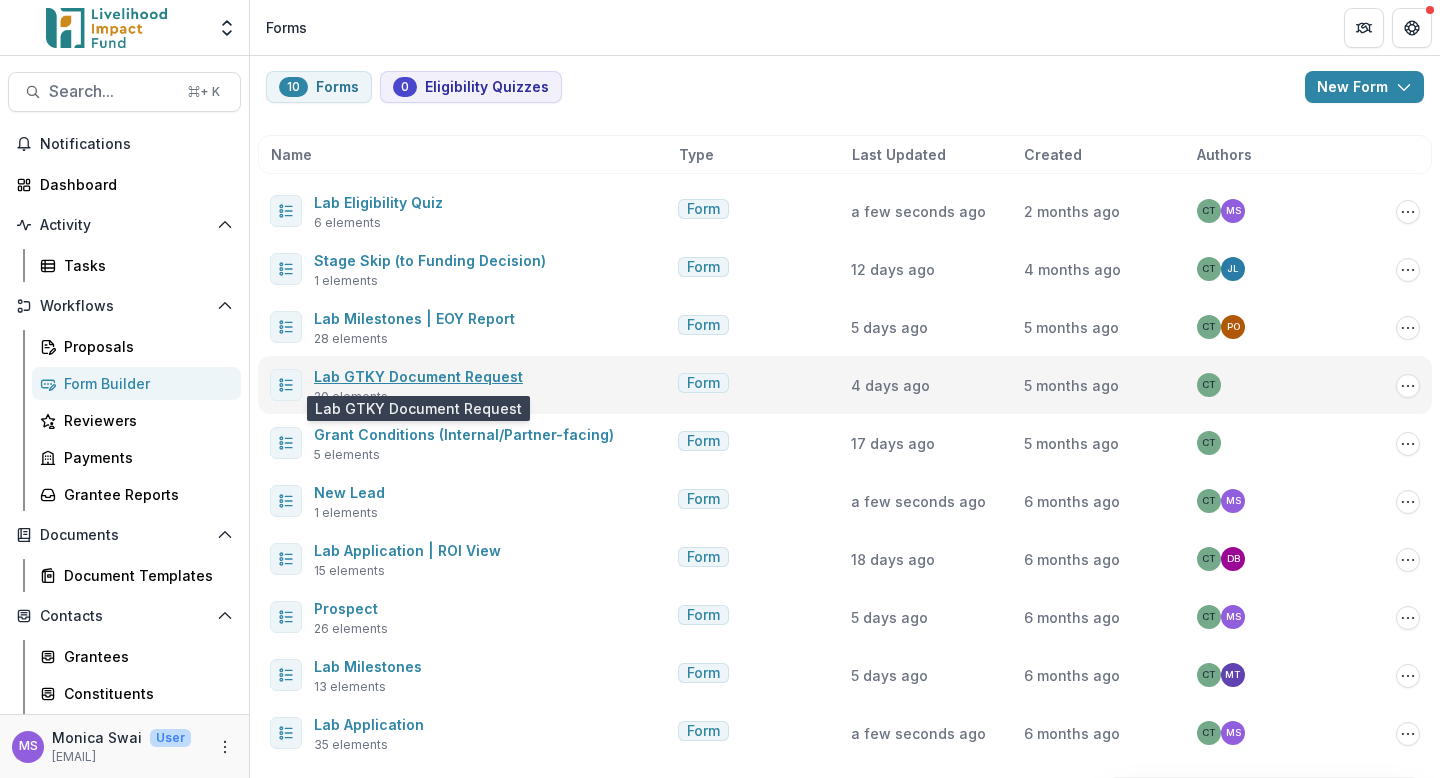 click on "Lab GTKY Document Request" at bounding box center (418, 376) 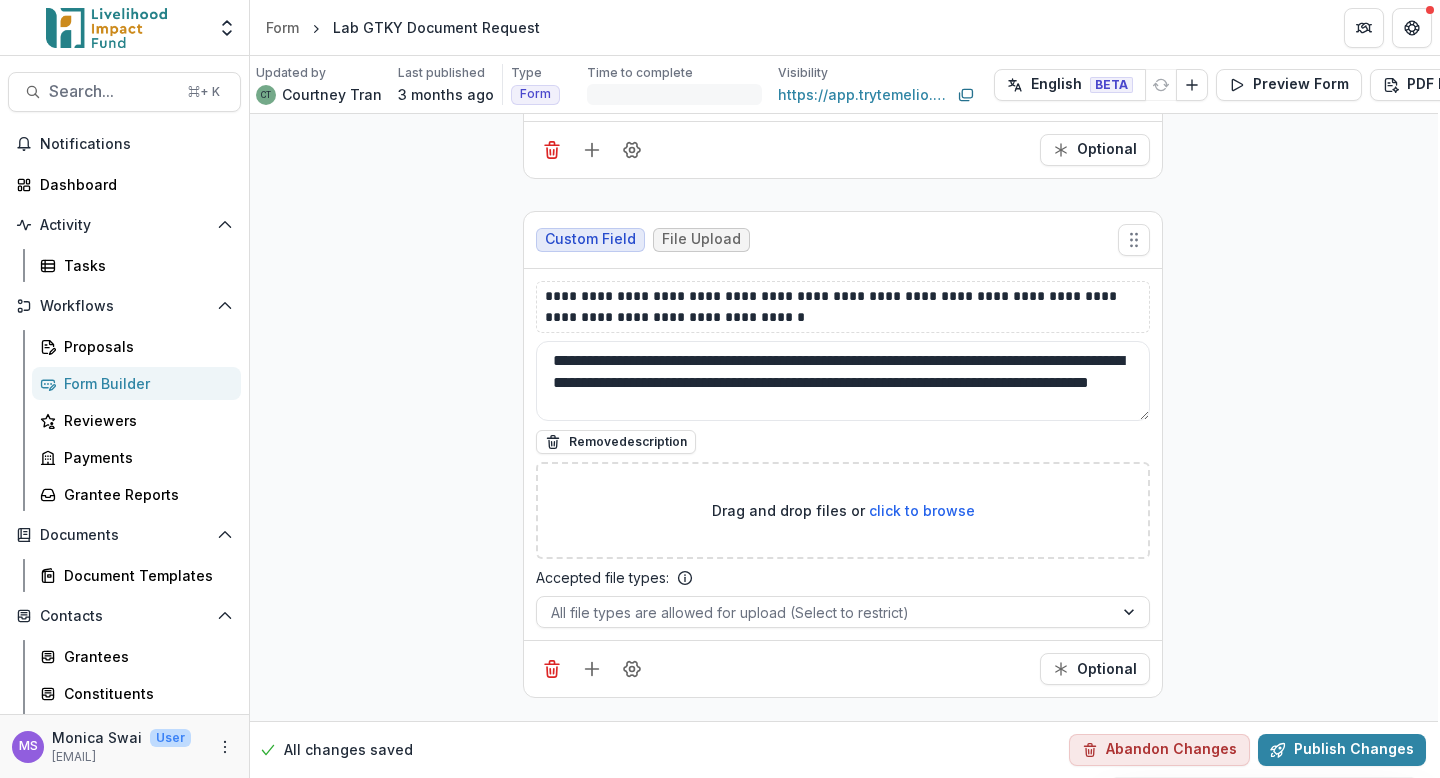 scroll, scrollTop: 10261, scrollLeft: 2, axis: both 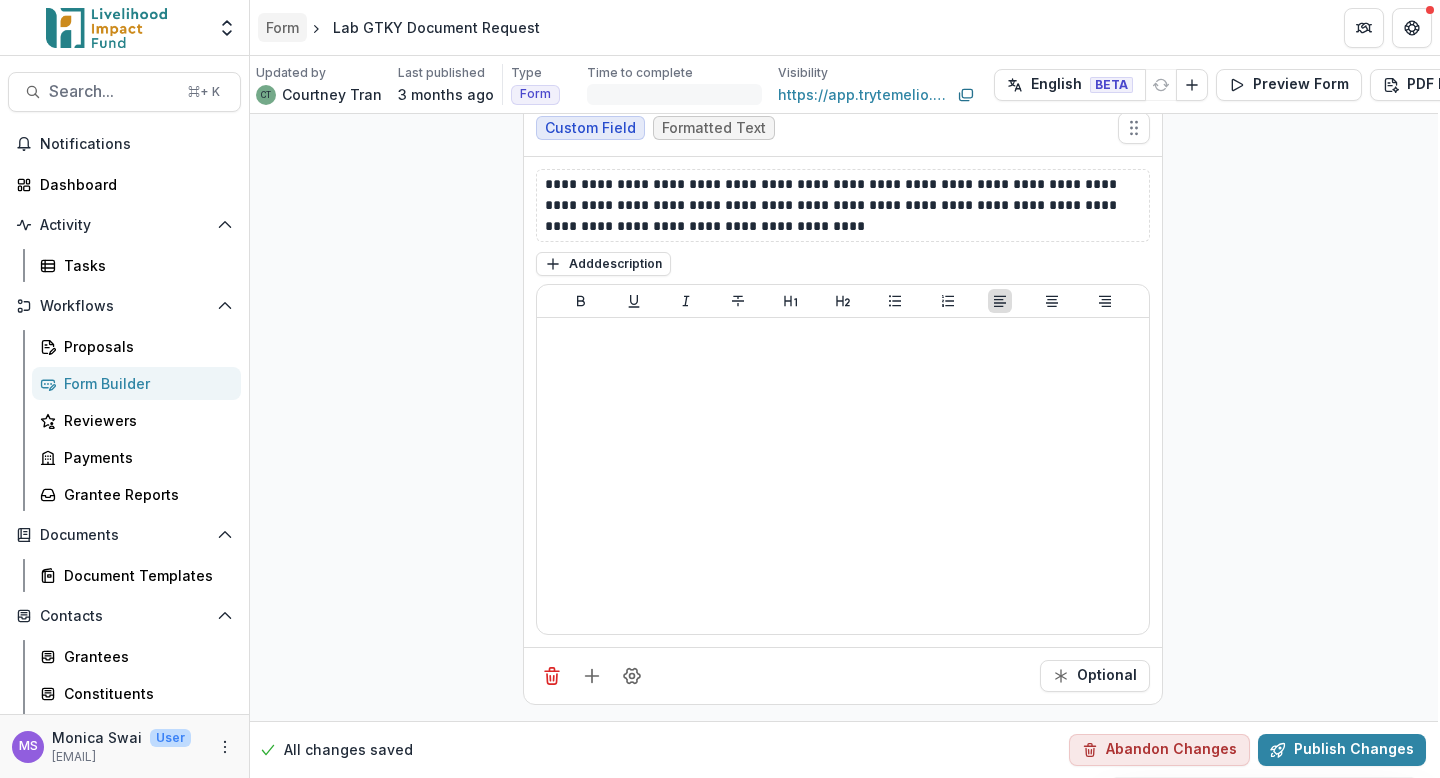 click on "Form" at bounding box center (282, 27) 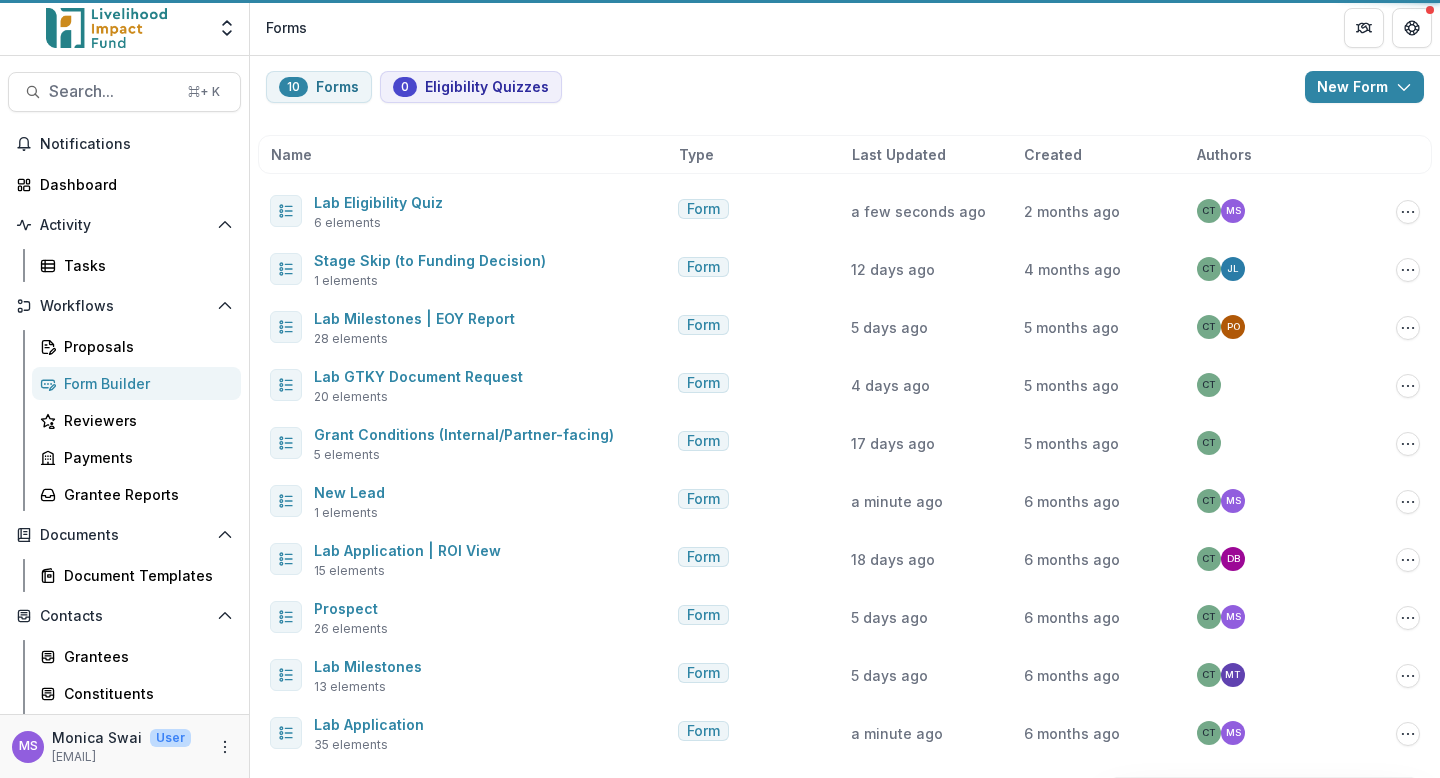 scroll, scrollTop: 25, scrollLeft: 0, axis: vertical 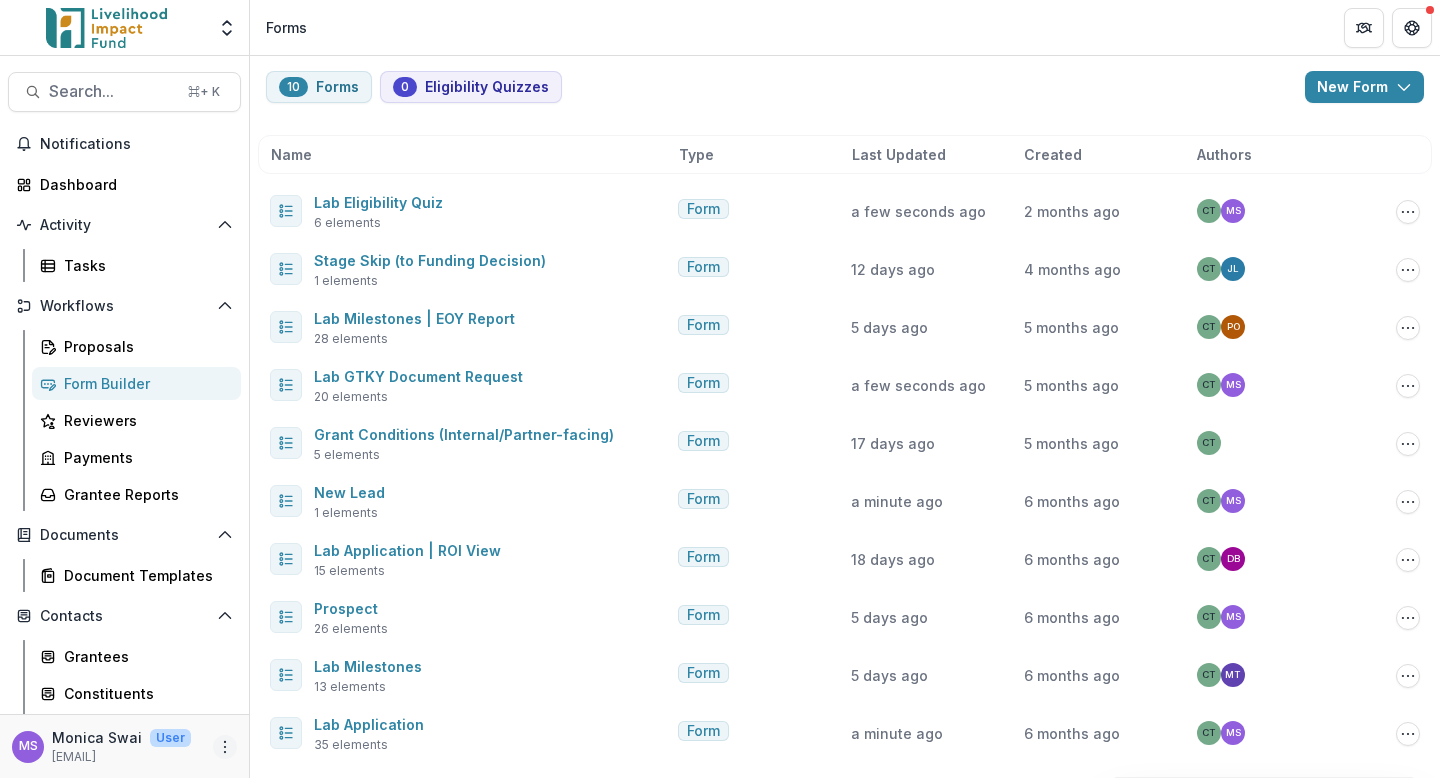 click 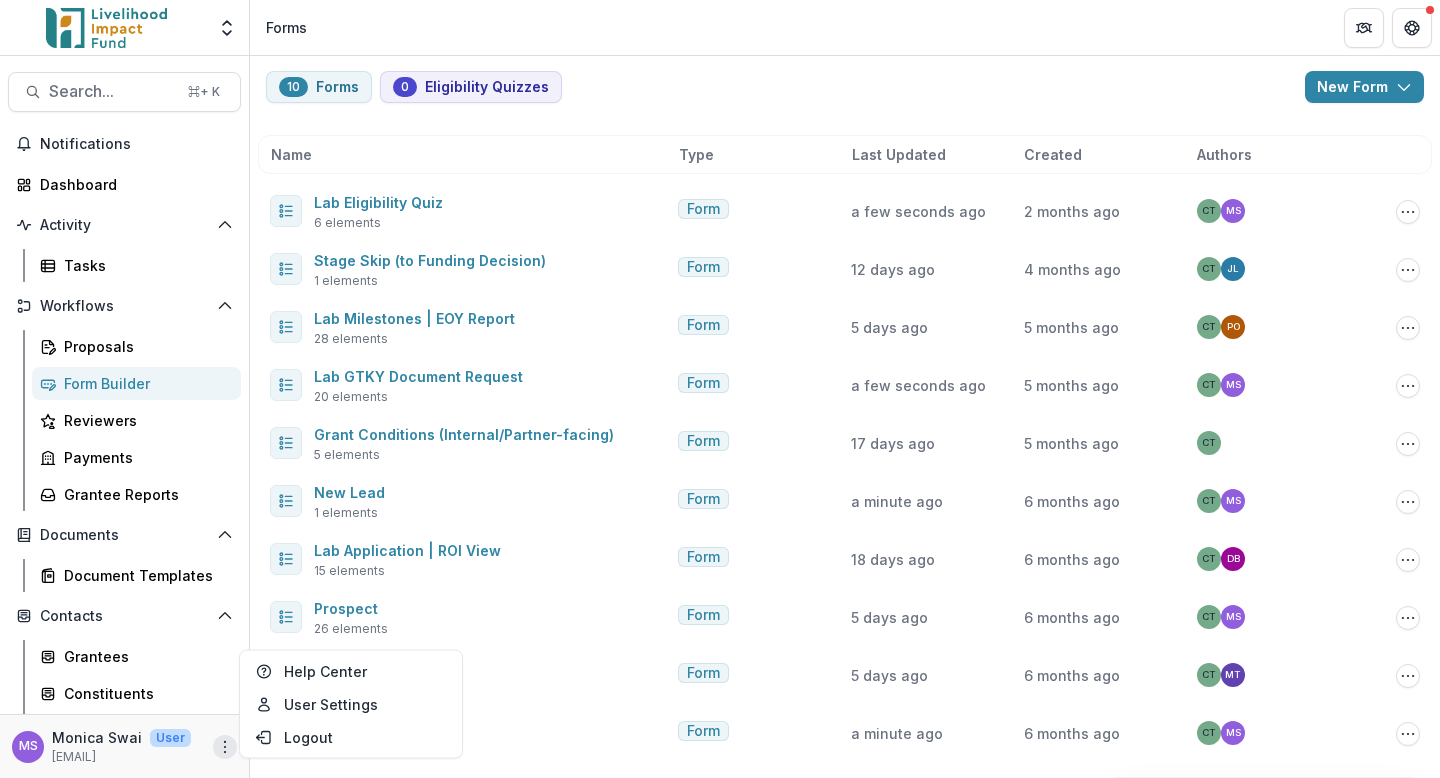 click at bounding box center (106, 28) 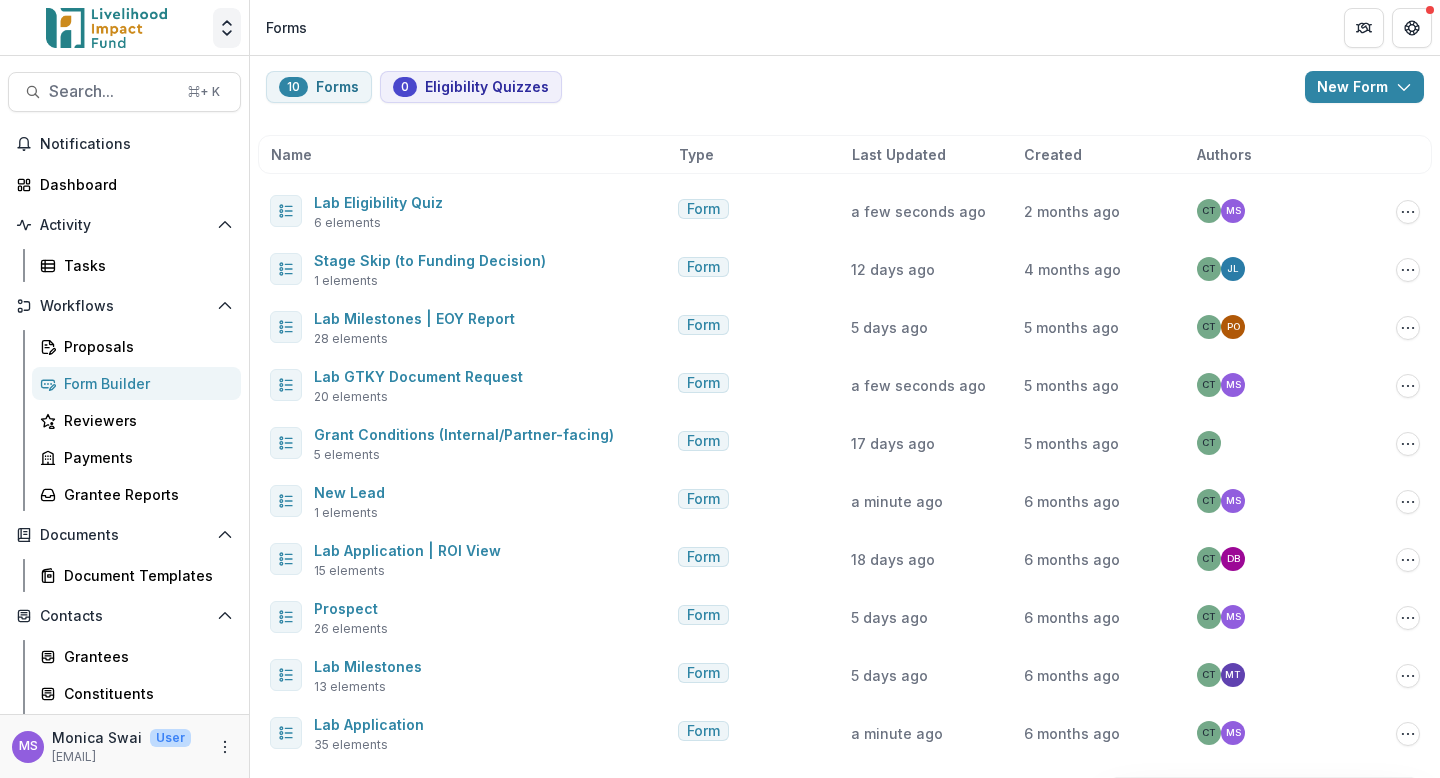 click 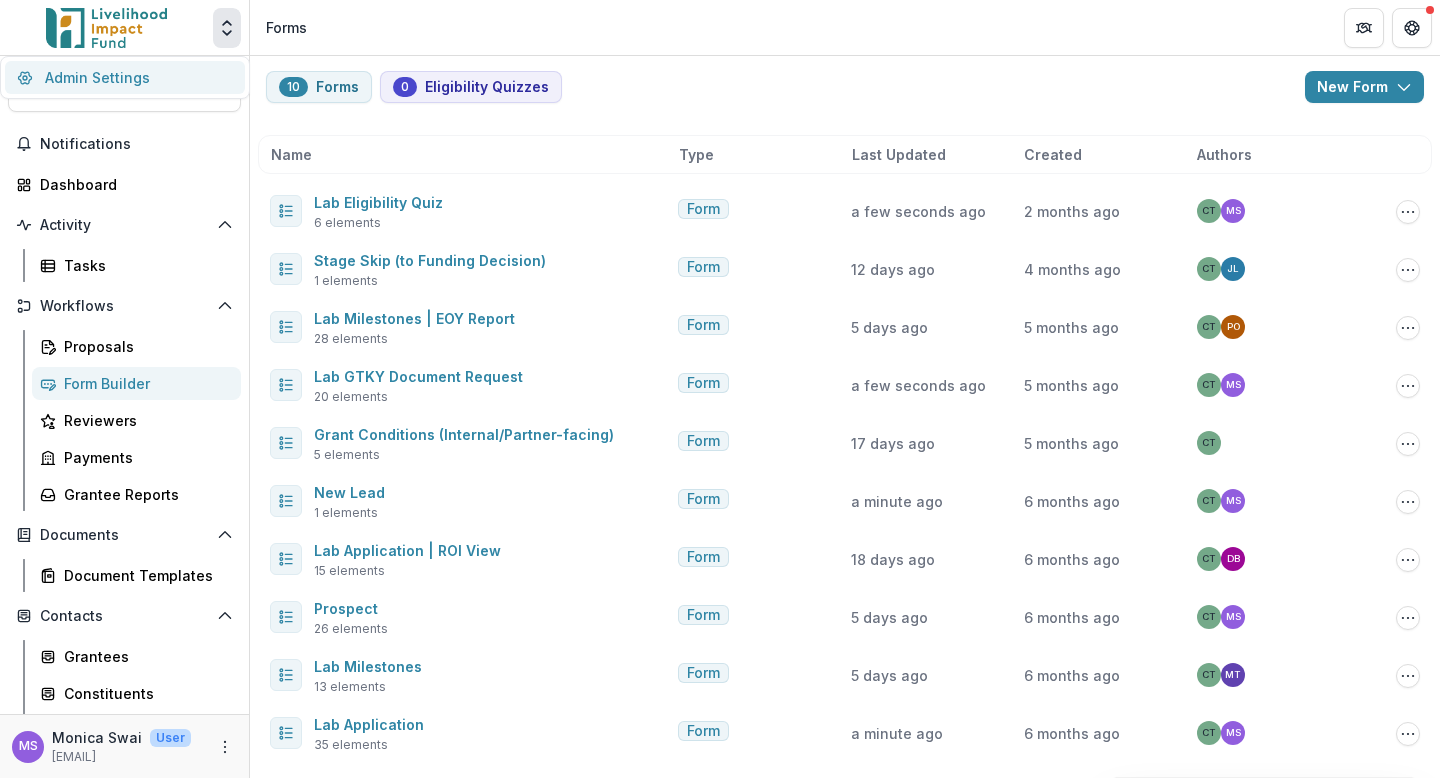 click on "Admin Settings" at bounding box center (125, 77) 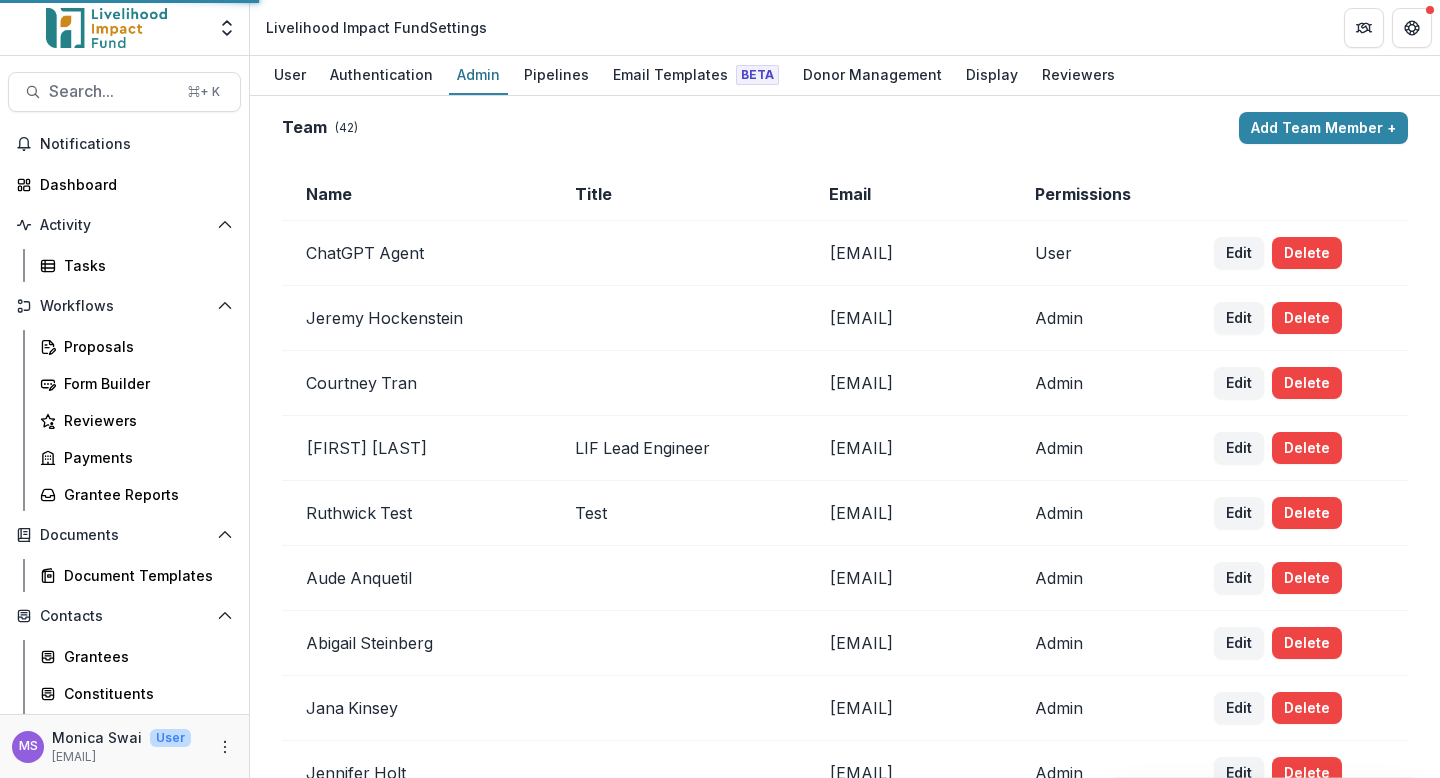 scroll, scrollTop: 0, scrollLeft: 0, axis: both 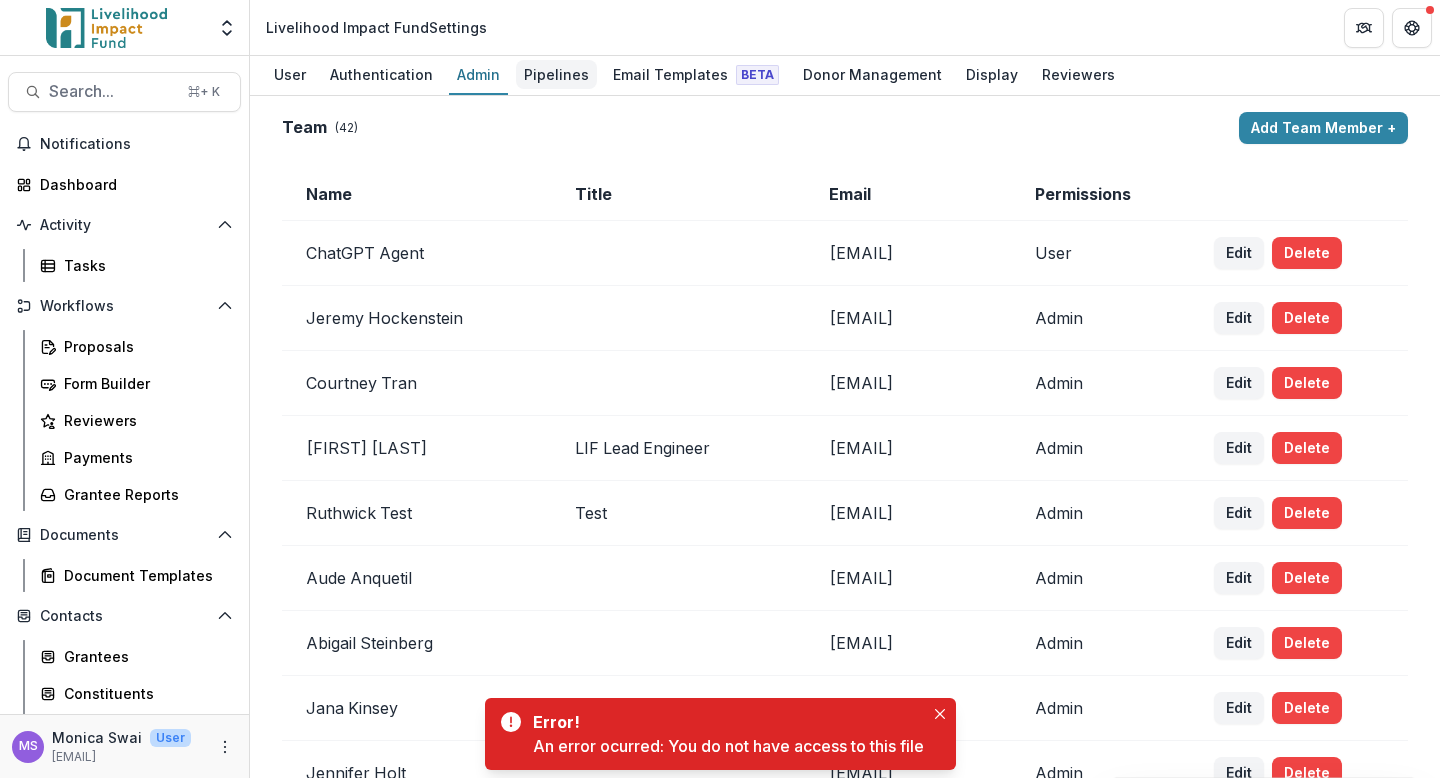 click on "Pipelines" at bounding box center (556, 74) 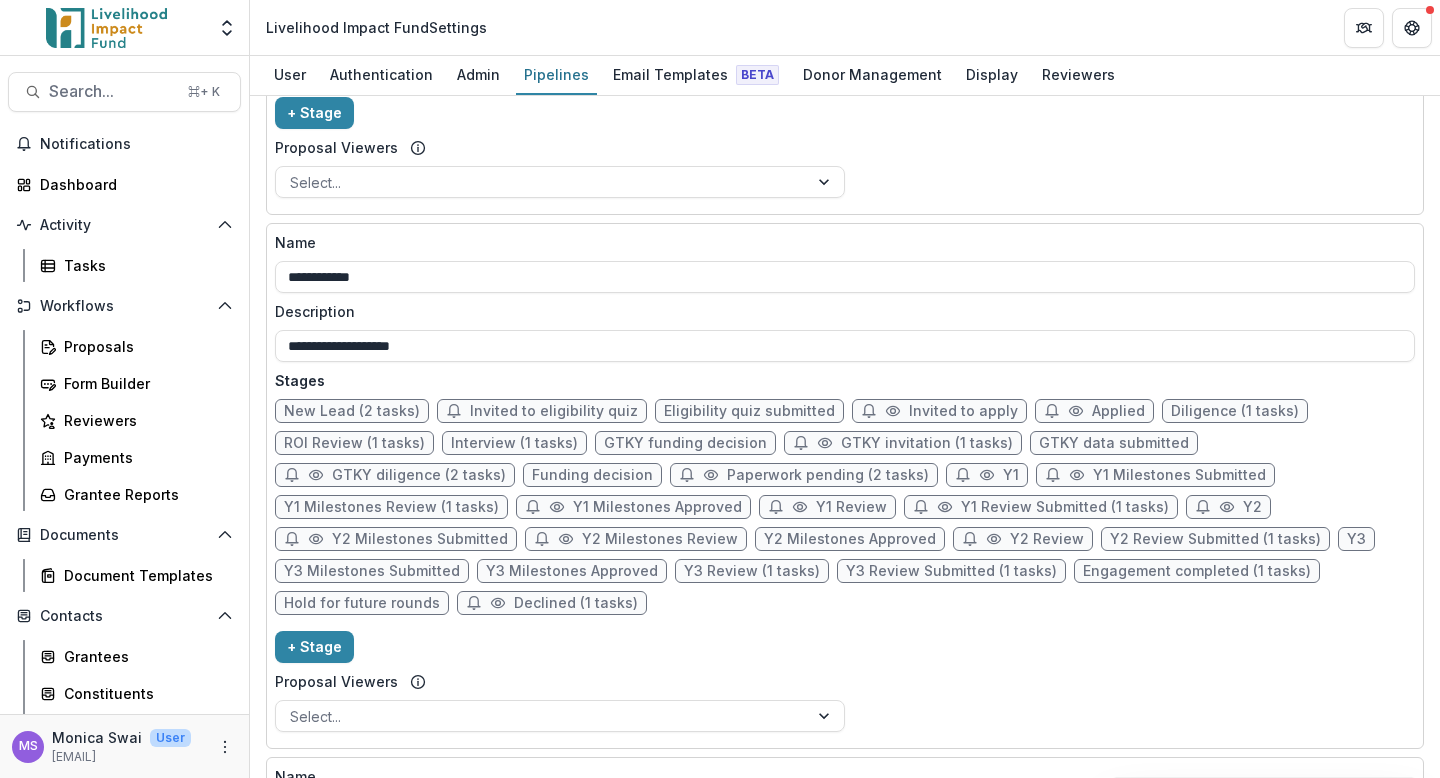 scroll, scrollTop: 688, scrollLeft: 0, axis: vertical 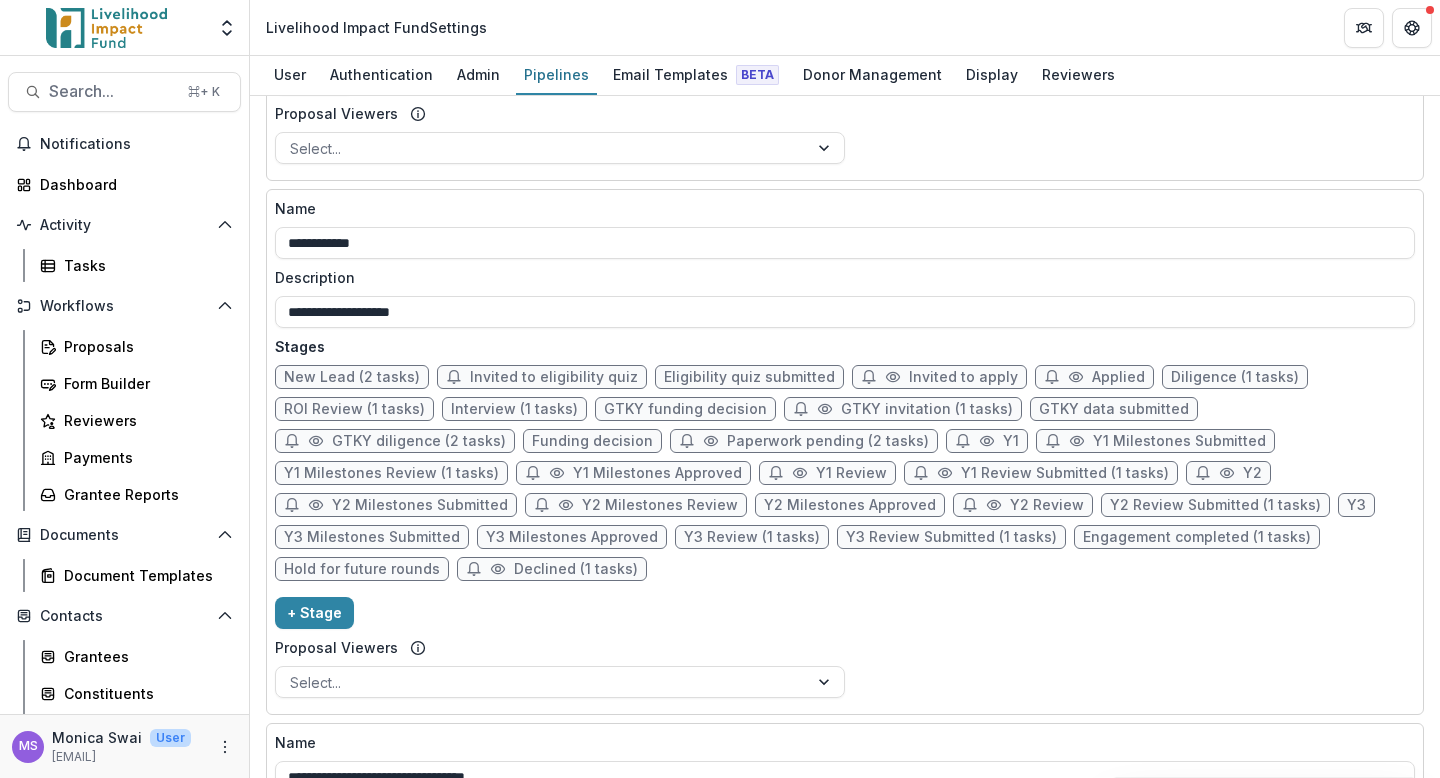 click on "New Lead (2 tasks)" at bounding box center (352, 377) 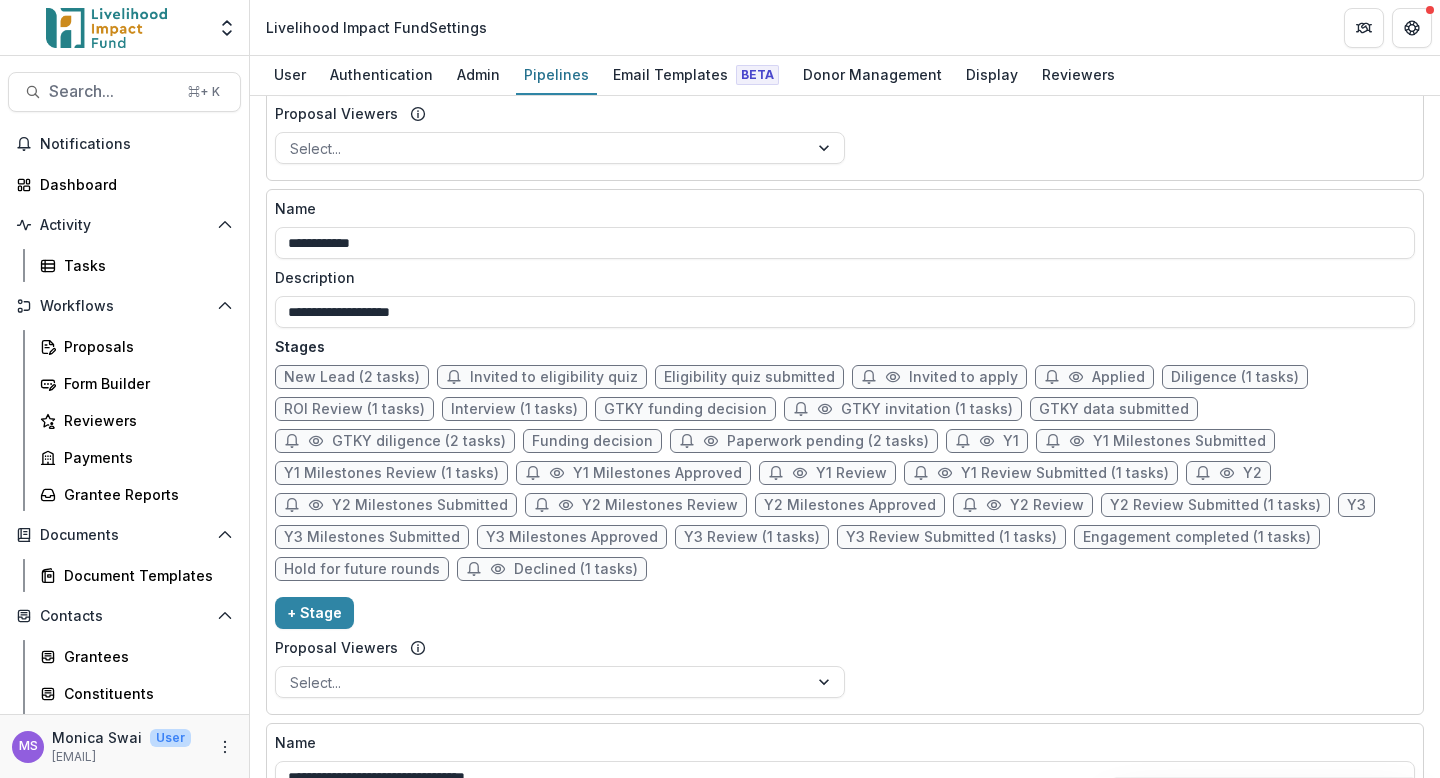 select on "*****" 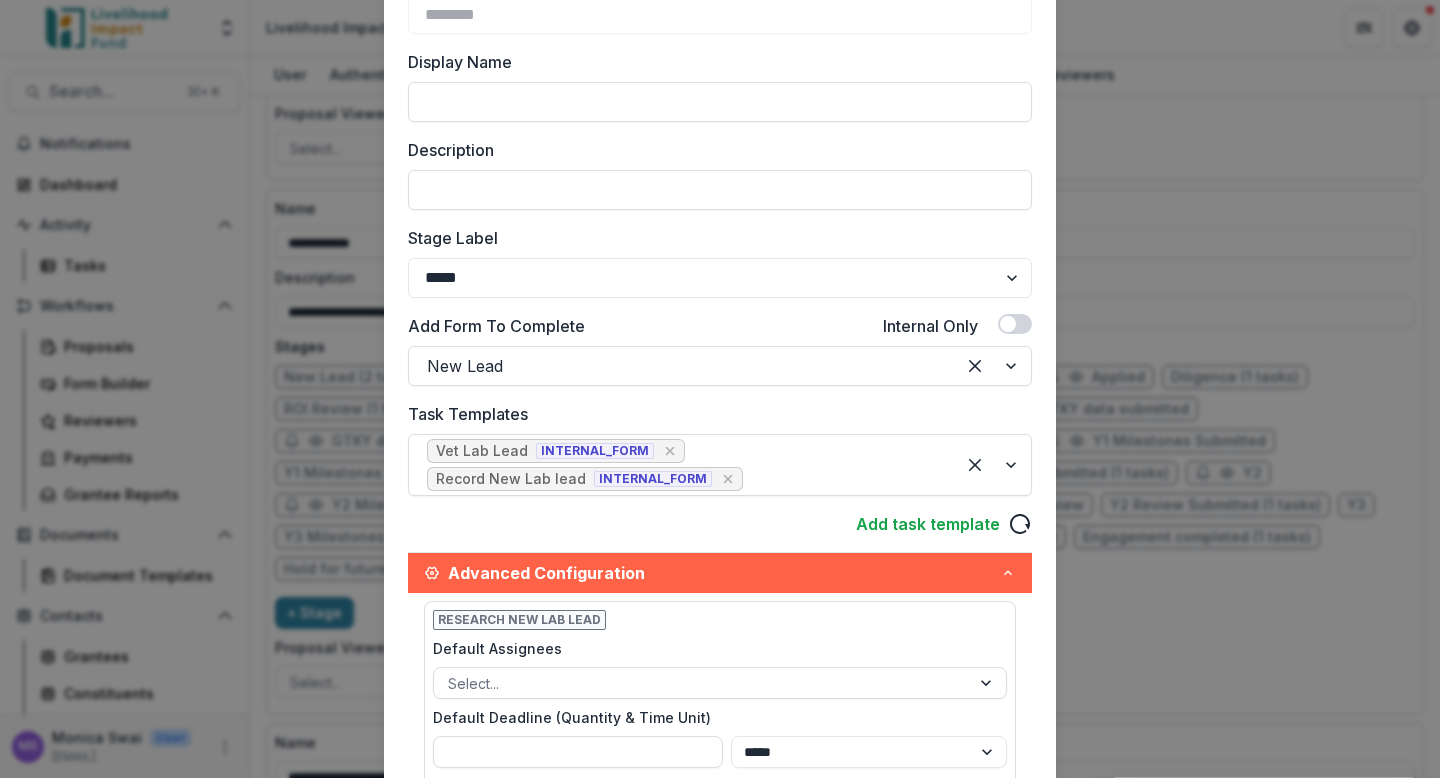 scroll, scrollTop: 189, scrollLeft: 0, axis: vertical 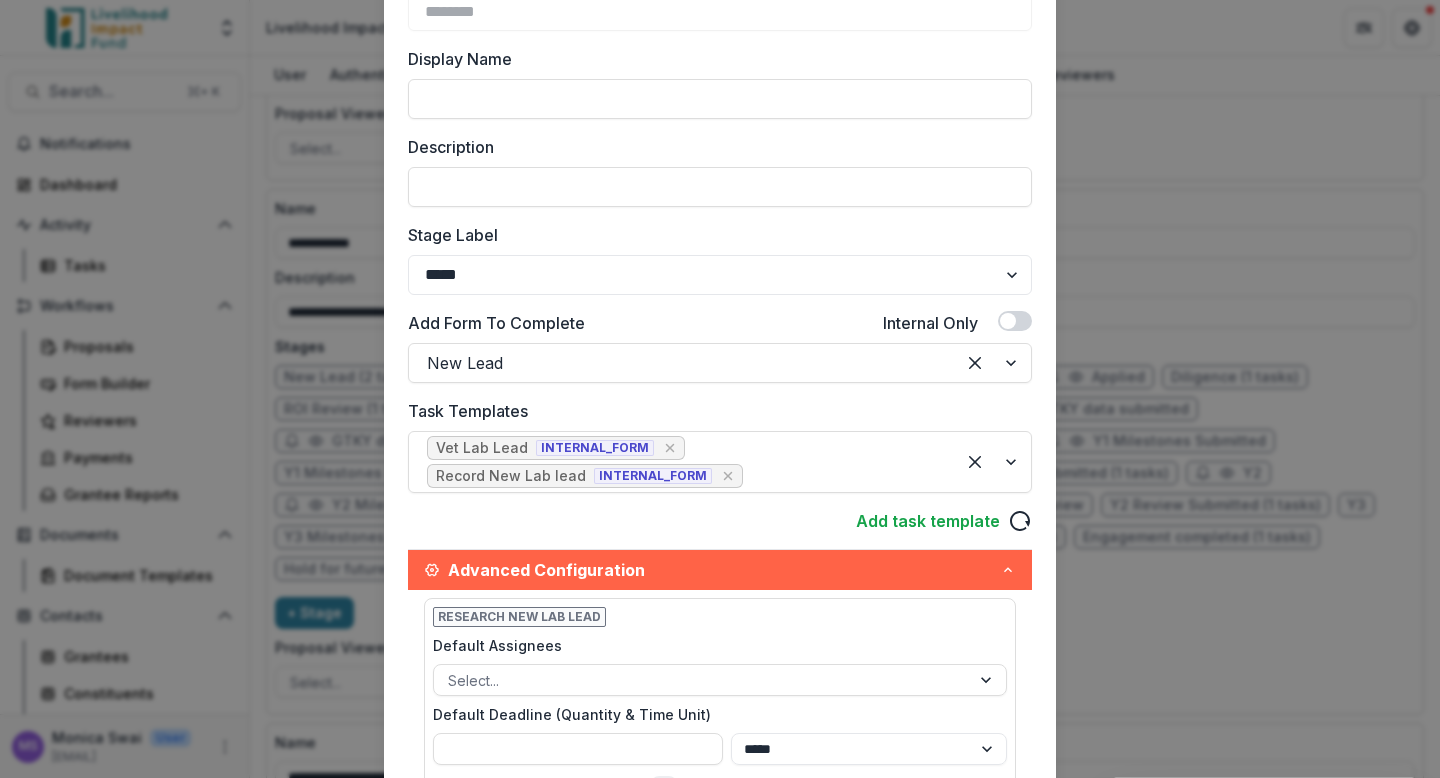 click on "Edit Stage Stage Name ******** Display Name Description Stage Label ******* ***** ********* ****** ******* ******** ******** ******* ********* ******* ****** Add Form To Complete Internal Only New Lead Task Templates Vet Lab Lead INTERNAL_FORM Record New Lab lead INTERNAL_FORM Add task template Advanced Configuration Research new Lab lead Default Assignees Select... Default Deadline (Quantity & Time Unit) * **** ***** ****** ***** Embed Task In Stage Change Vet Lab Lead Default Assignees Select... Default Deadline (Quantity & Time Unit) **** ***** ****** ***** Embed Task In Stage Change Enable document generation in email notification? Notify entity of change to this stage? Show stage on grantee side Save" at bounding box center [720, 389] 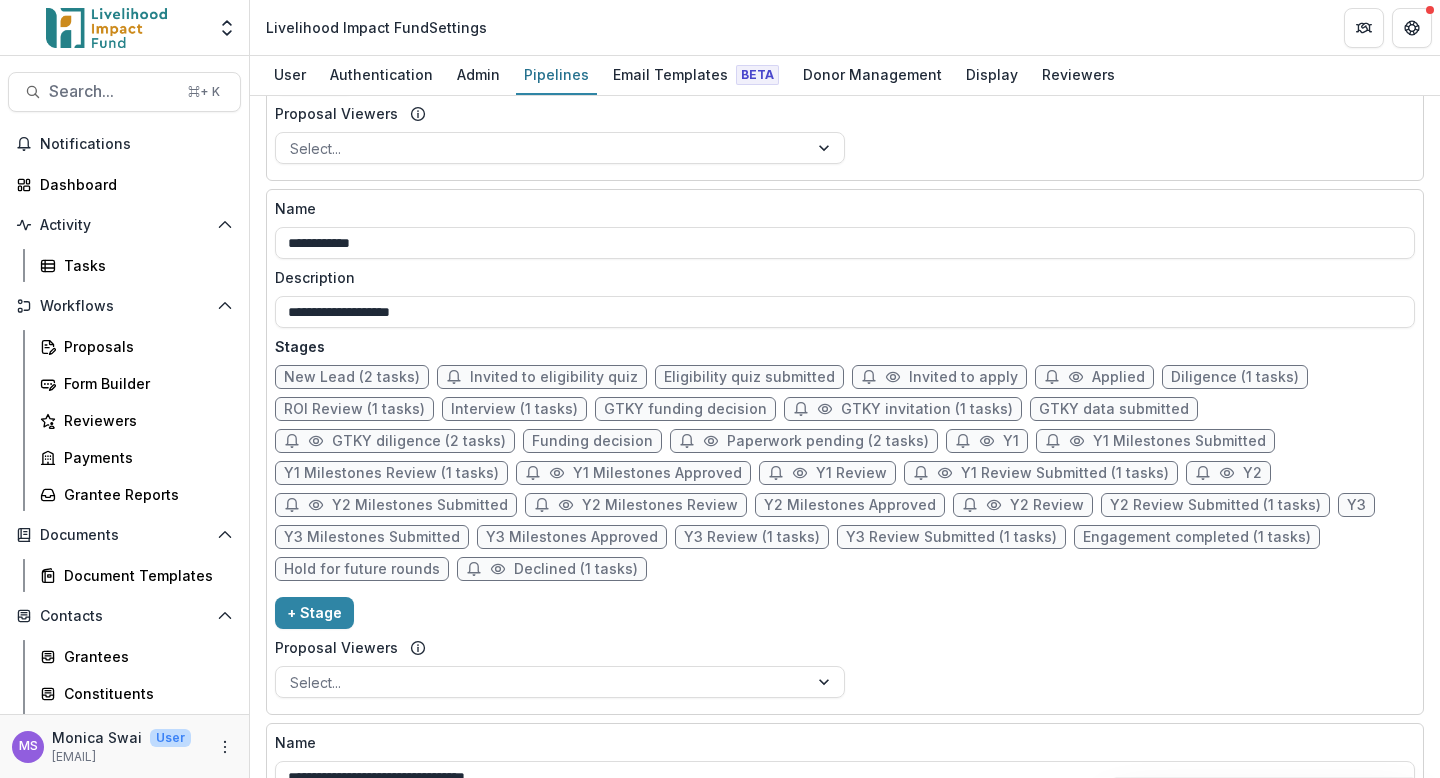 click on "New Lead (2 tasks)" at bounding box center [352, 377] 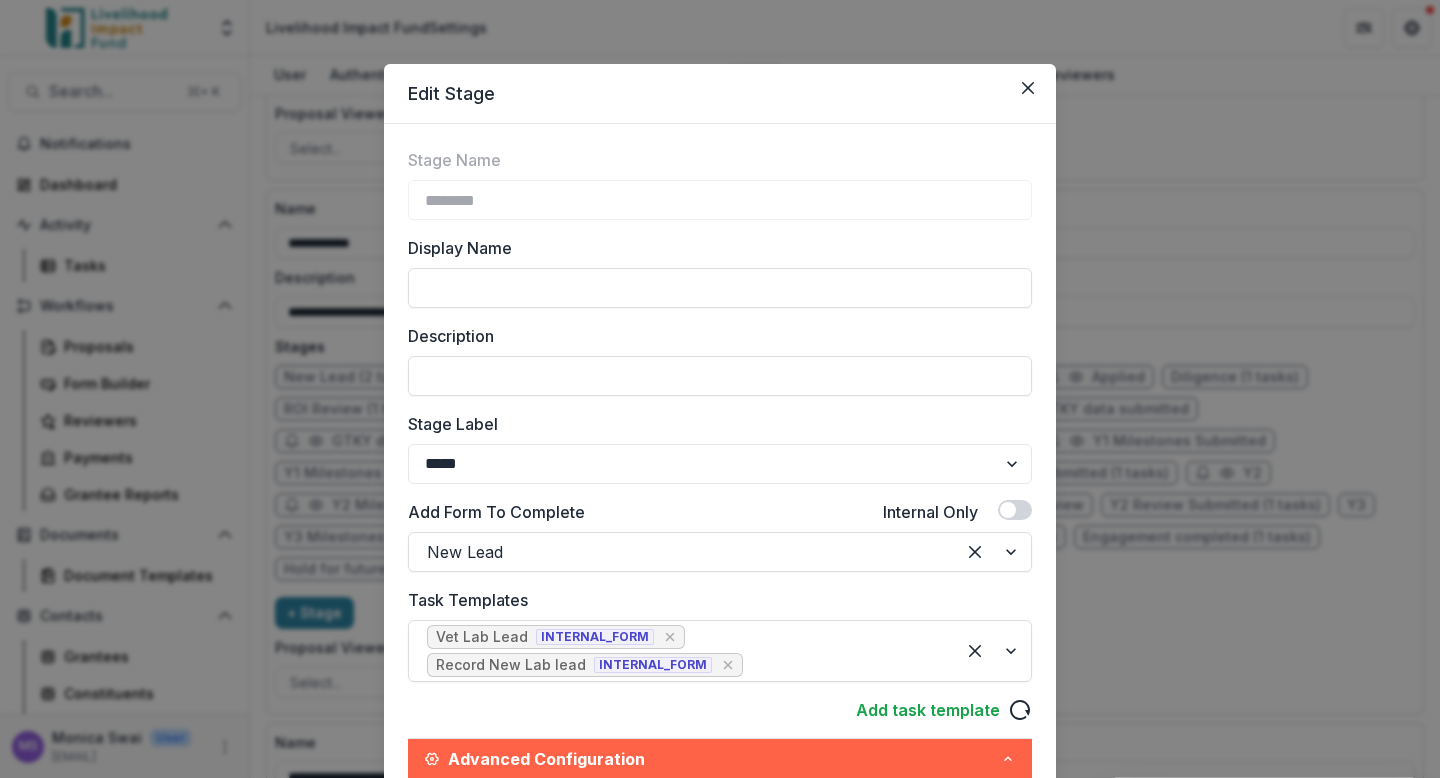 click on "Edit Stage Stage Name ******** Display Name Description Stage Label ******* ***** ********* ****** ******* ******** ******** ******* ********* ******* ****** Add Form To Complete Internal Only New Lead Task Templates Vet Lab Lead INTERNAL_FORM Record New Lab lead INTERNAL_FORM Add task template Advanced Configuration Research new Lab lead Default Assignees Select... Default Deadline (Quantity & Time Unit) * **** ***** ****** ***** Embed Task In Stage Change Vet Lab Lead Default Assignees Select... Default Deadline (Quantity & Time Unit) **** ***** ****** ***** Embed Task In Stage Change Enable document generation in email notification? Notify entity of change to this stage? Show stage on grantee side Save" at bounding box center [720, 389] 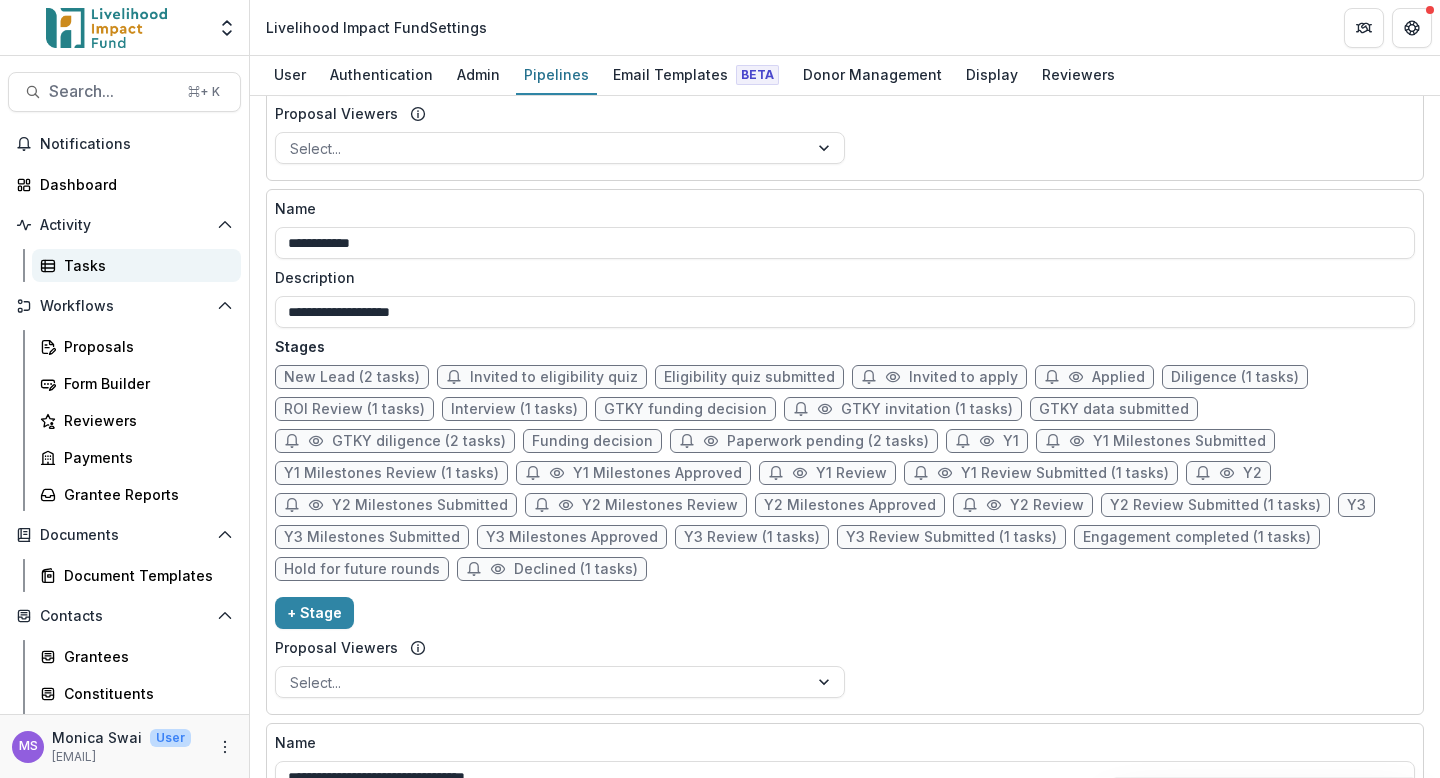 click on "Tasks" at bounding box center (144, 265) 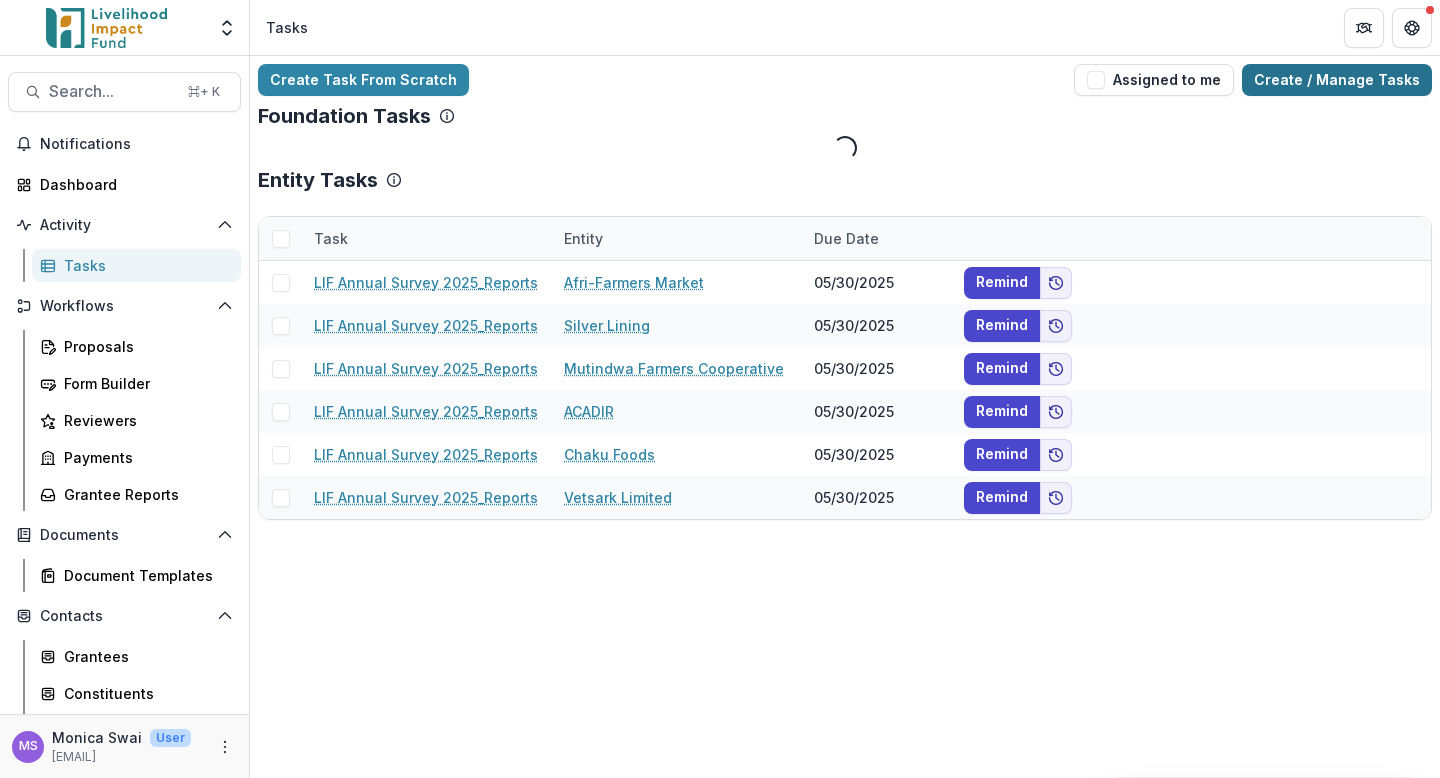 click on "Create / Manage Tasks" at bounding box center [1337, 80] 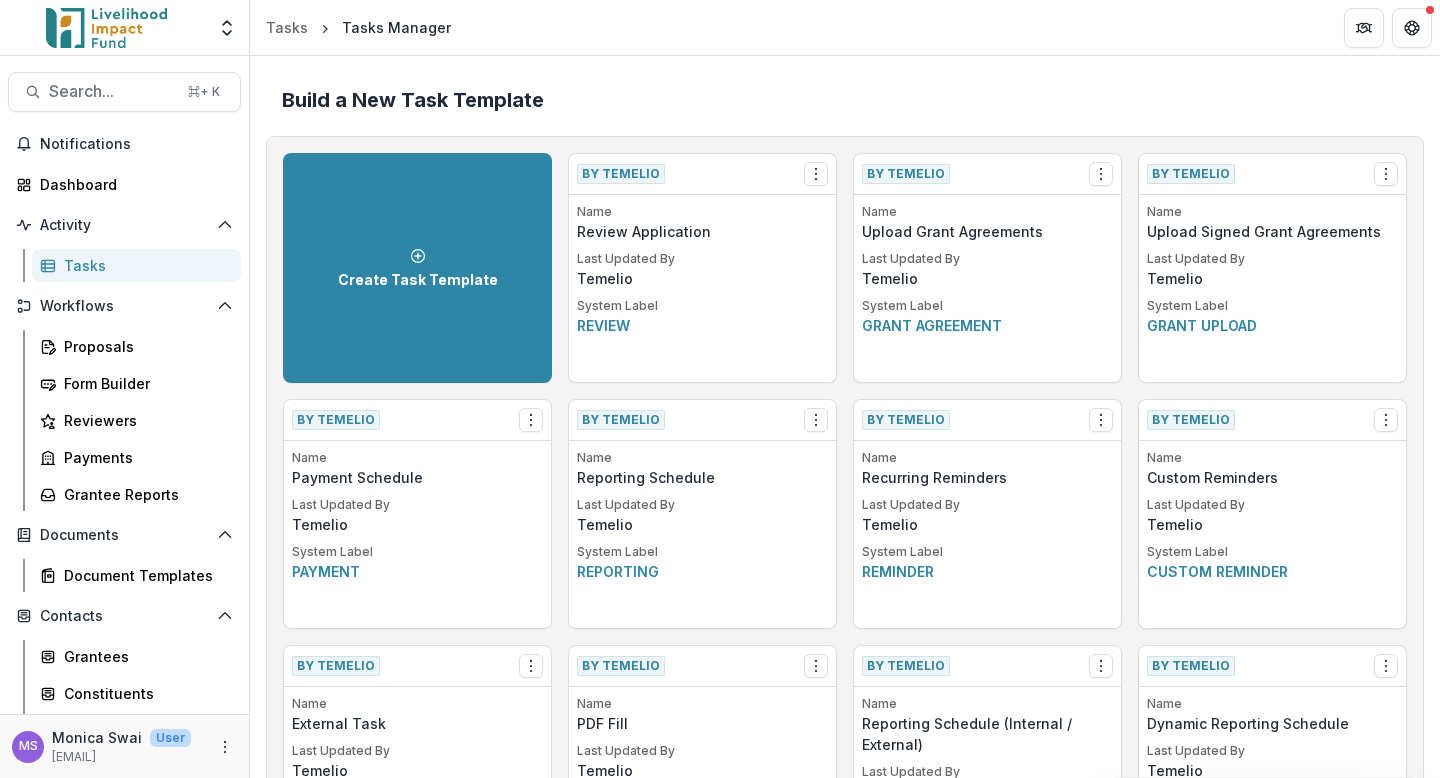 click on "Build a New Task Template" at bounding box center (845, 100) 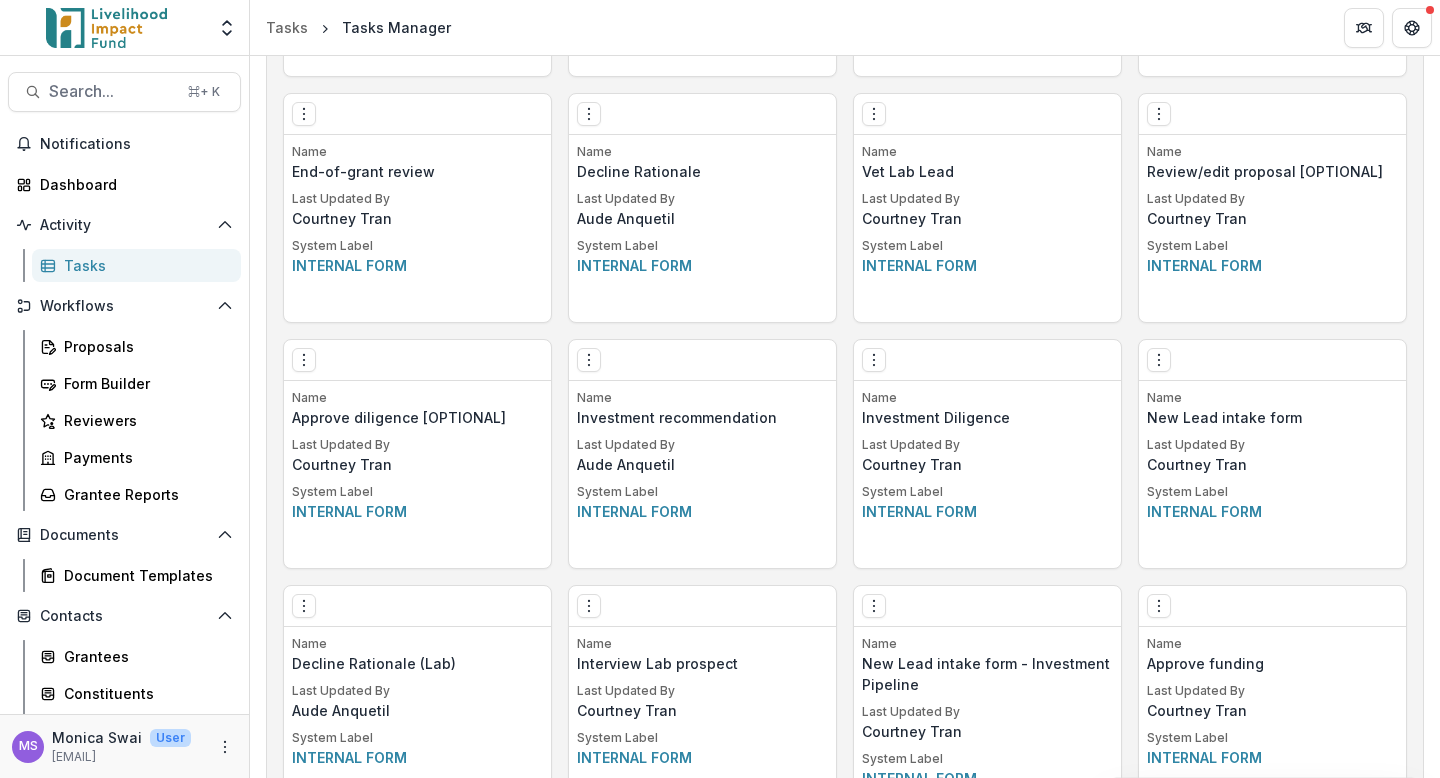 scroll, scrollTop: 2274, scrollLeft: 0, axis: vertical 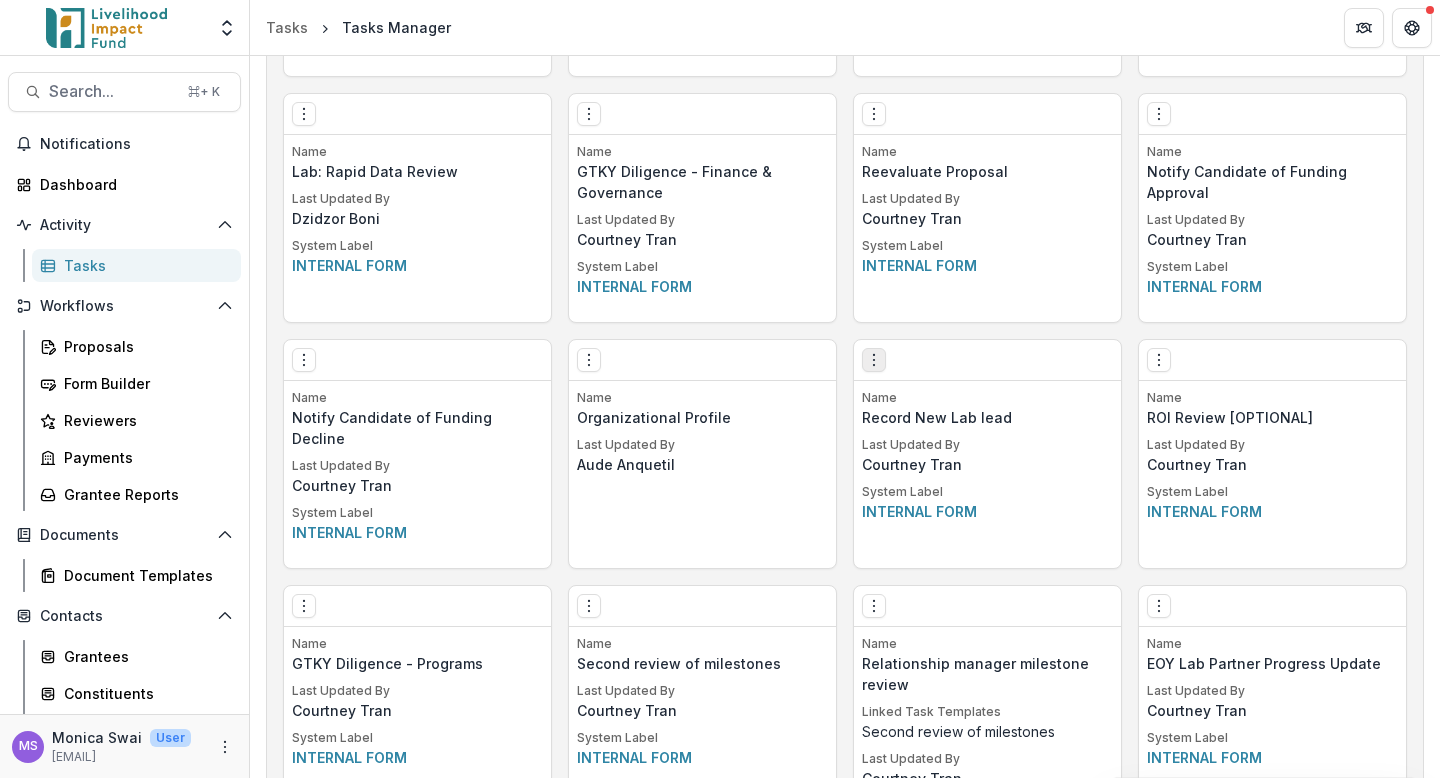 click 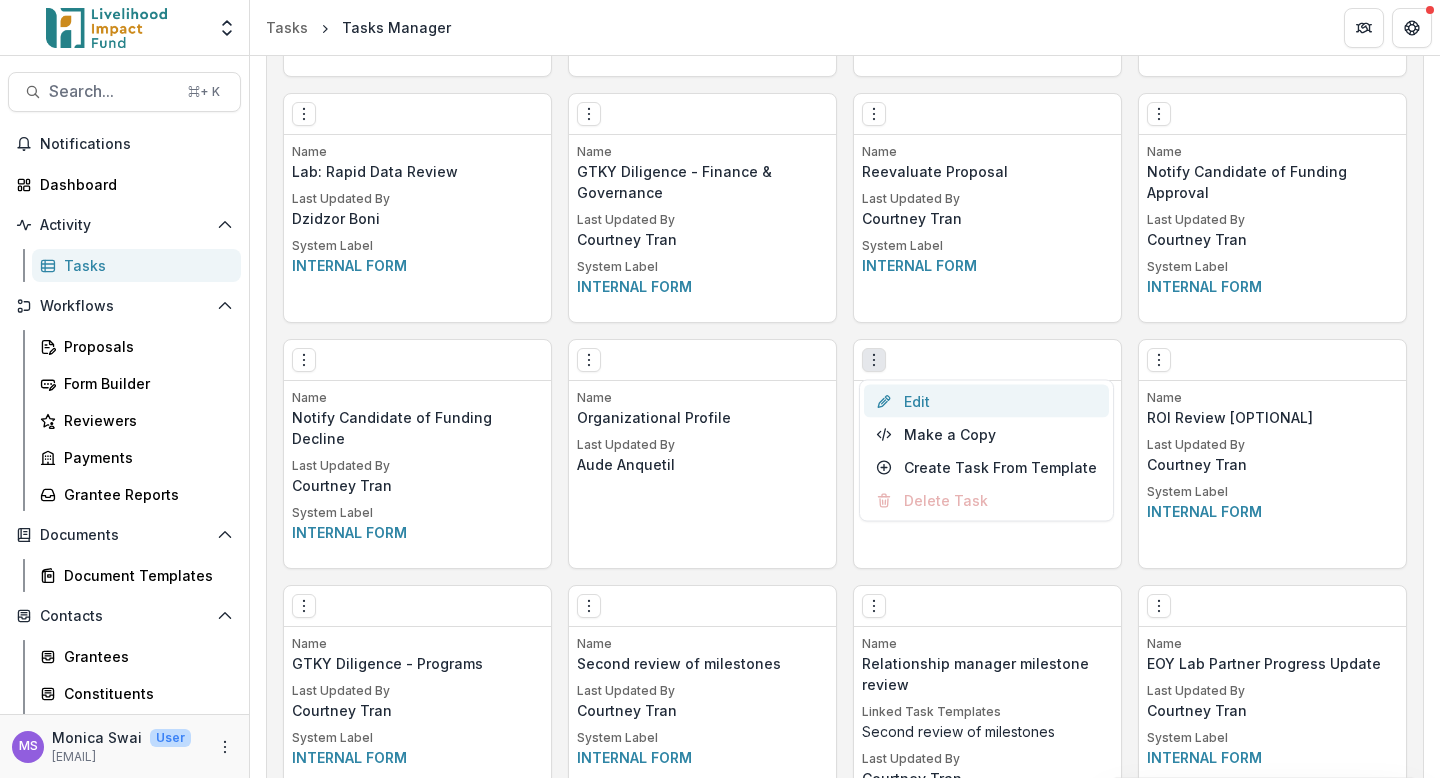 click on "Edit" at bounding box center (986, 401) 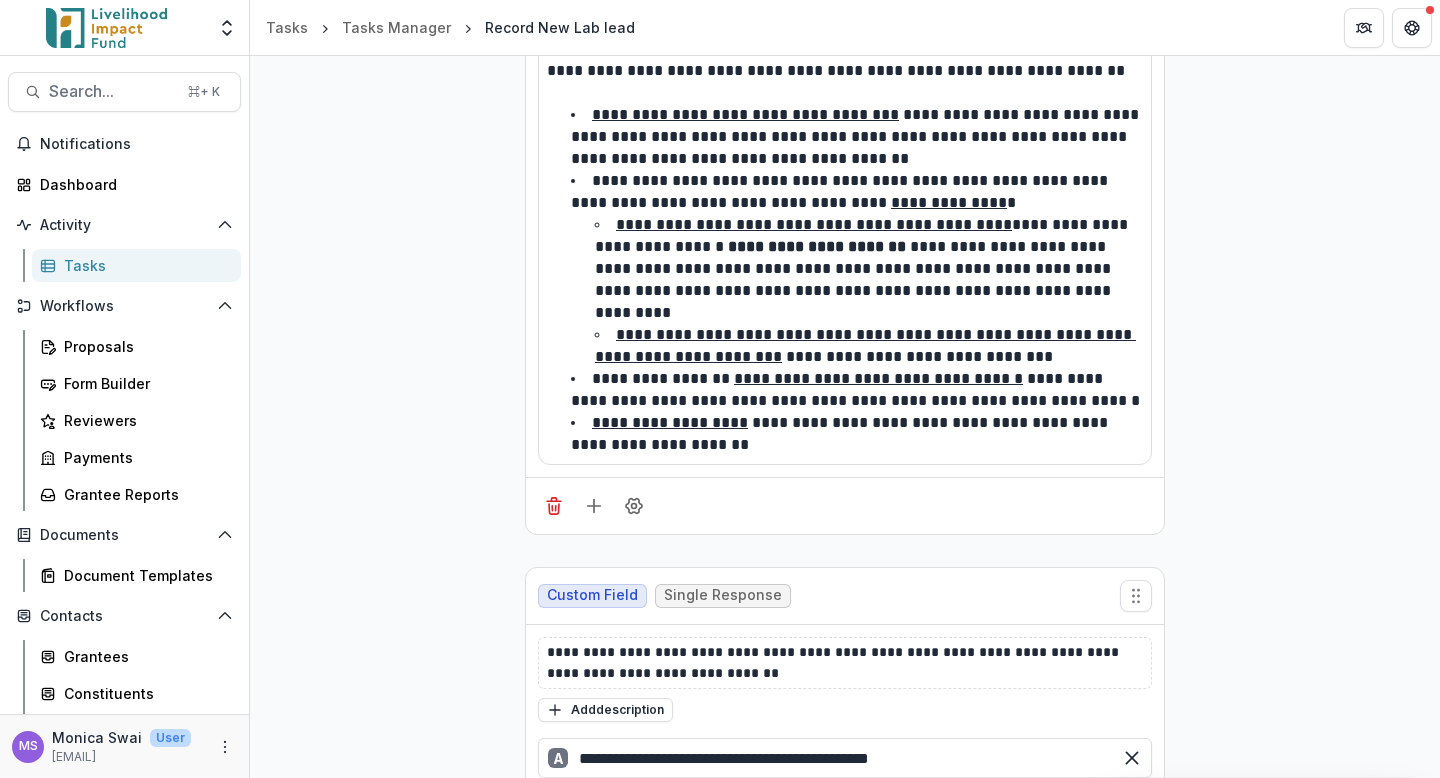 scroll, scrollTop: 6118, scrollLeft: 0, axis: vertical 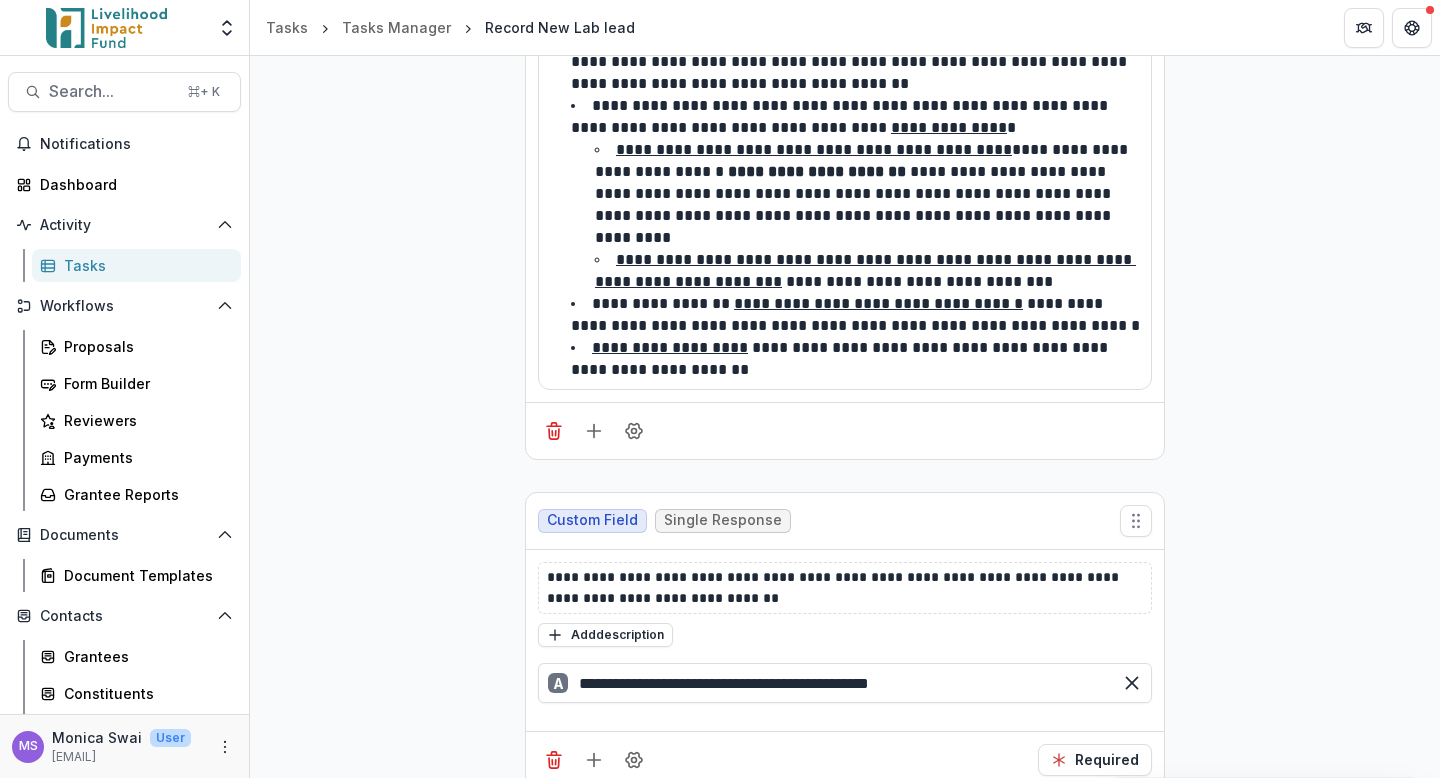 click on "Tasks" at bounding box center [144, 265] 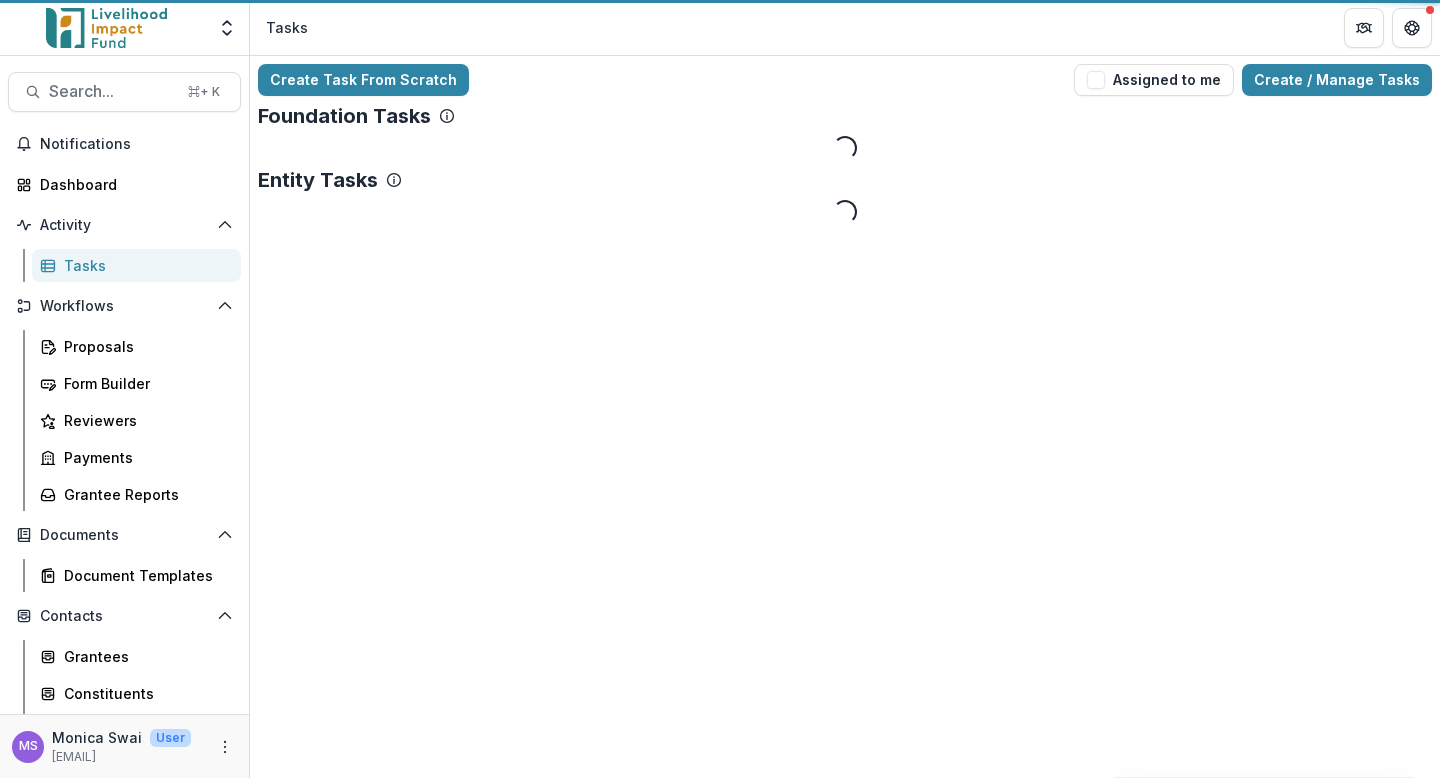 scroll, scrollTop: 0, scrollLeft: 0, axis: both 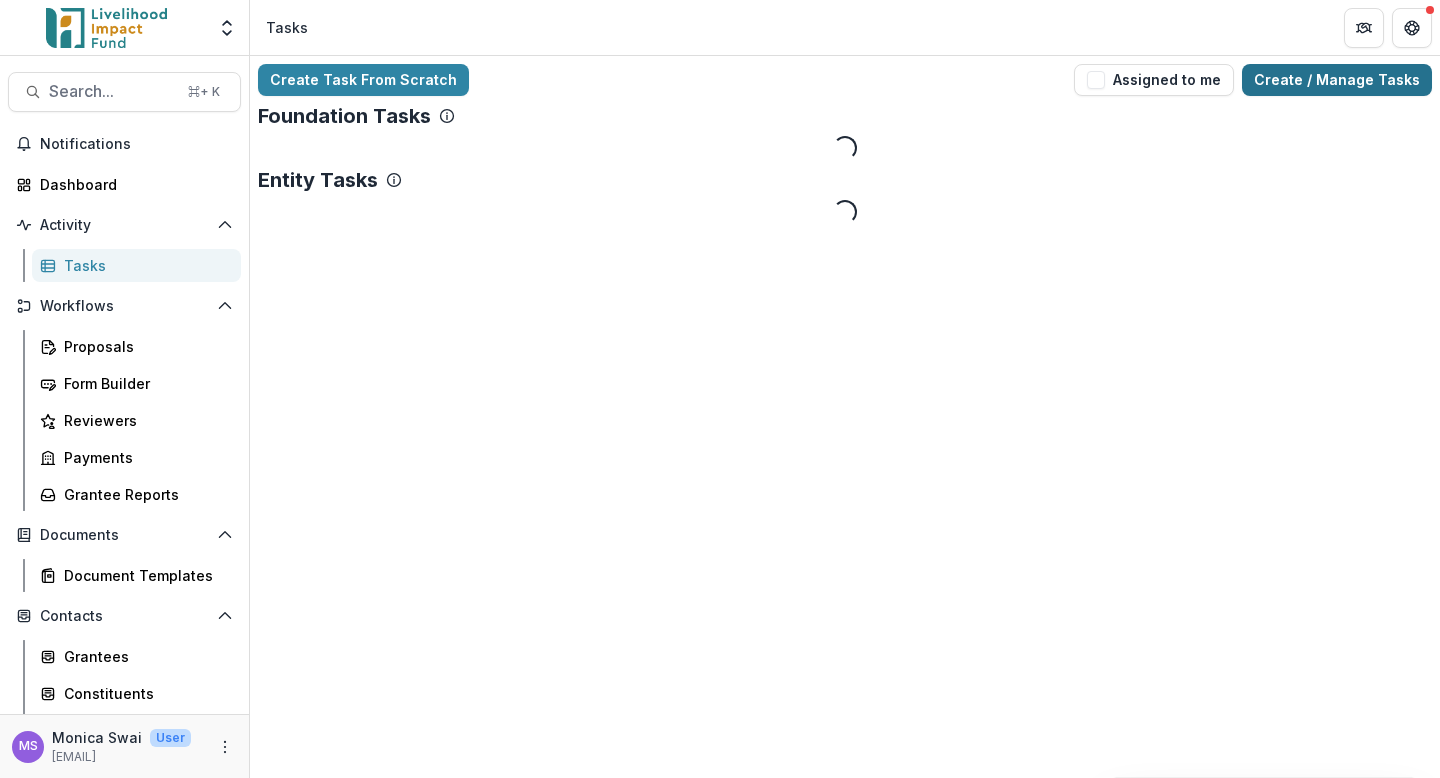 click on "Create / Manage Tasks" at bounding box center [1337, 80] 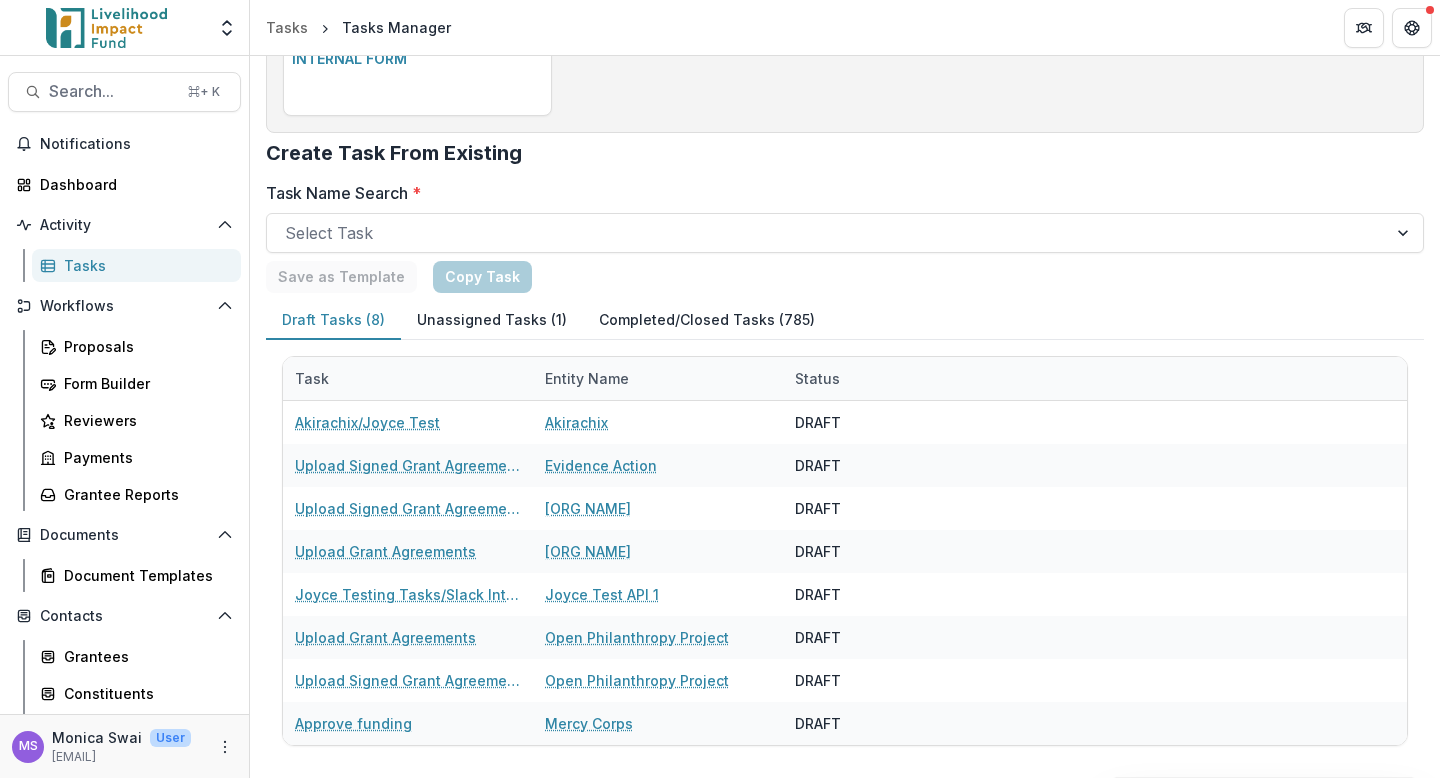 scroll, scrollTop: 2766, scrollLeft: 0, axis: vertical 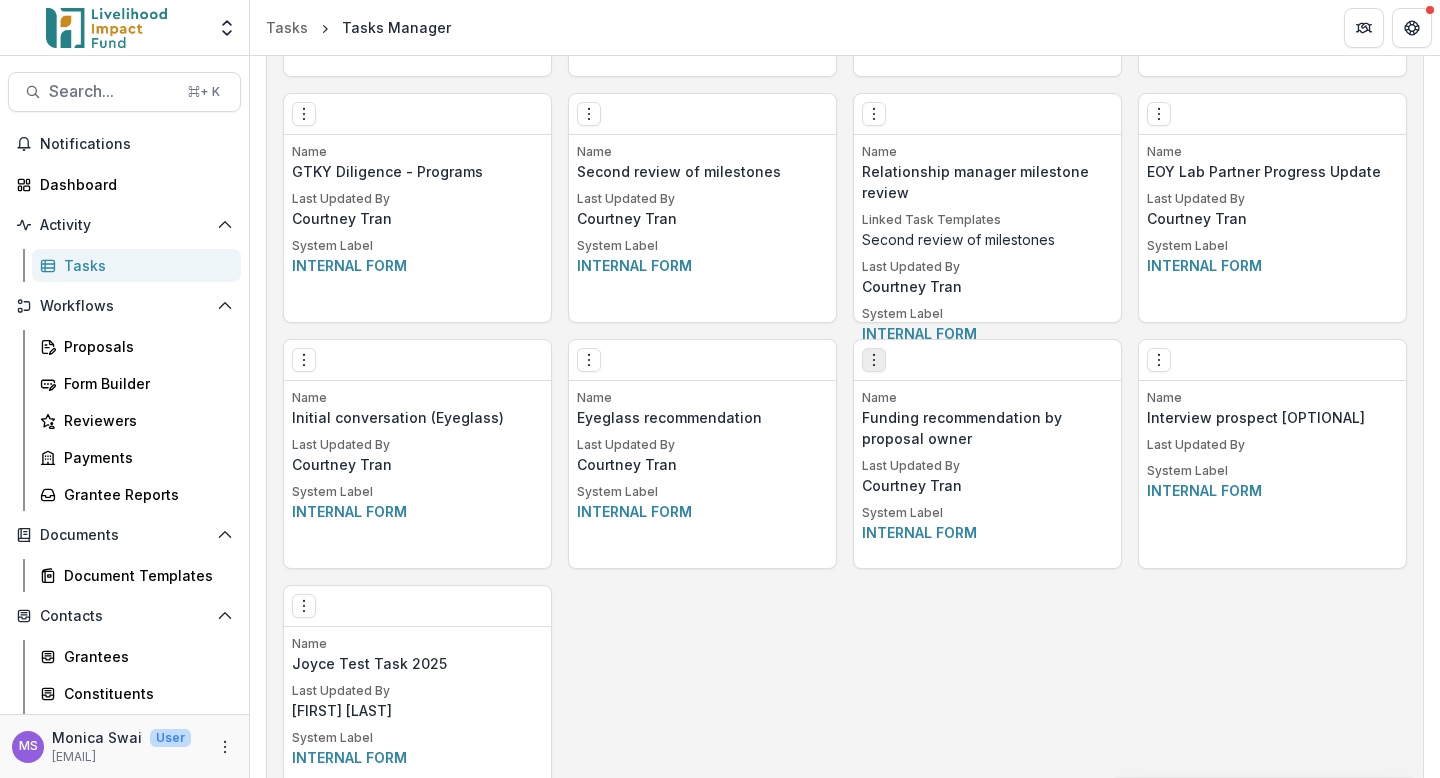 click 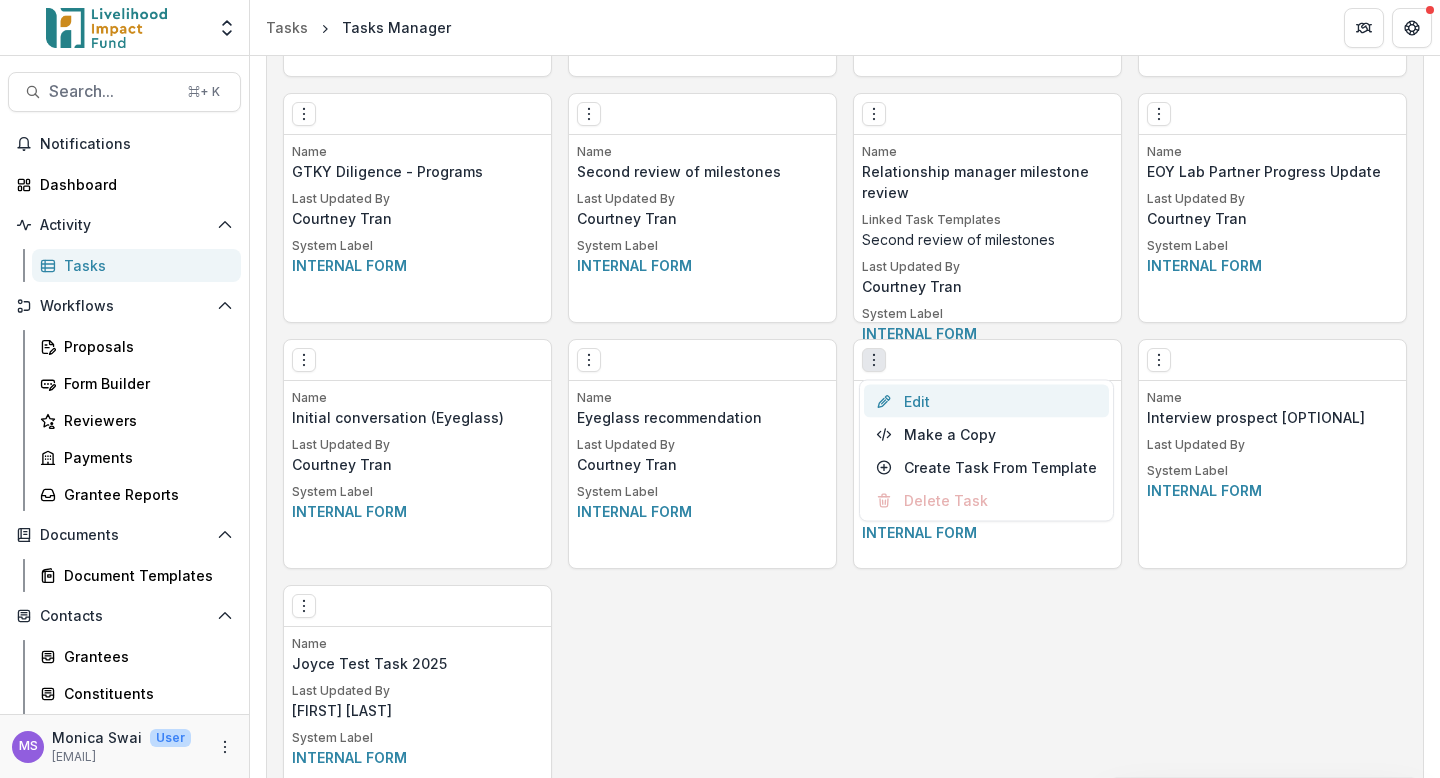 click on "Edit" at bounding box center [986, 401] 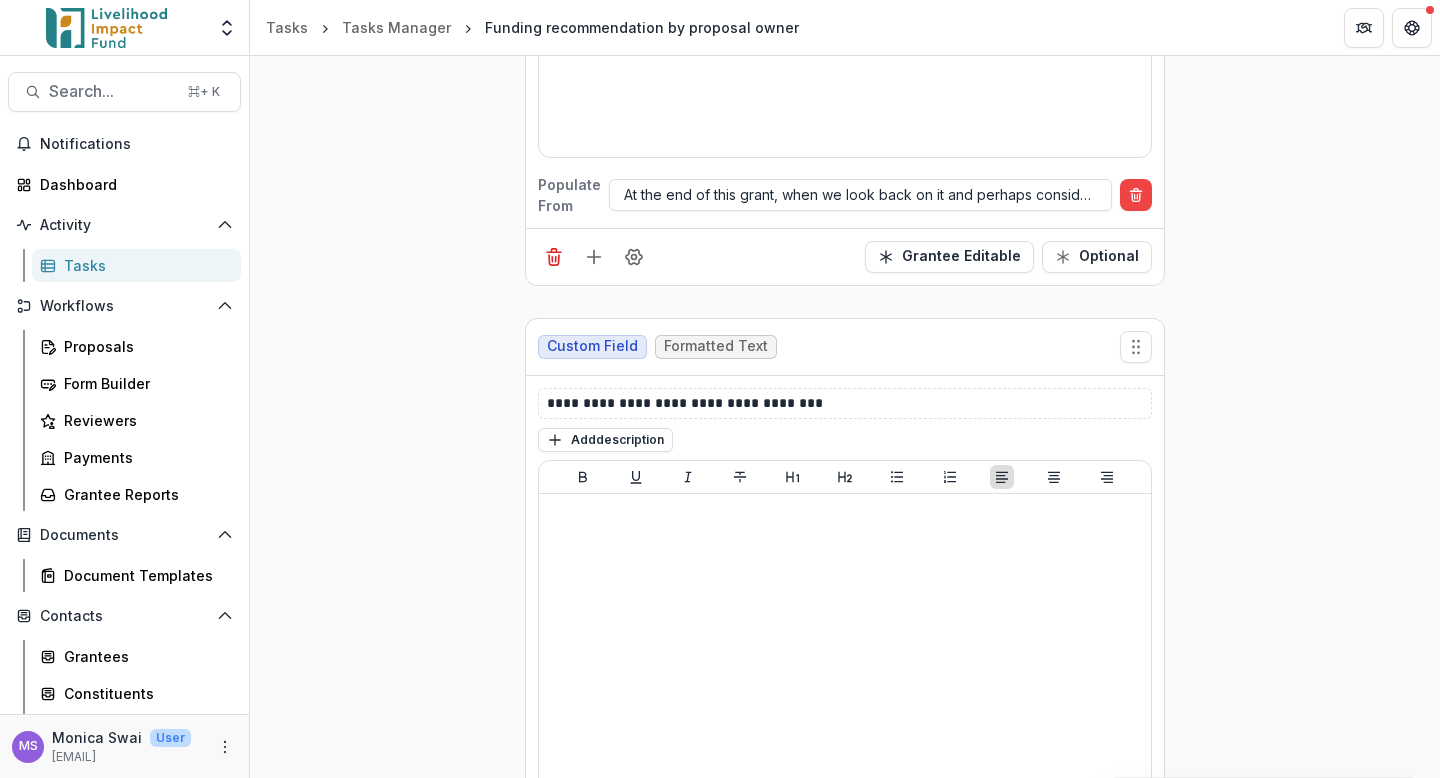 scroll, scrollTop: 6592, scrollLeft: 0, axis: vertical 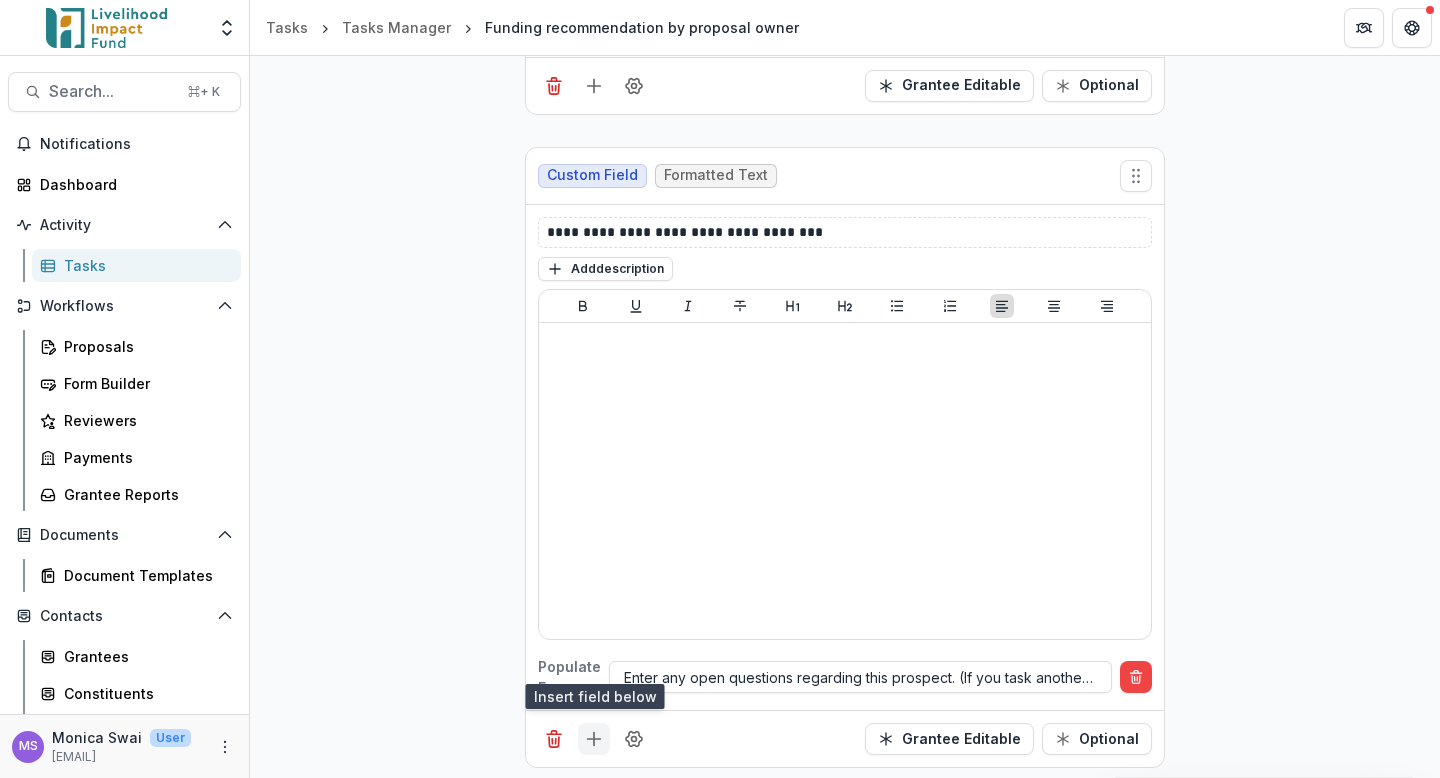 click 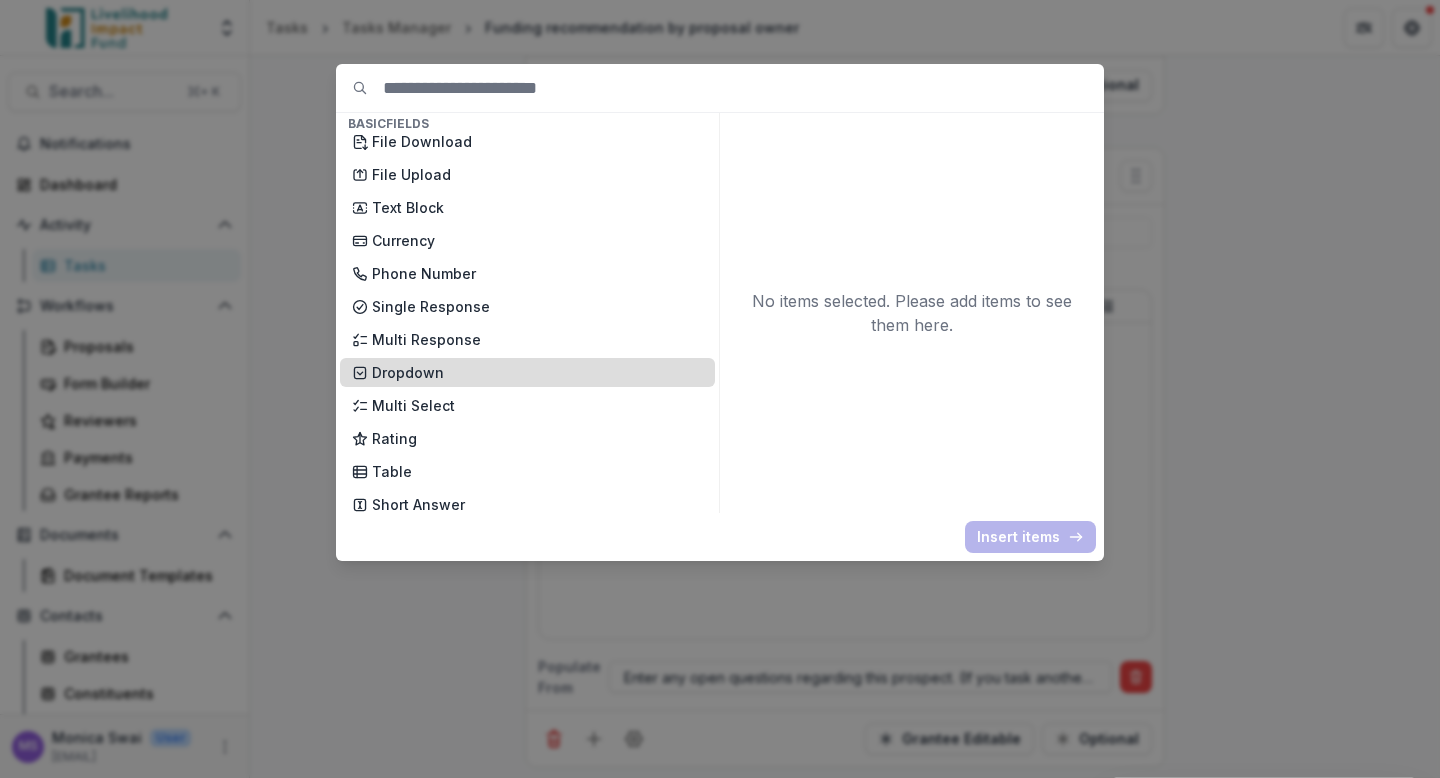 scroll, scrollTop: 0, scrollLeft: 0, axis: both 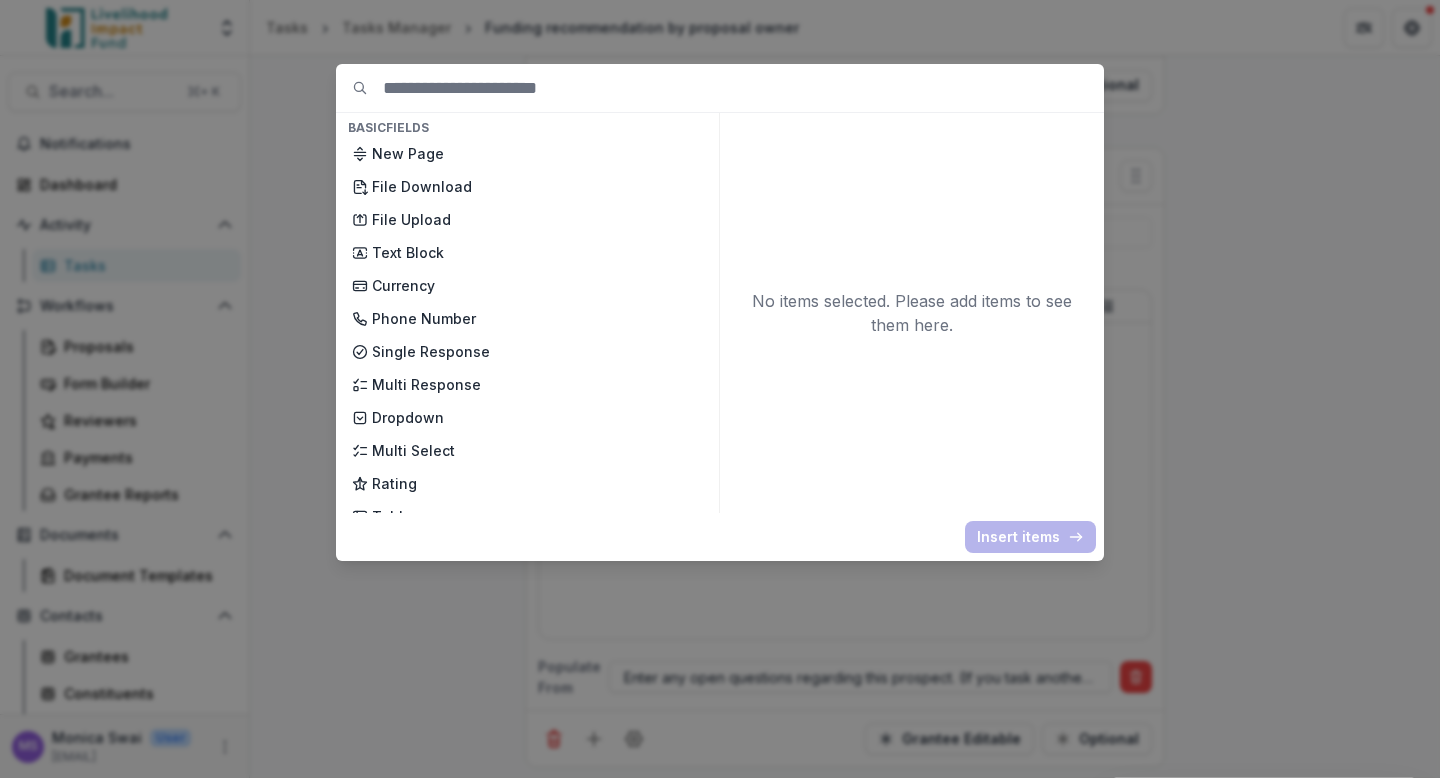 click on "Basic  Fields New Page File Download File Upload Text Block Currency Phone Number Single Response Multi Response Dropdown Multi Select Rating Table Short Answer Number Date Long answer Formatted Text Conditional Dropdown Spreadsheet Organization  Fields Legal Name DBA (AKA) Legal Status Tax Number (EIN) (Old) Headquarters Address Organization Headquarters Address (Old) Mailing Address Organization Mailing Address Phone Number Email Website Fiscal Sponsor Mission Vision Diversity, Equity and Inclusion Year Founded Full Time Employees Part Time Employees Primary Contact Project Director Executive Director Budget Social Media Grant  Fields Amount Requested Grant Type Project Title Project Budget Cofunding Grant Period Proposal Title Foundation Program Areas Grant Area Population Served Temelio  Fields External References Score Card Formula Foundation Users Foundation Tags Foundation Program Areas Grant Types Onboarding  Fields IRS Recipient Status Primary Contact Insert items" at bounding box center [720, 389] 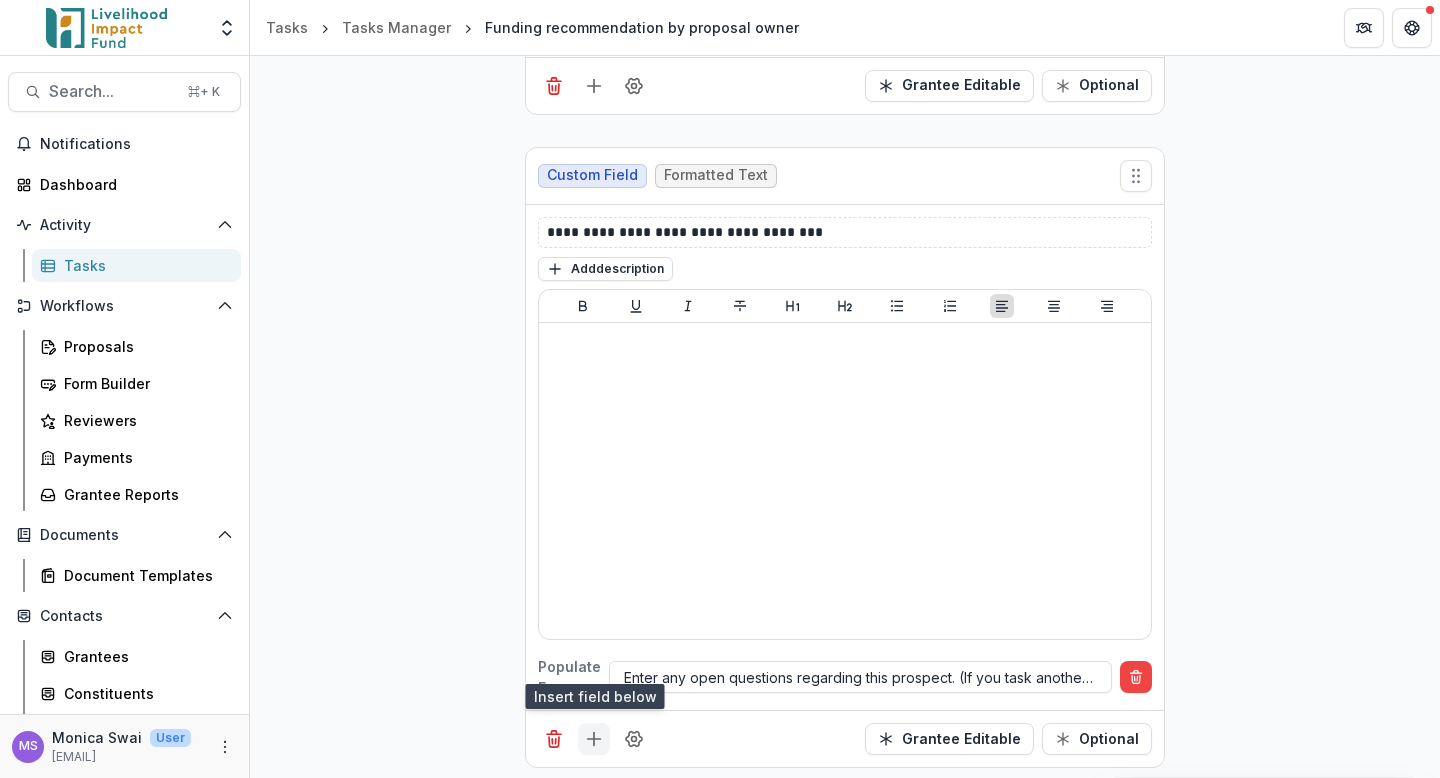 click 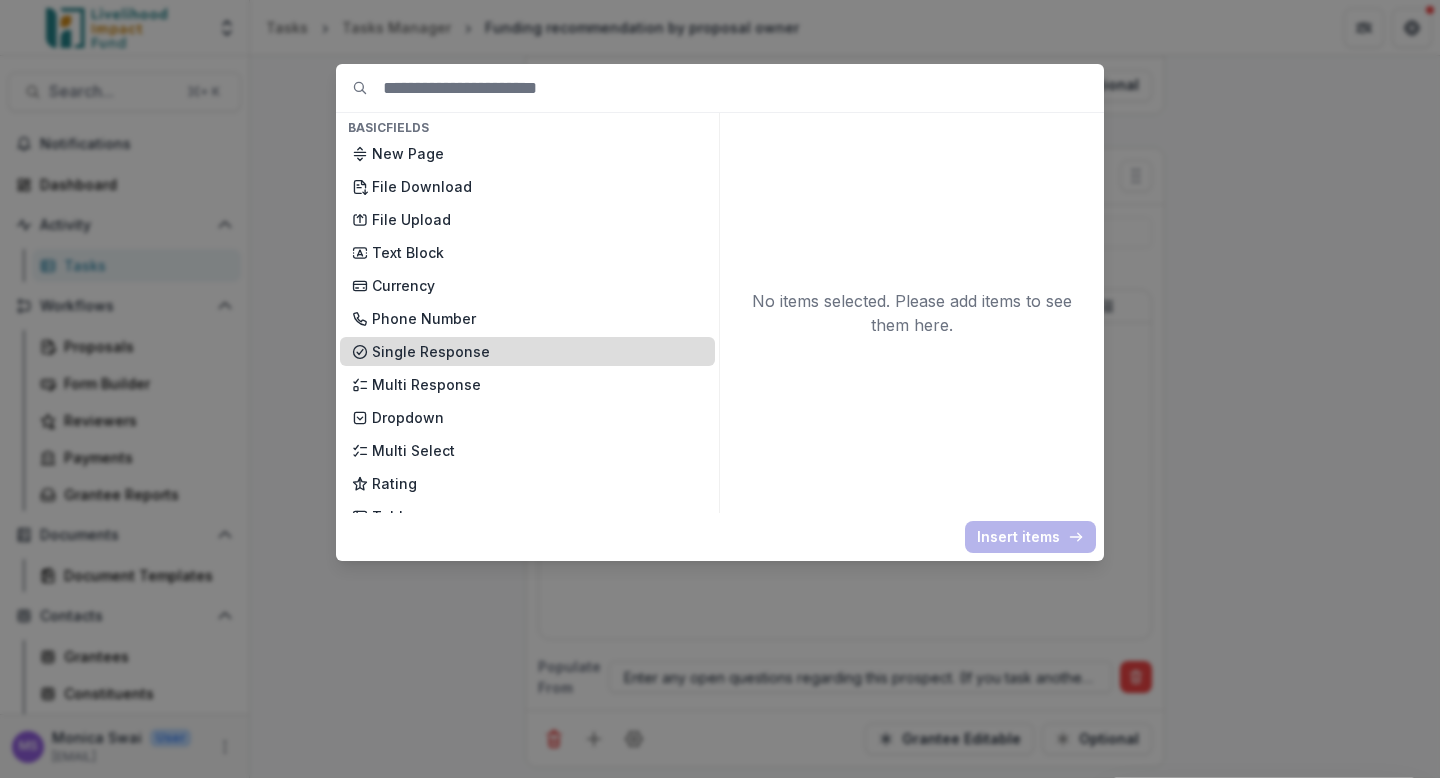 click on "Single Response" at bounding box center (537, 351) 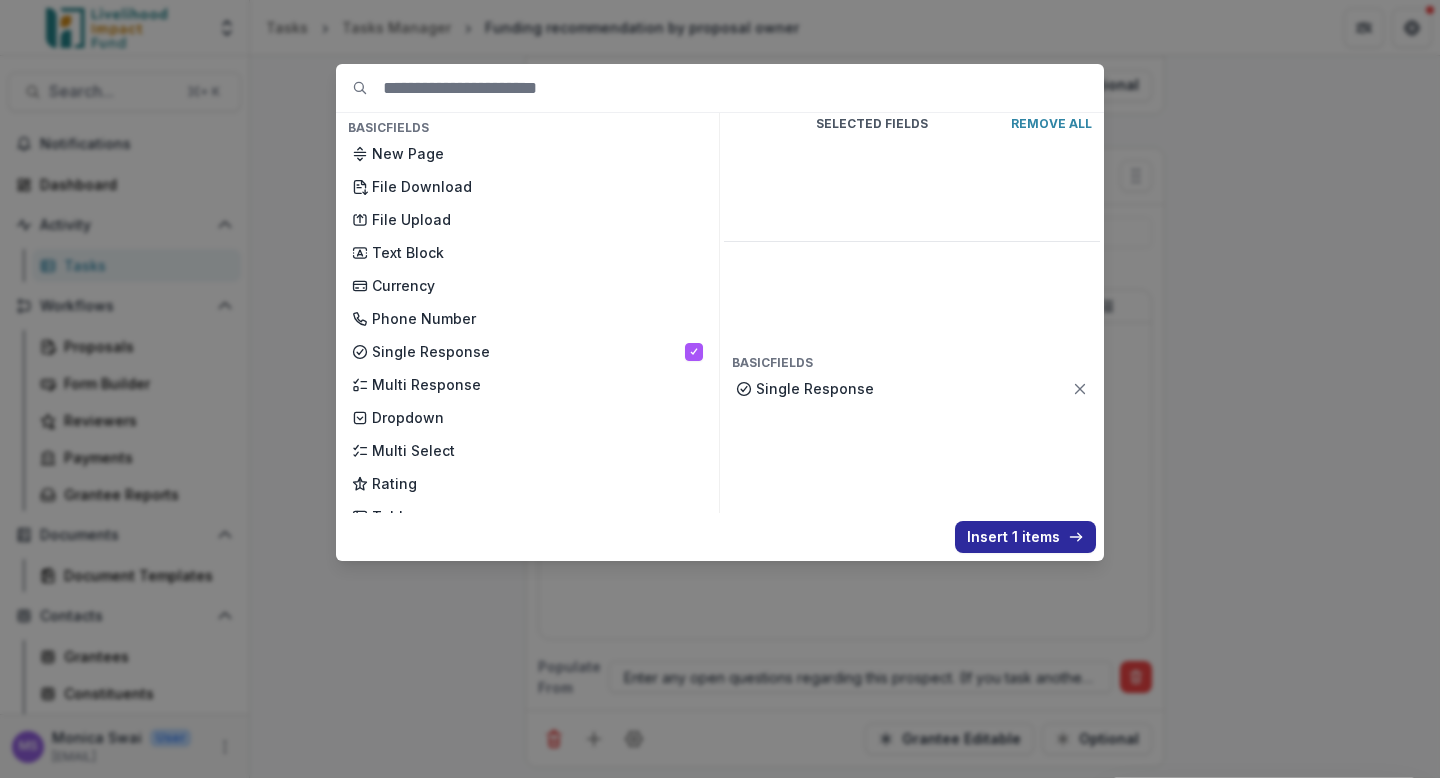 click on "Insert 1 items" at bounding box center (1025, 537) 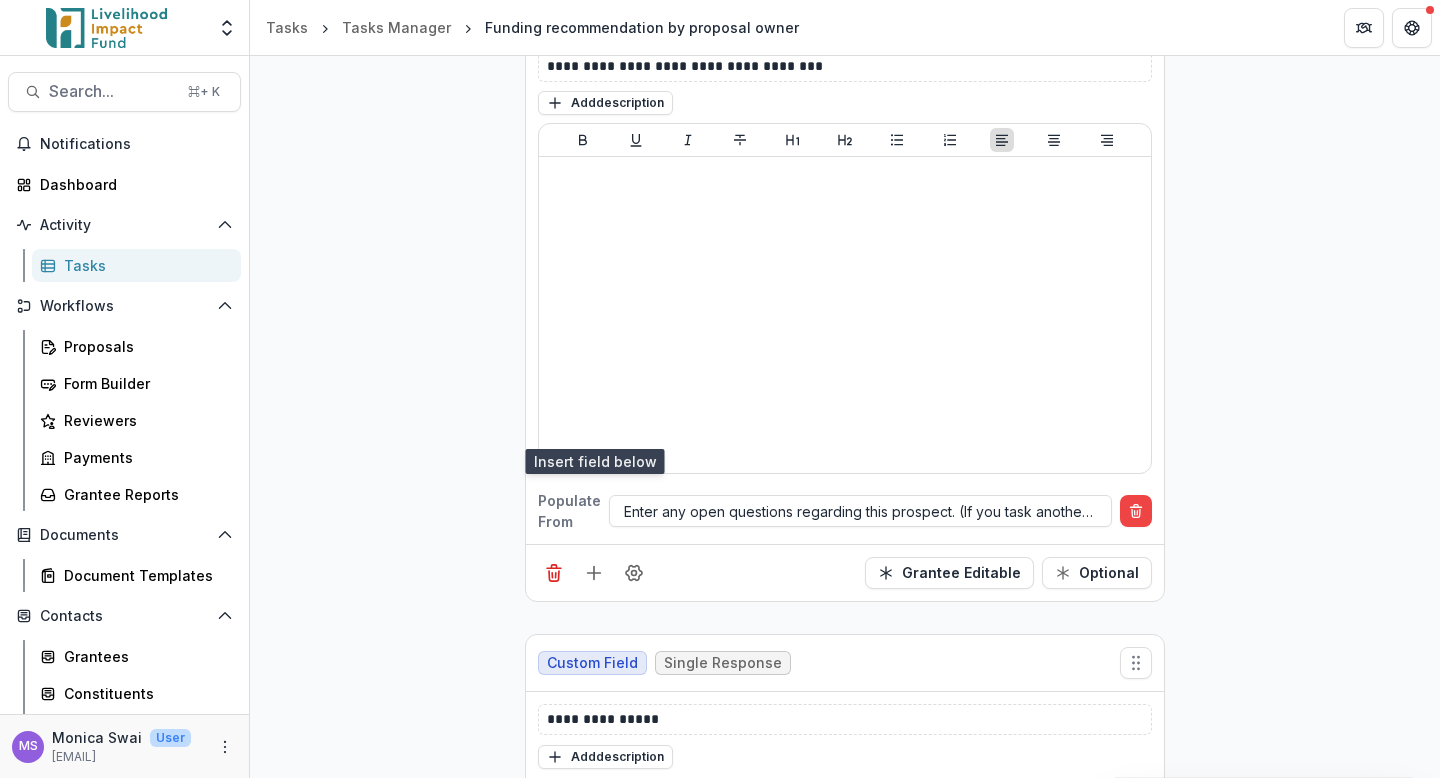 scroll, scrollTop: 6900, scrollLeft: 0, axis: vertical 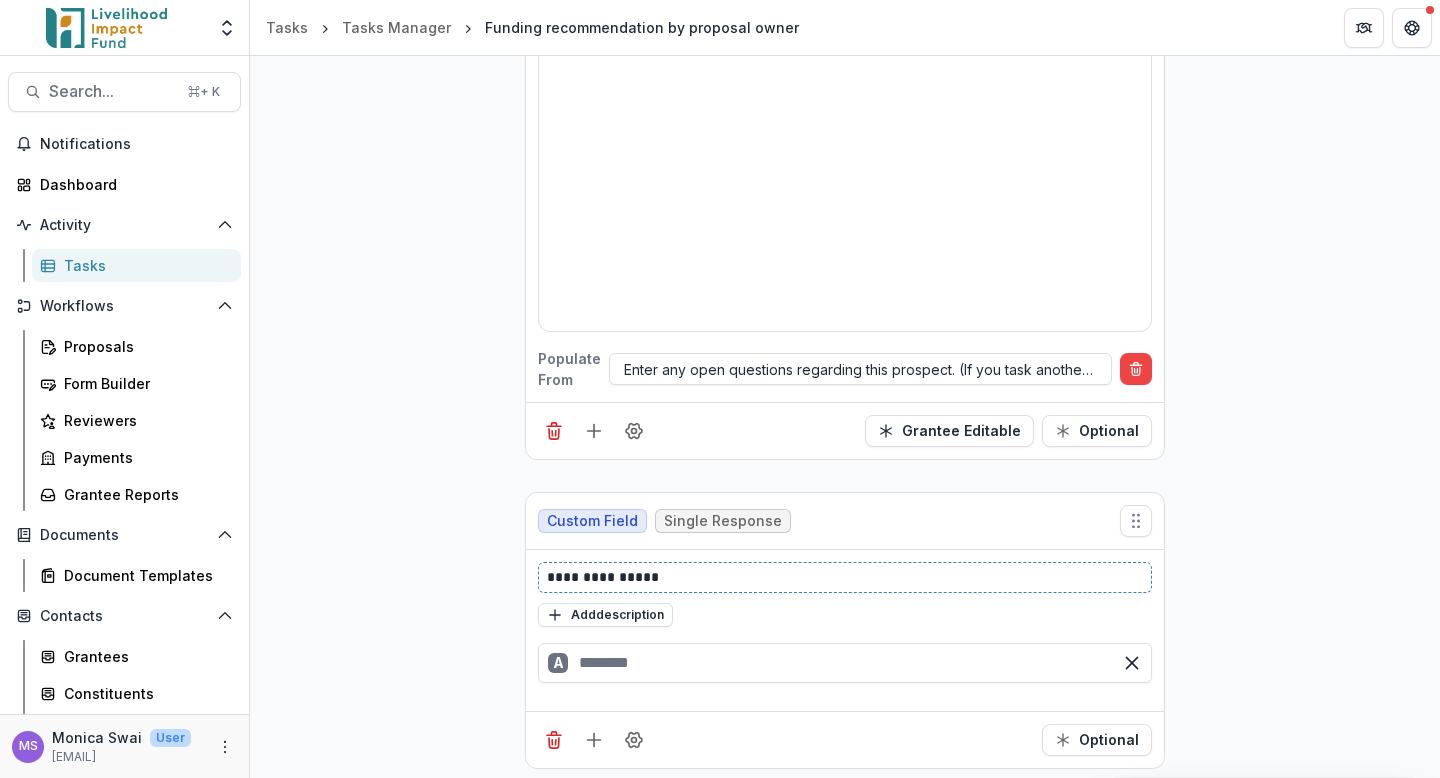 click on "**********" at bounding box center [845, 577] 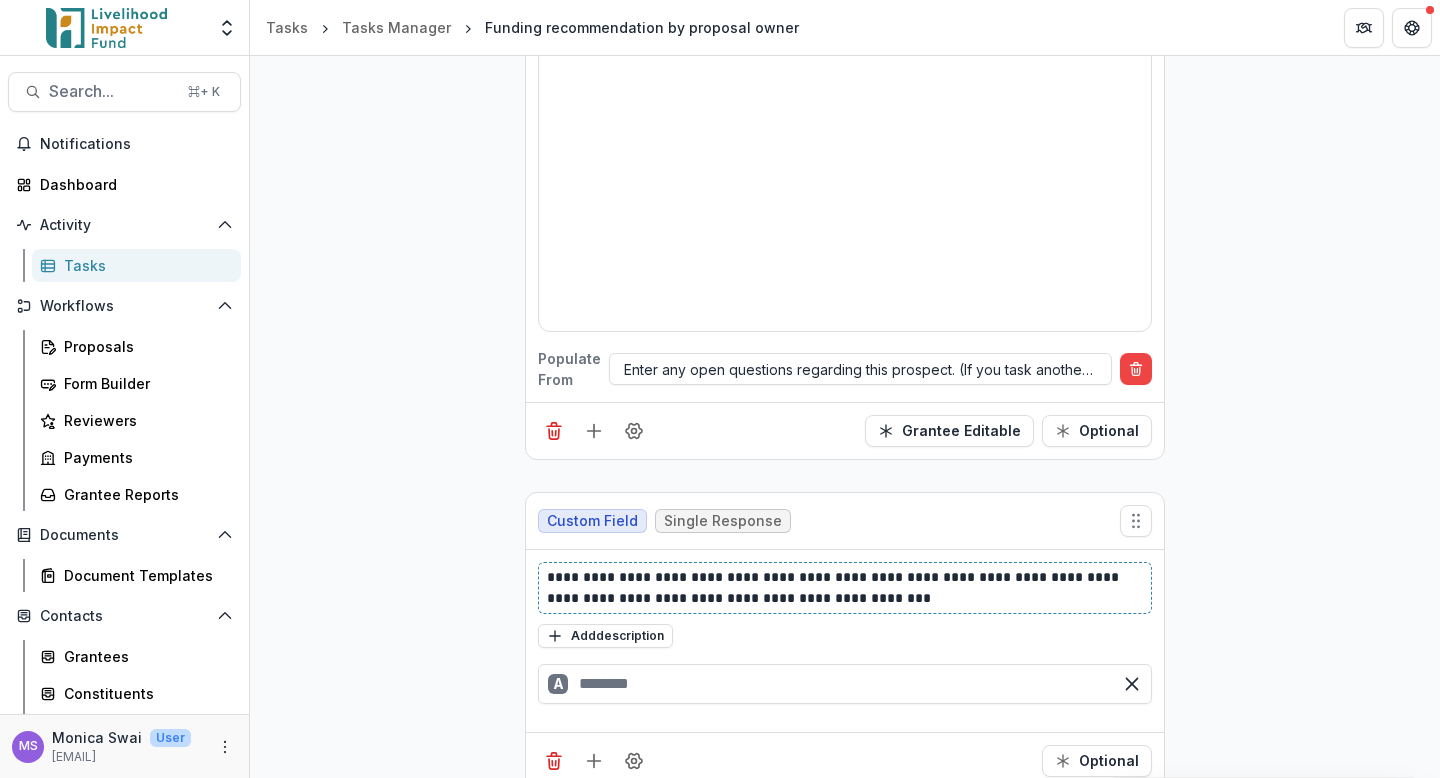 scroll, scrollTop: 6921, scrollLeft: 0, axis: vertical 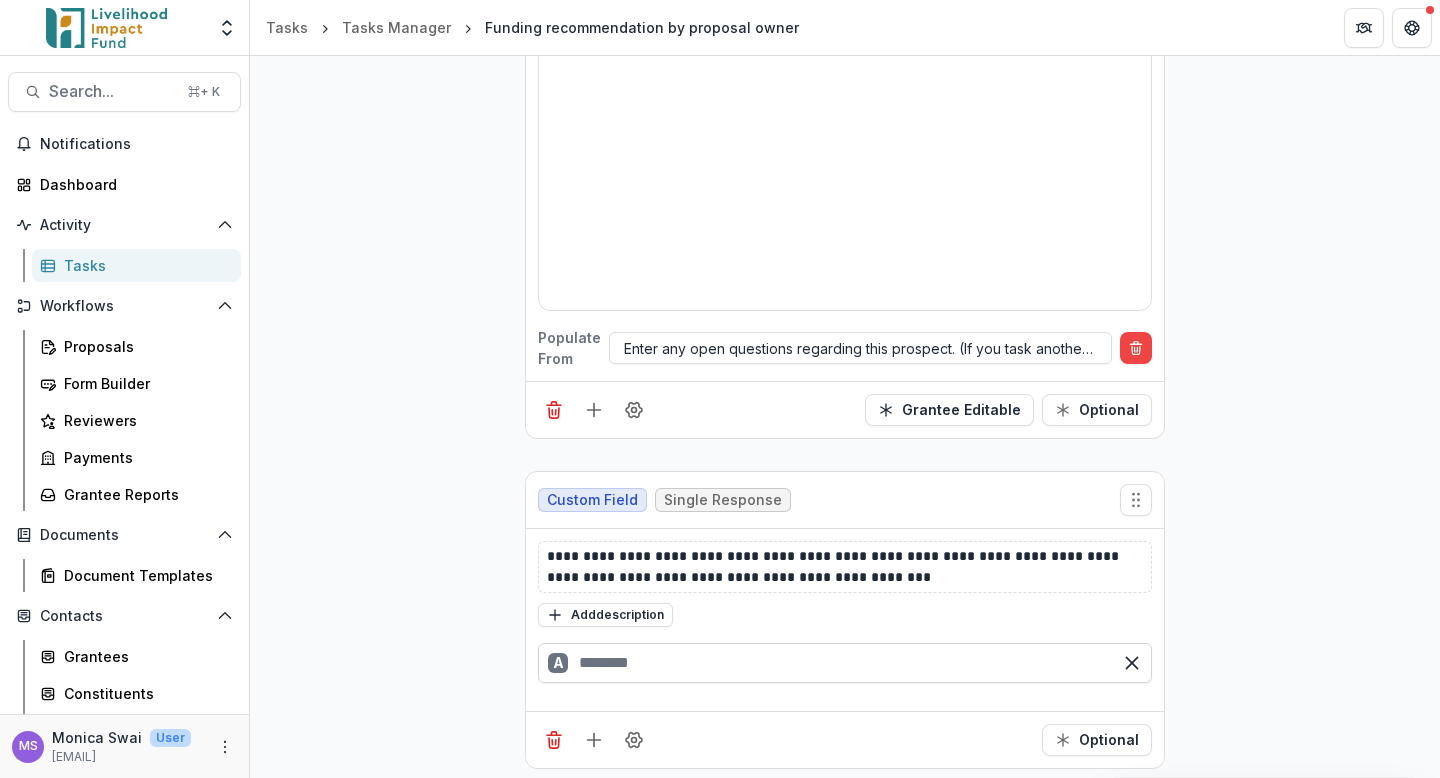 click at bounding box center [845, 663] 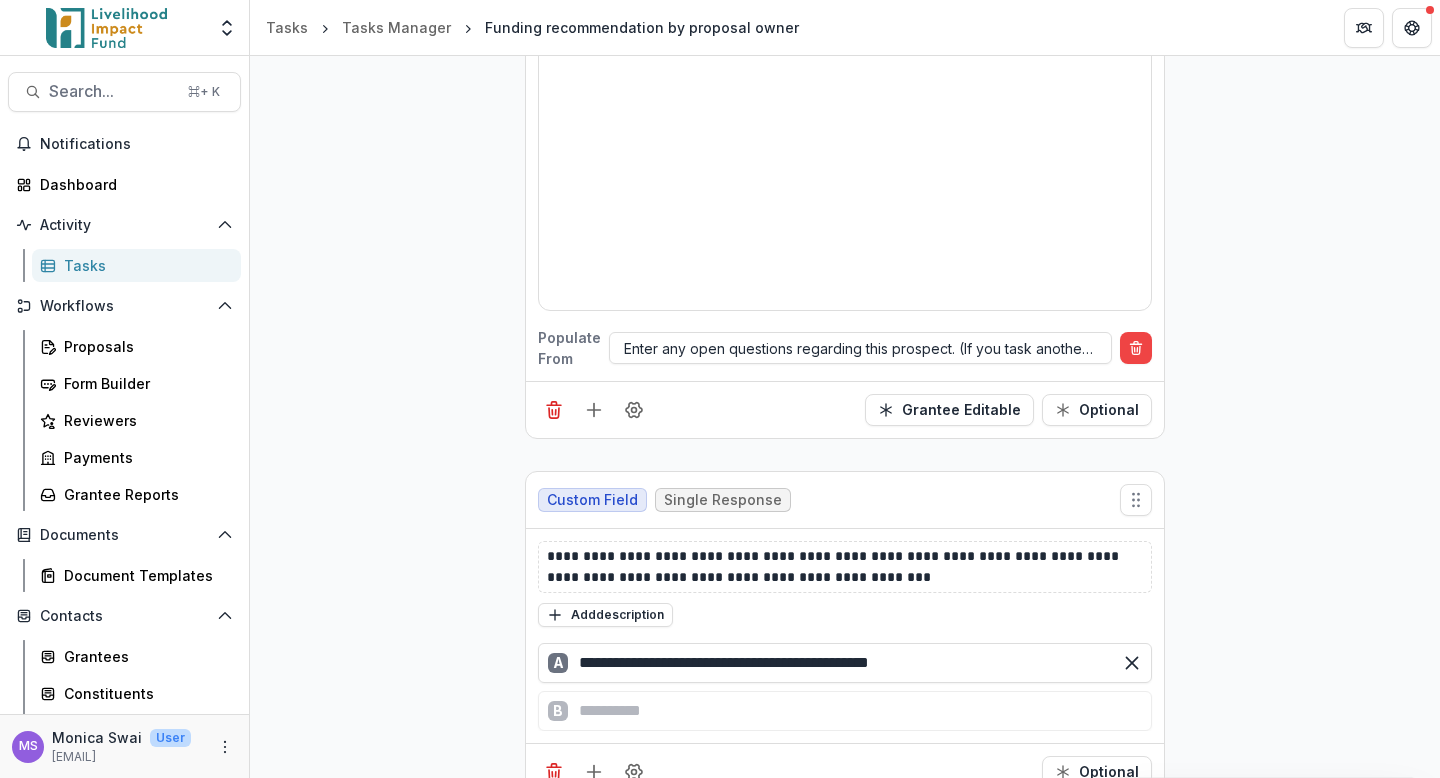 type on "**********" 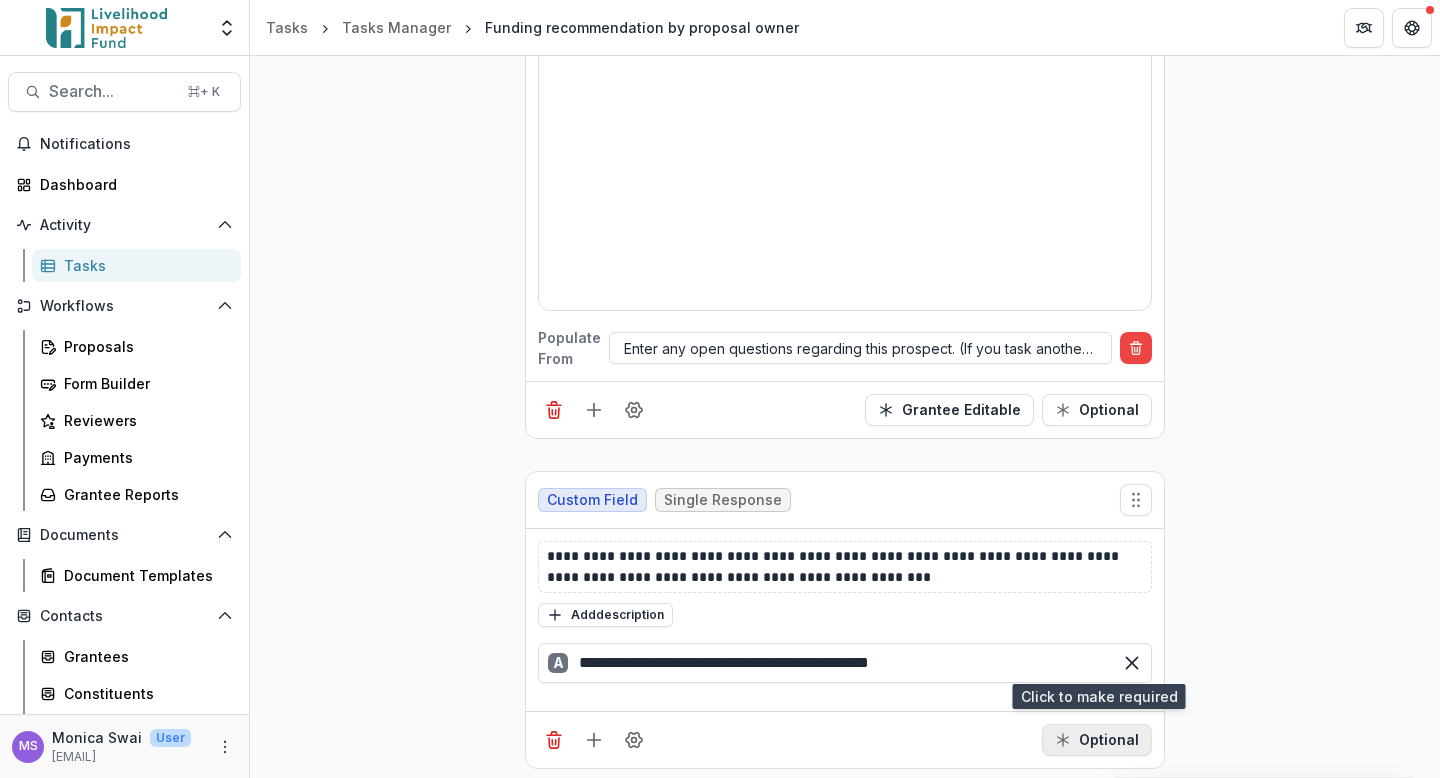 click on "Optional" at bounding box center (1097, 740) 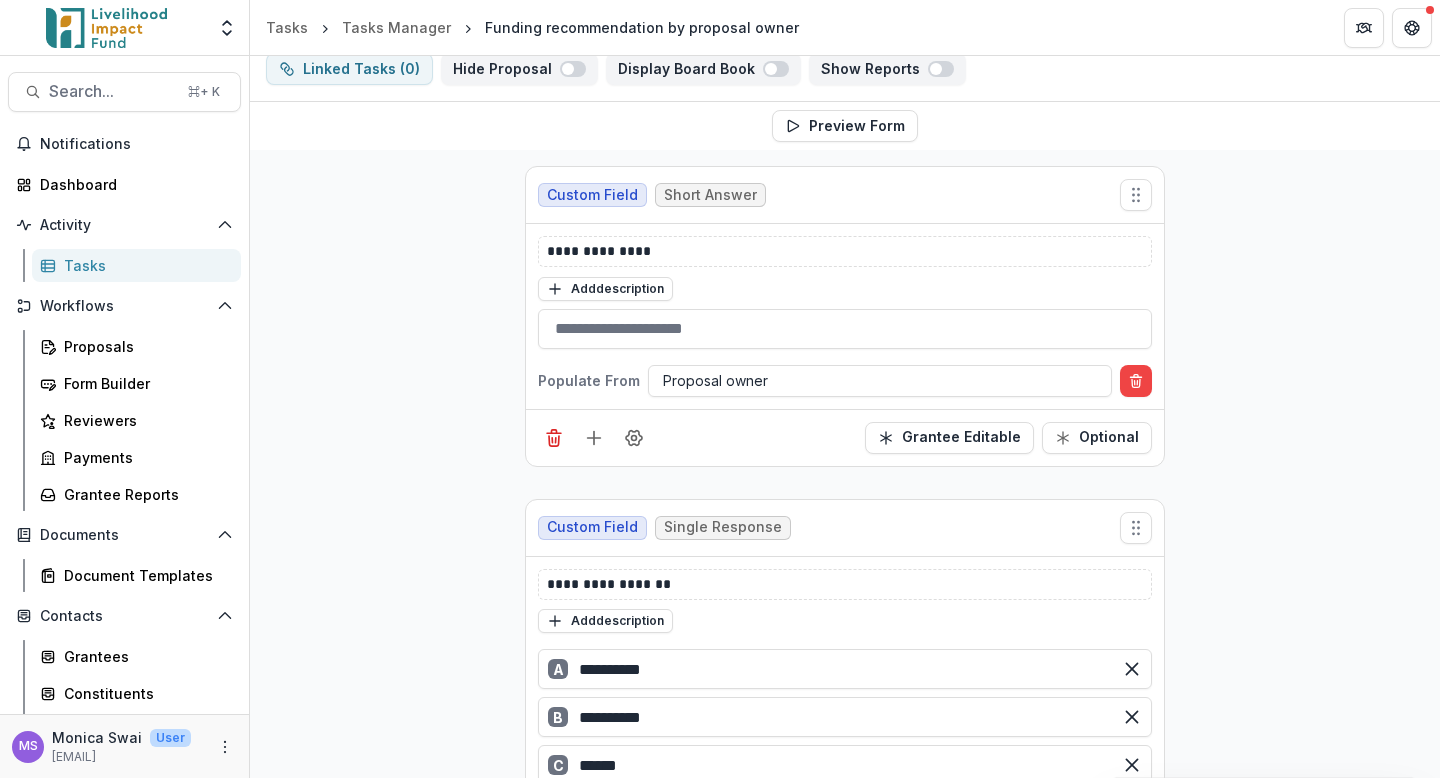 scroll, scrollTop: 0, scrollLeft: 0, axis: both 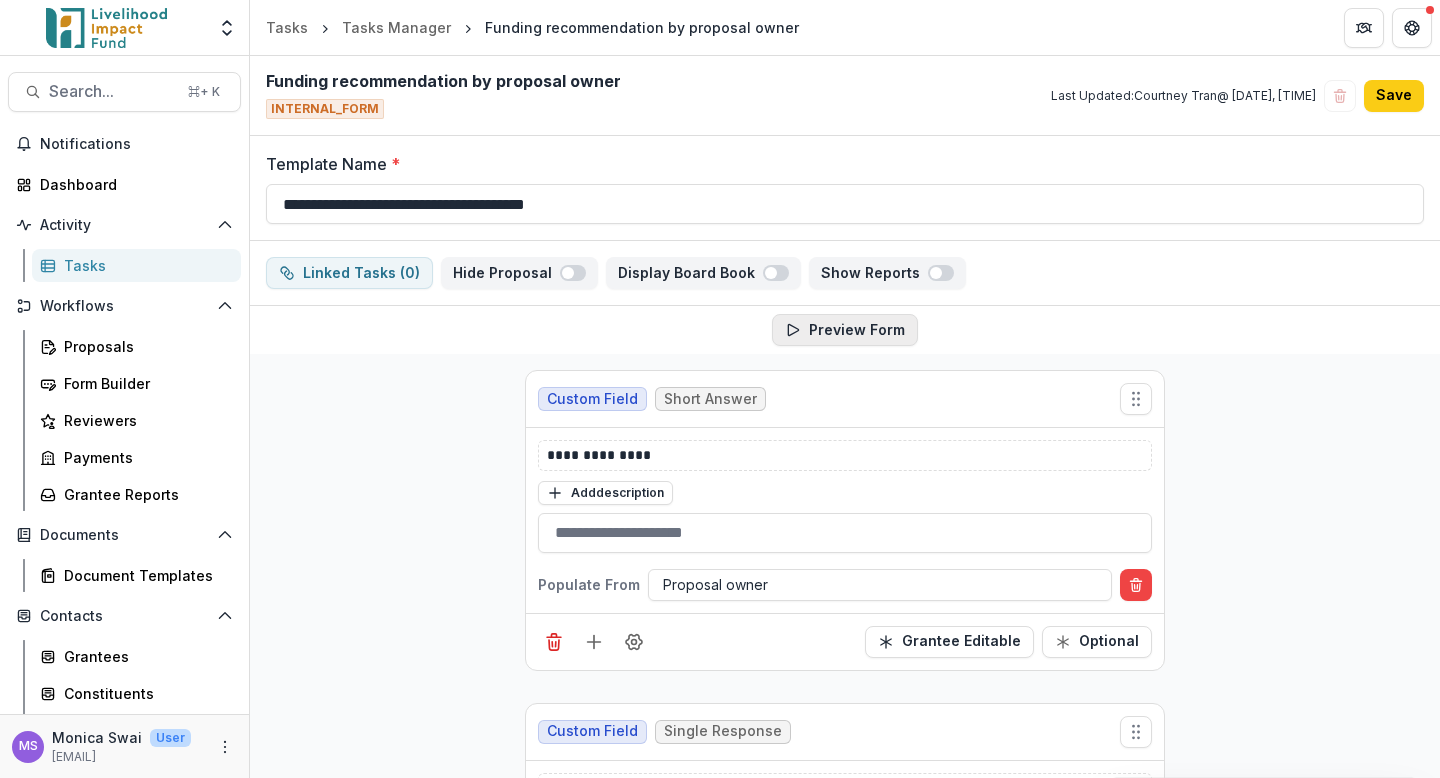 click on "Preview Form" at bounding box center (845, 330) 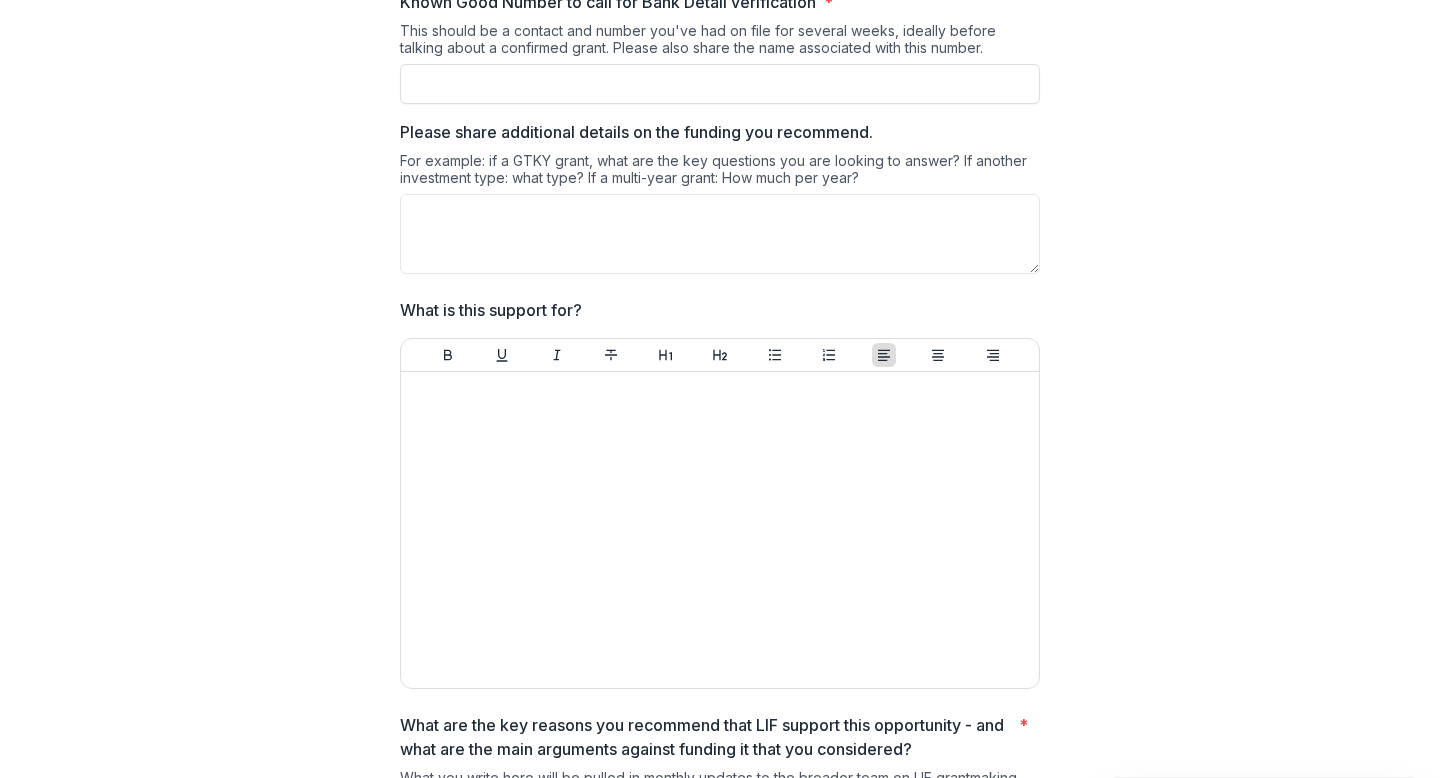 scroll, scrollTop: 0, scrollLeft: 0, axis: both 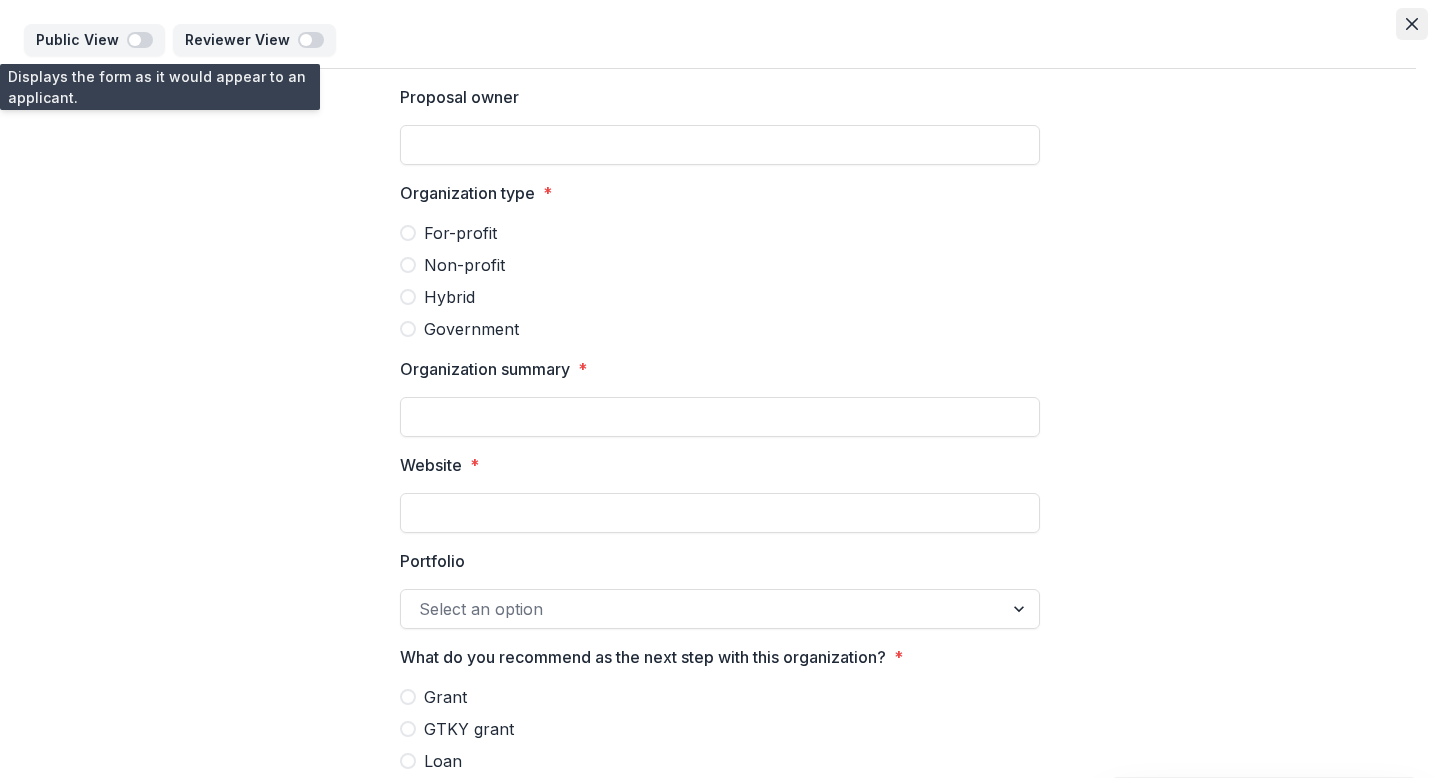 click 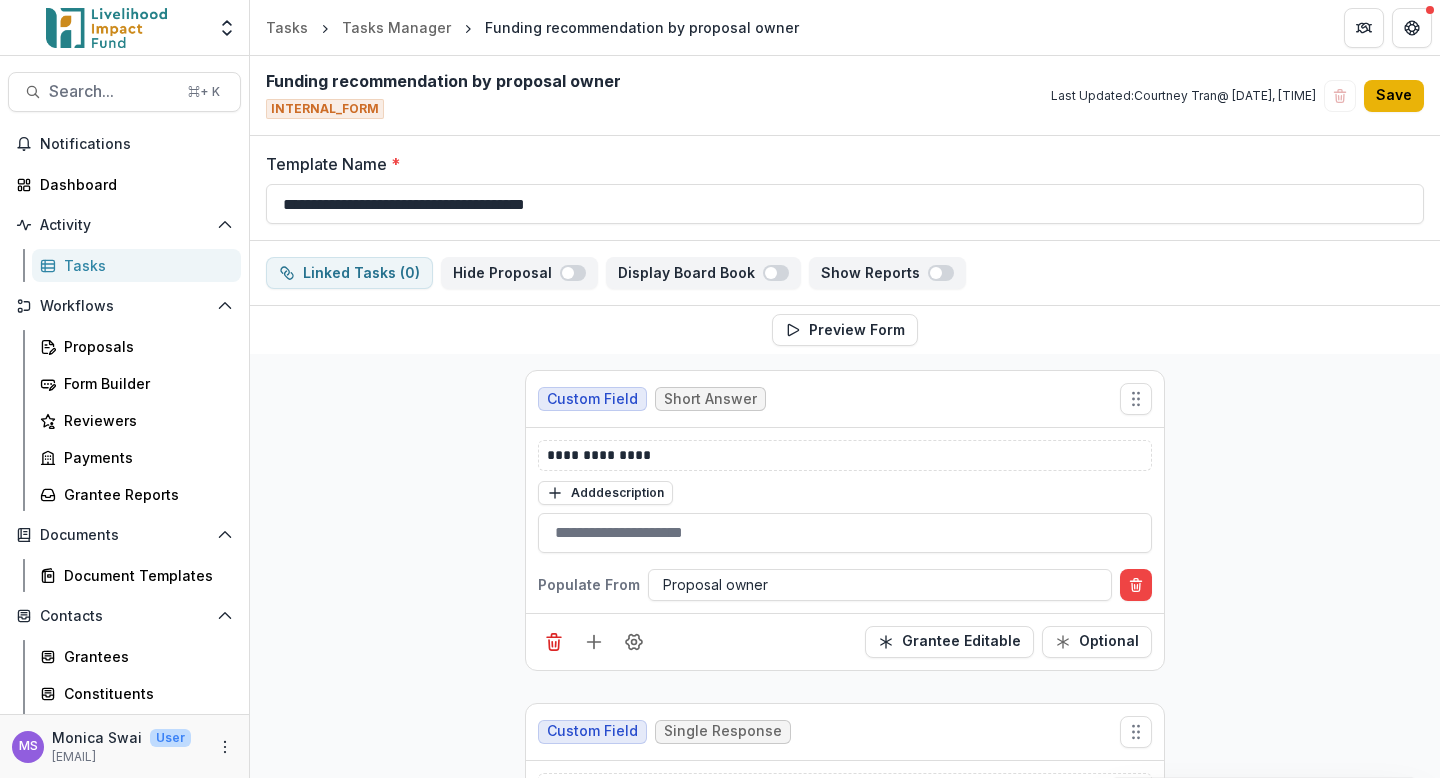 click on "Save" at bounding box center [1394, 96] 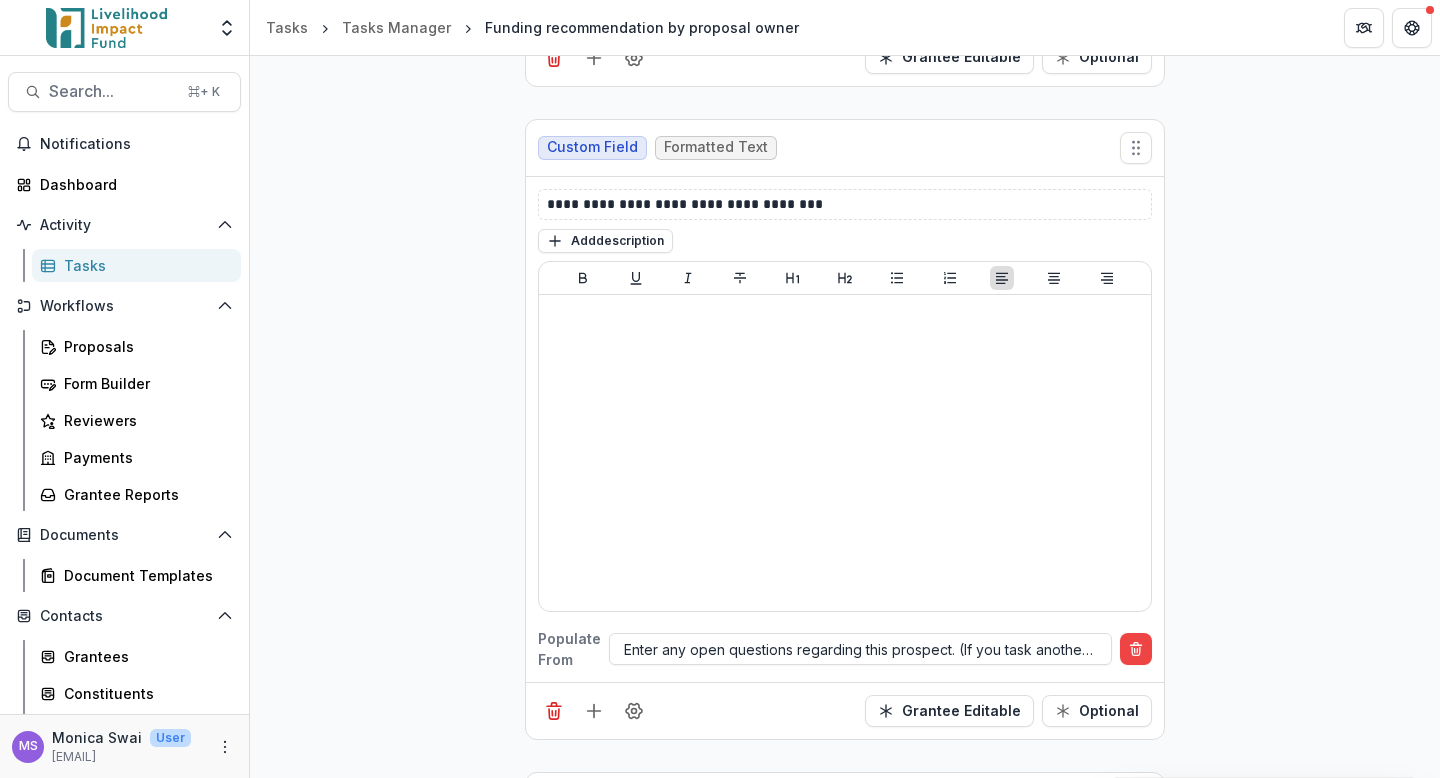 scroll, scrollTop: 6921, scrollLeft: 0, axis: vertical 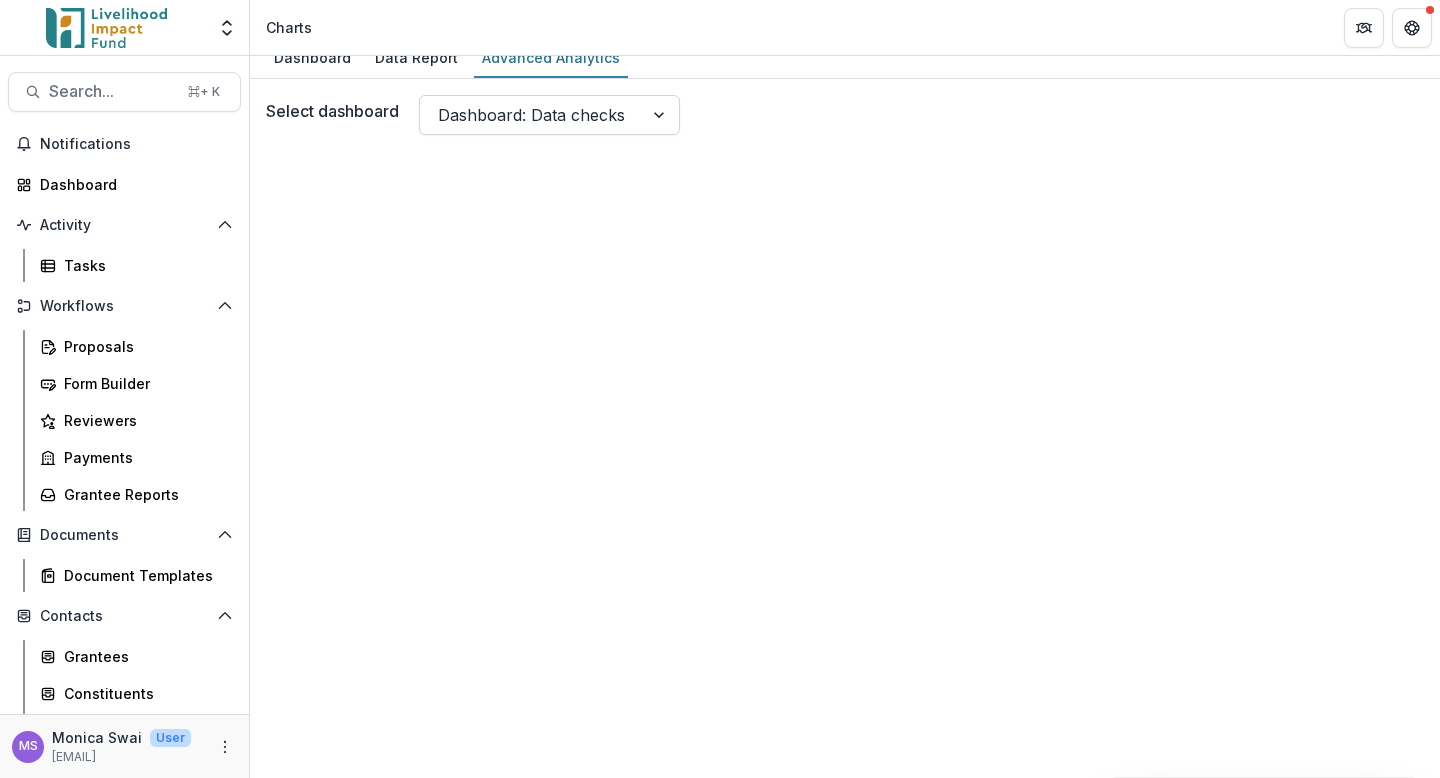 click at bounding box center (661, 115) 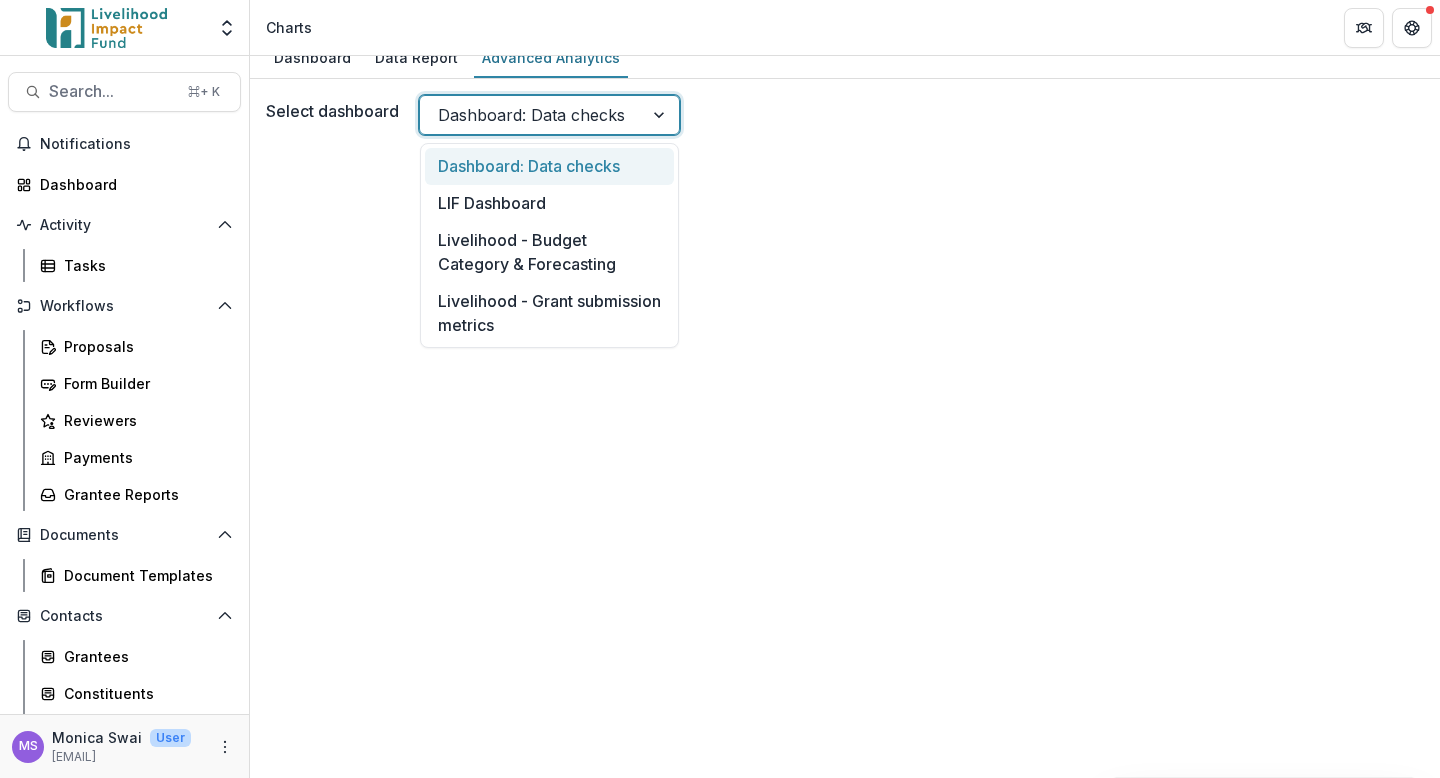 click on "Select dashboard Dashboard: Data checks, 1 of 4. 4 results available. Use Up and Down to choose options, press Enter to select the currently focused option, press Escape to exit the menu, press Tab to select the option and exit the menu. Dashboard: Data checks" at bounding box center (845, 115) 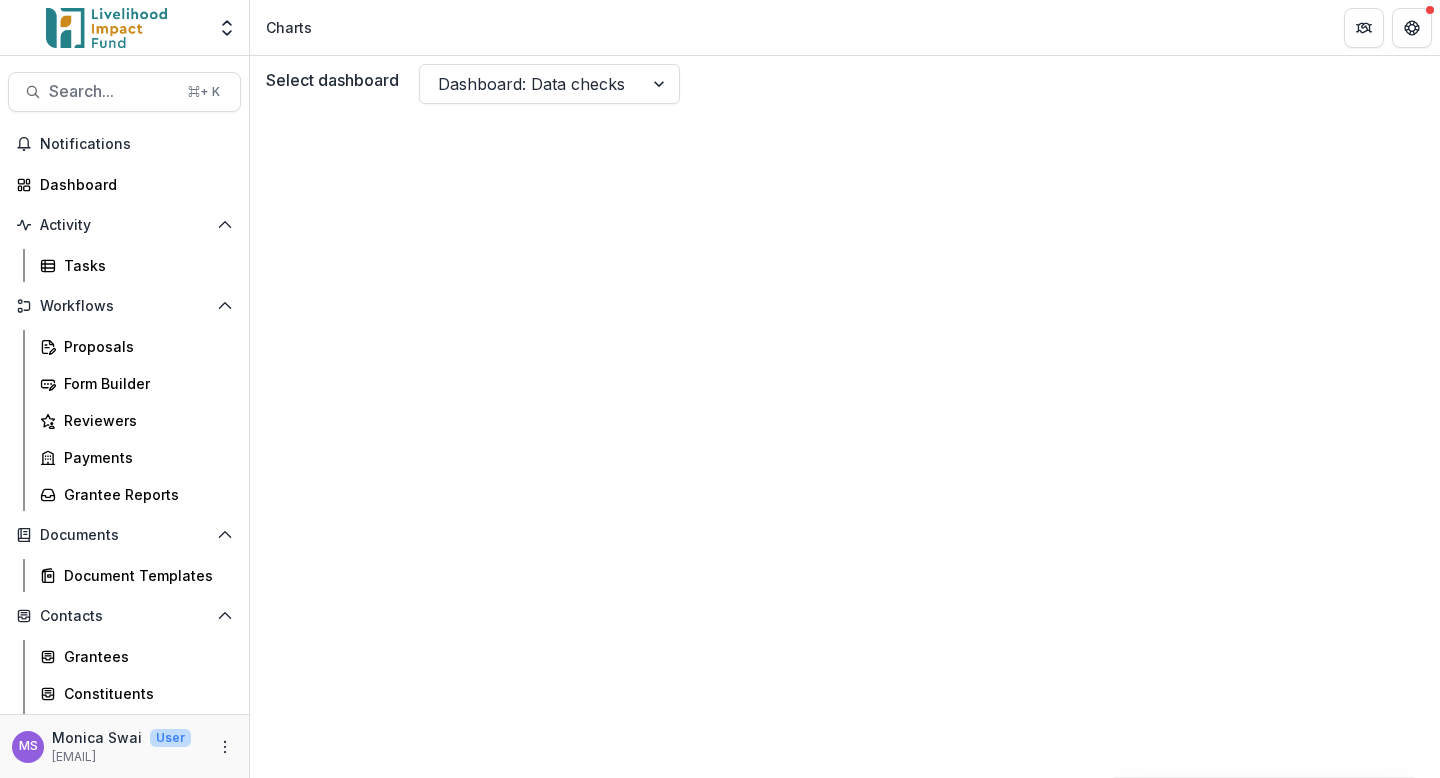 scroll, scrollTop: 0, scrollLeft: 0, axis: both 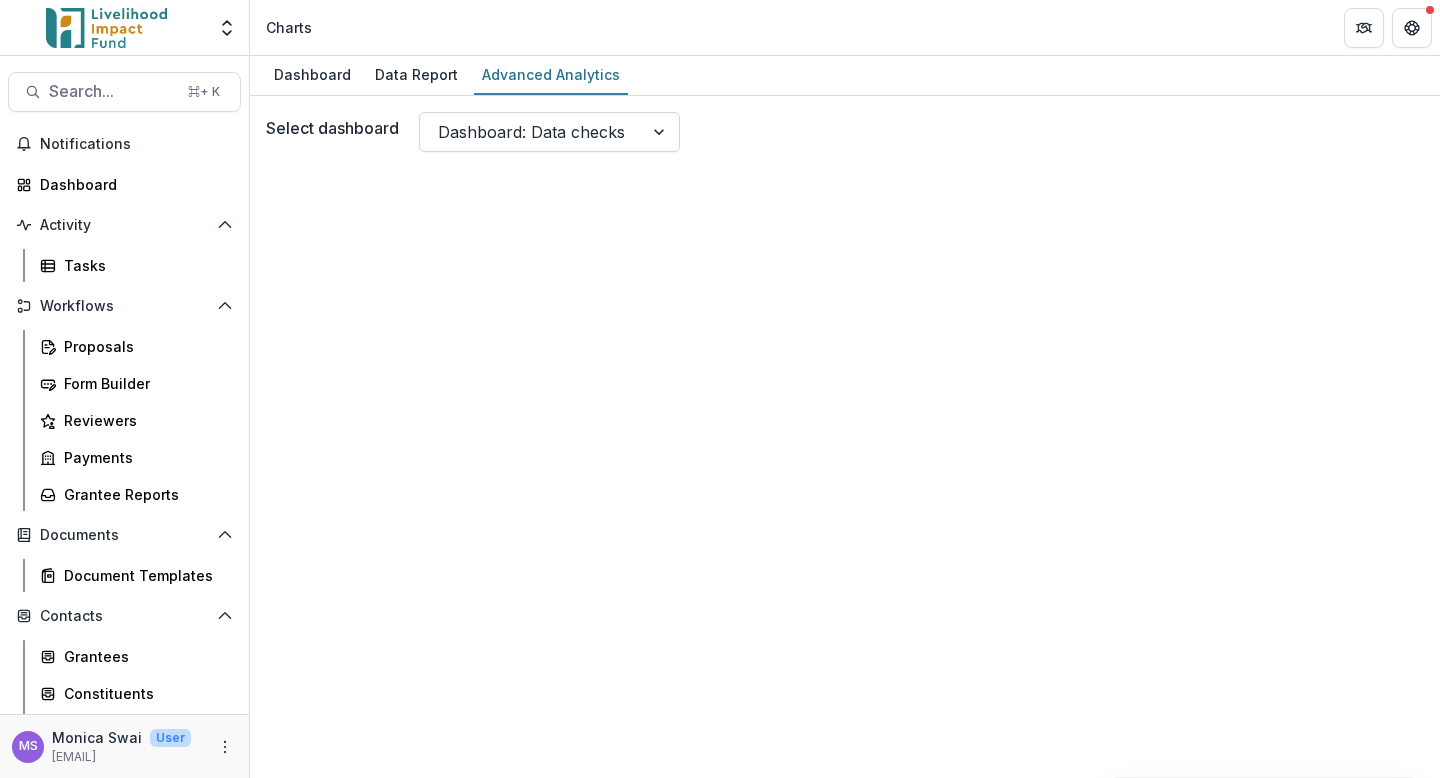 click at bounding box center [661, 132] 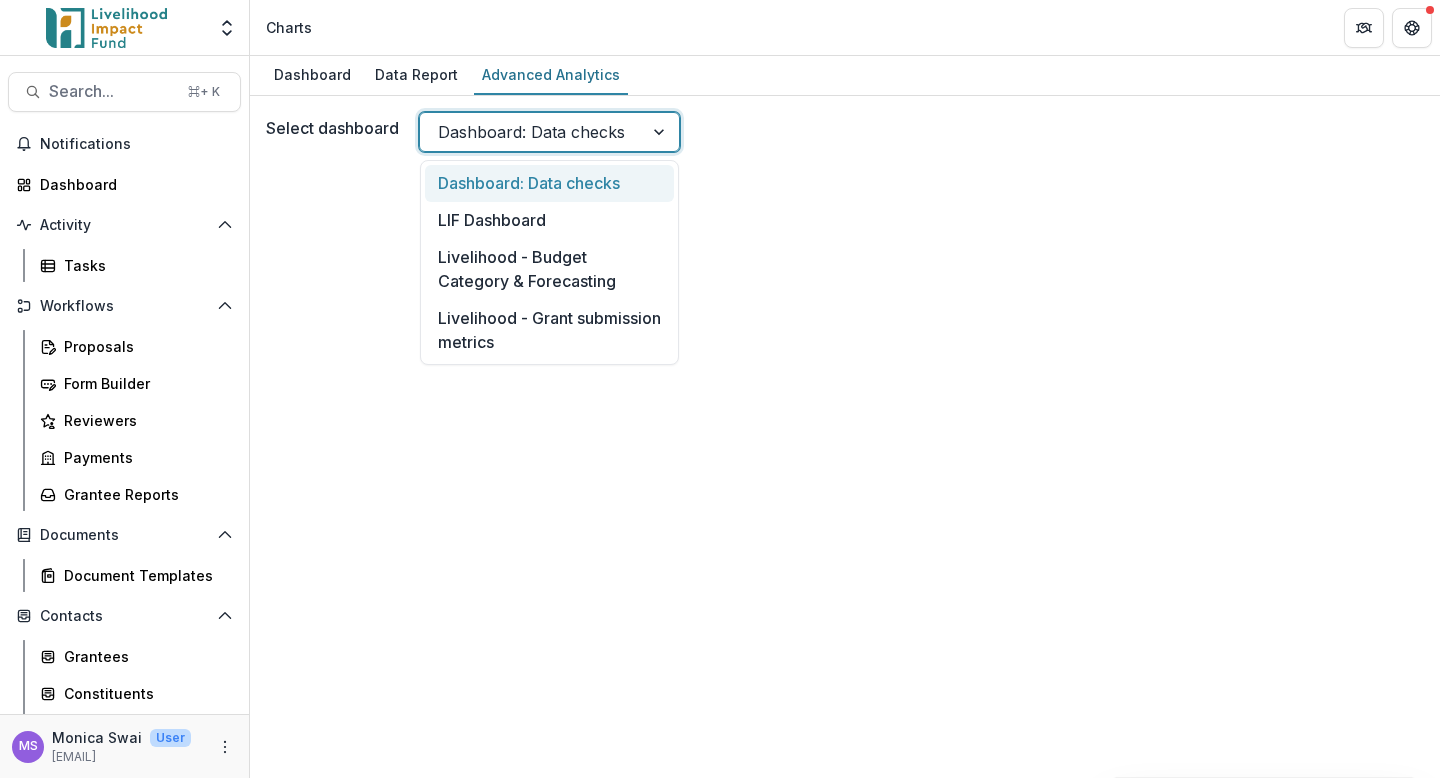 click at bounding box center (661, 132) 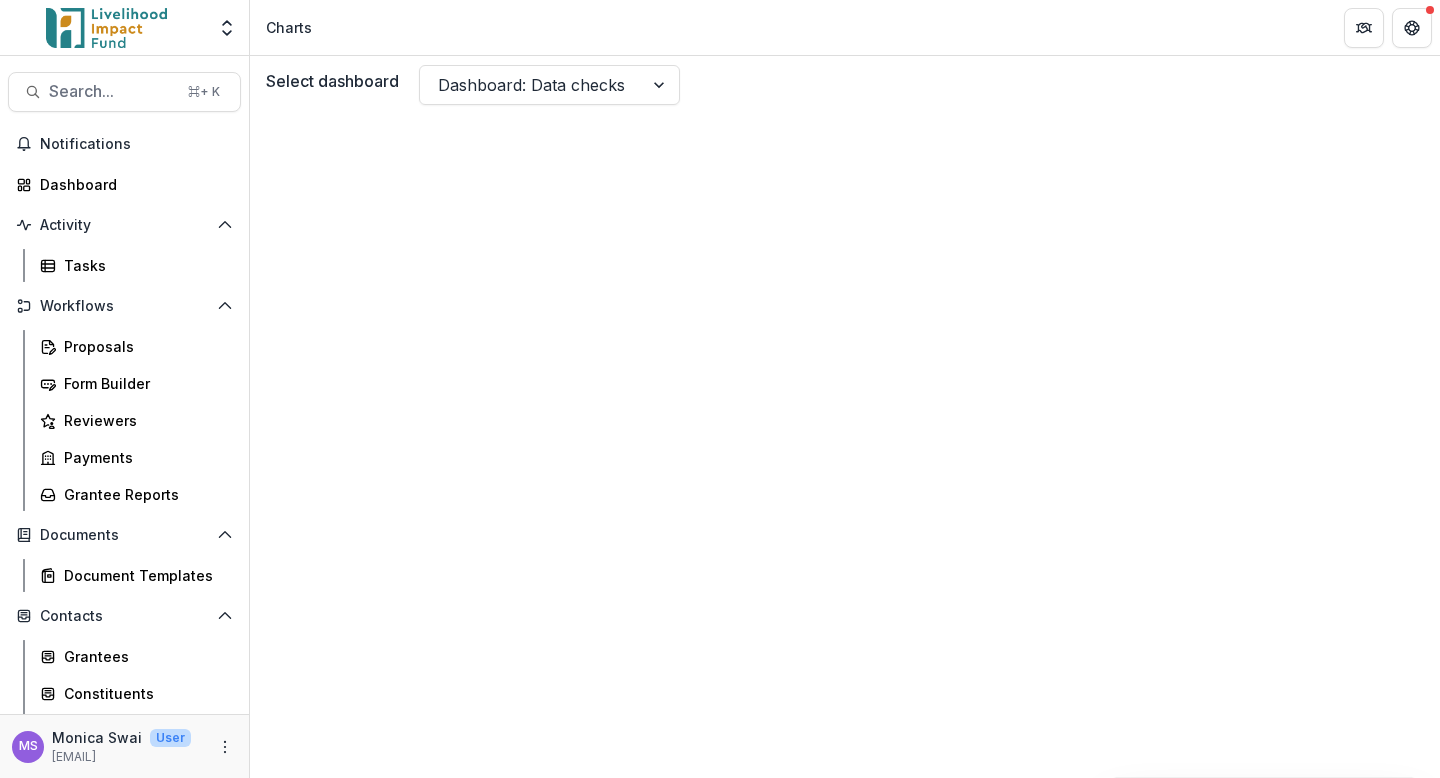 scroll, scrollTop: 48, scrollLeft: 0, axis: vertical 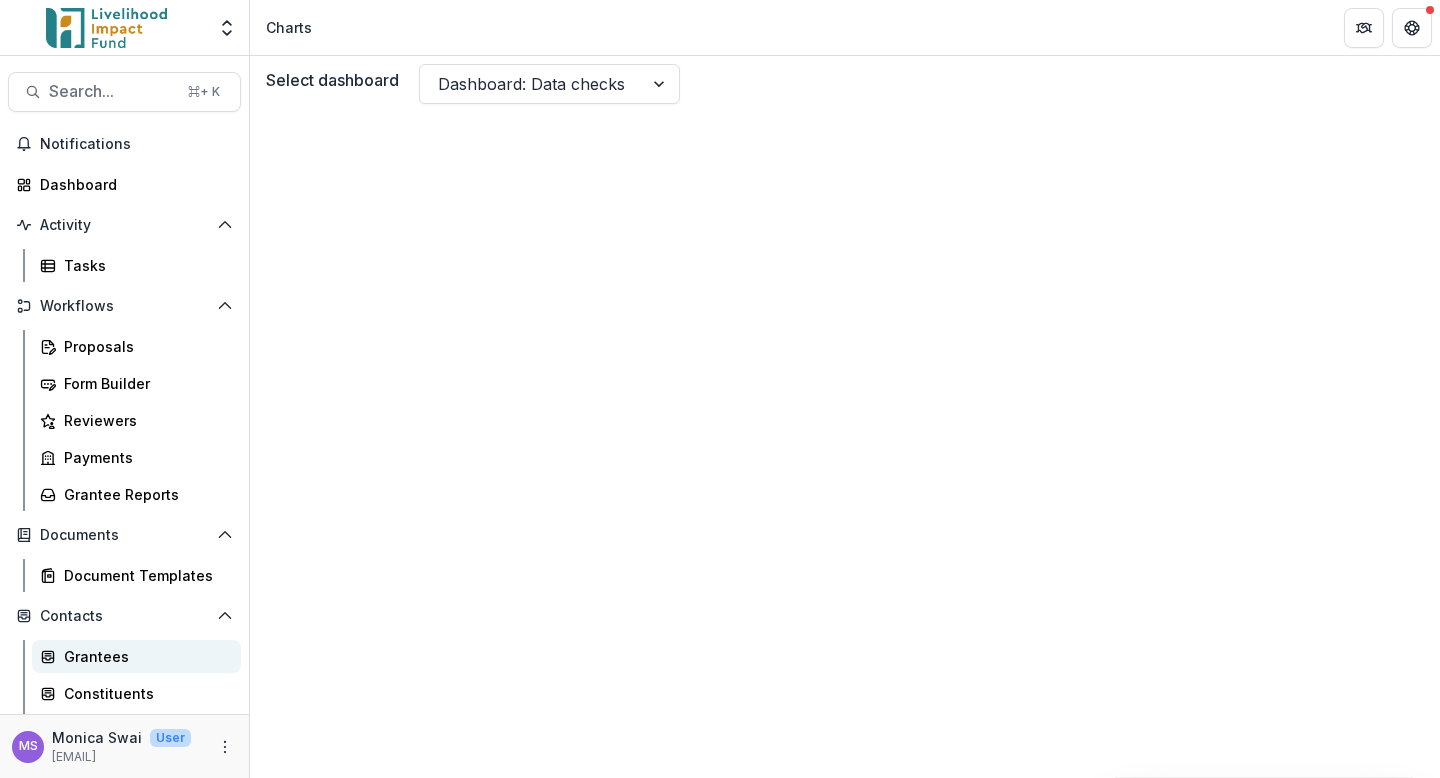 click on "Grantees" at bounding box center (144, 656) 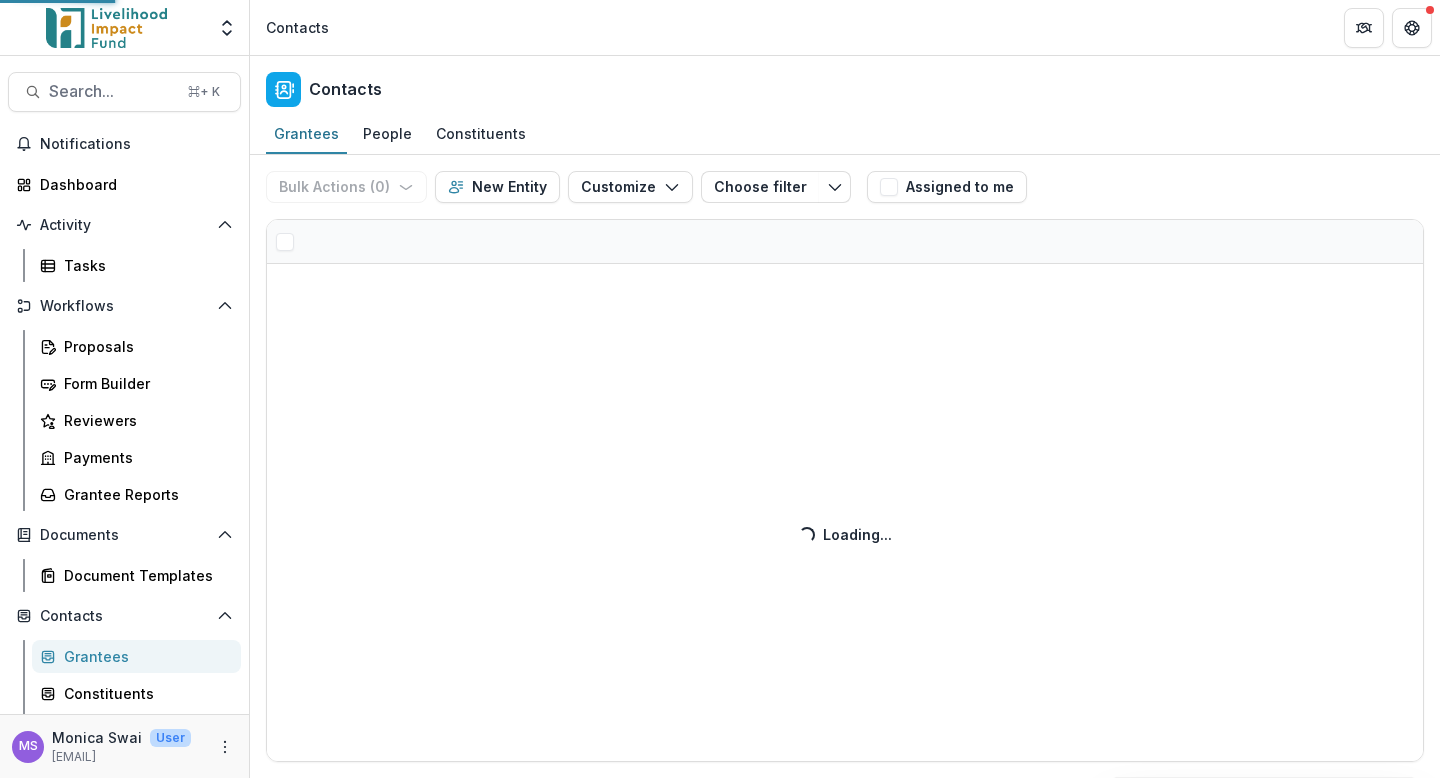 scroll, scrollTop: 0, scrollLeft: 0, axis: both 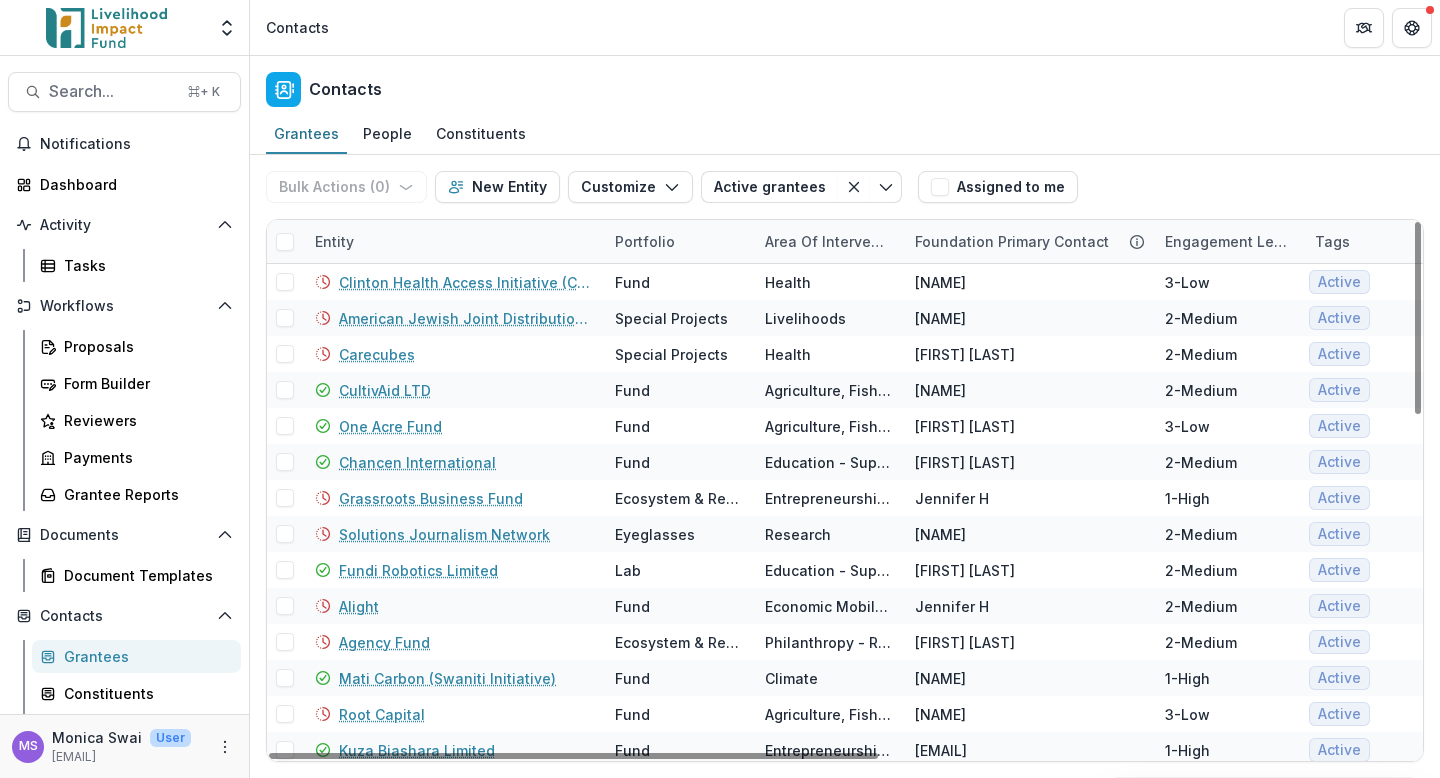 click on "Entity" at bounding box center (453, 241) 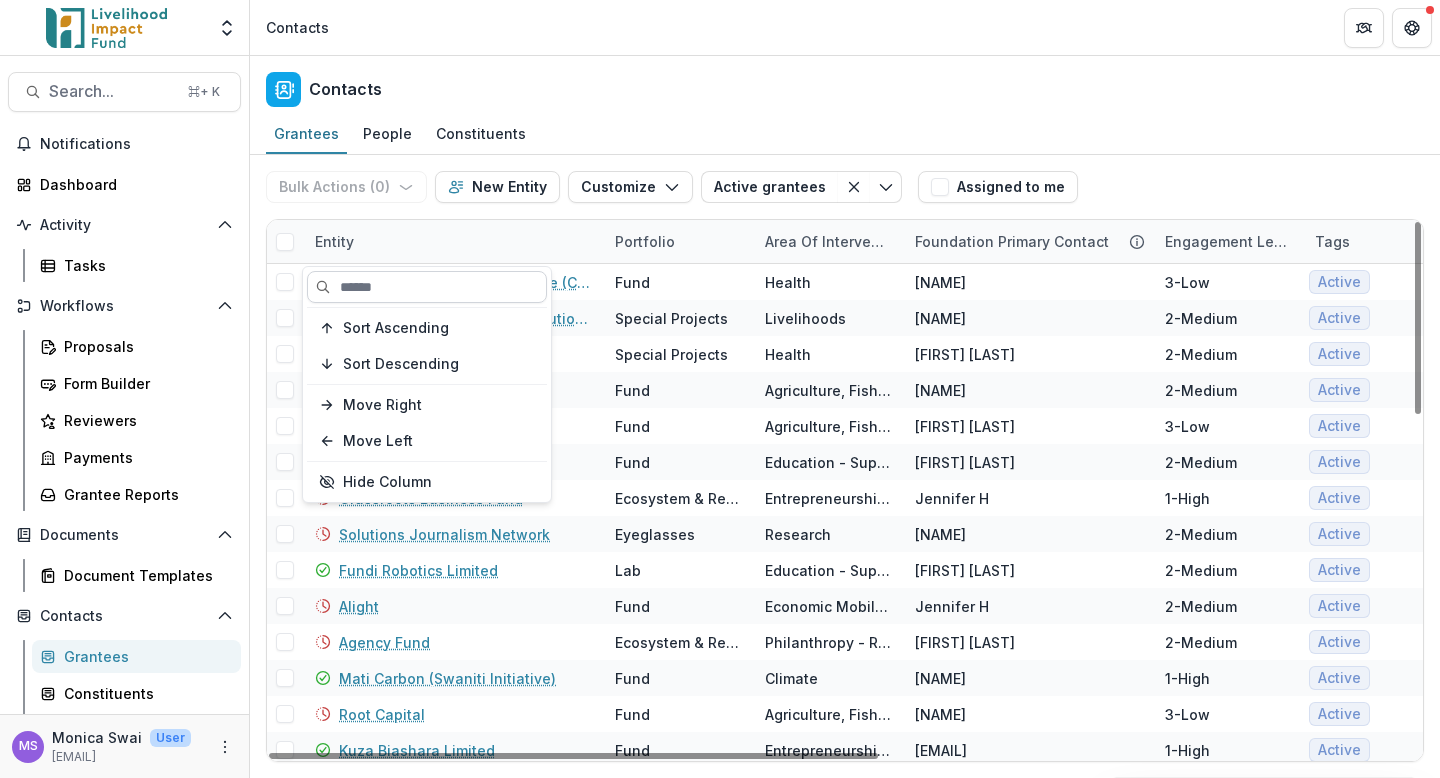 click at bounding box center [427, 287] 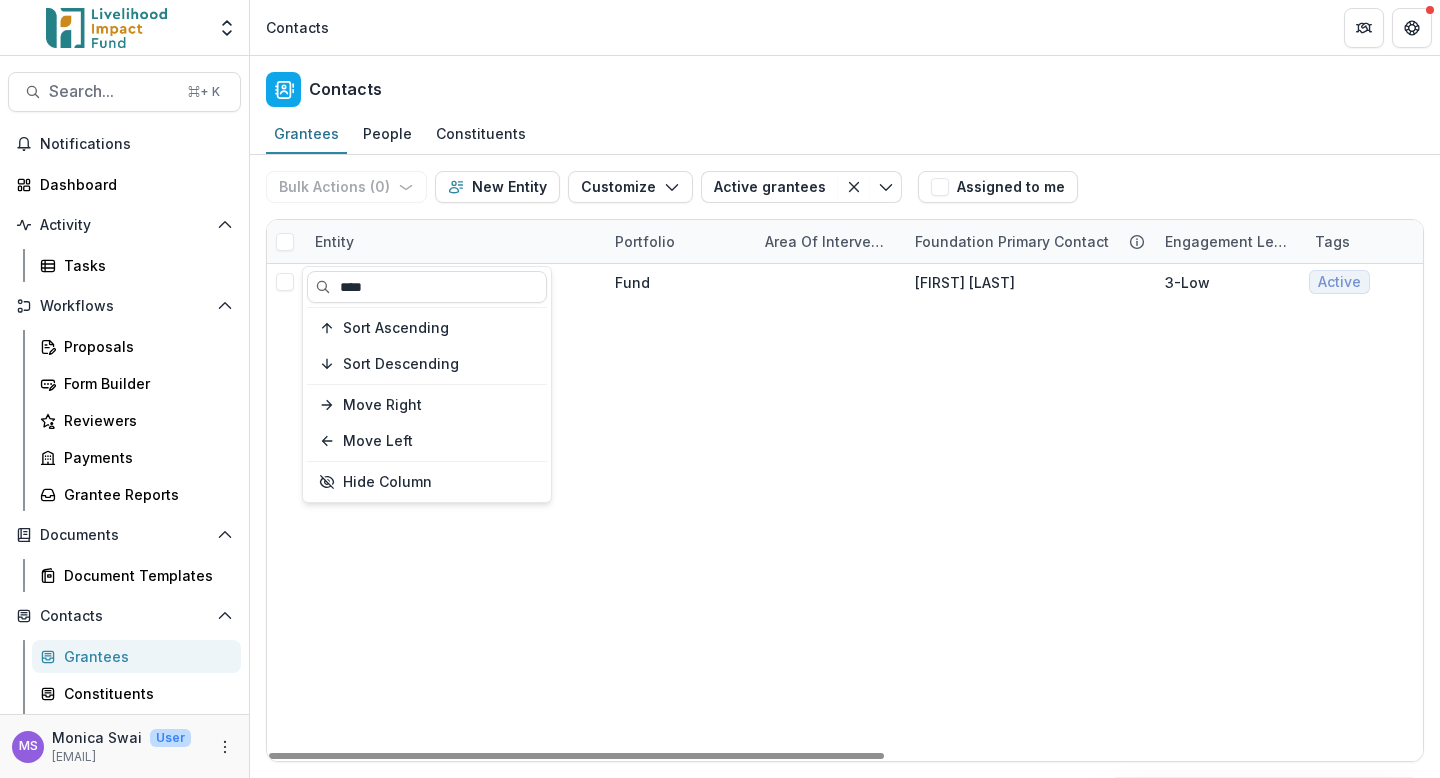 type on "****" 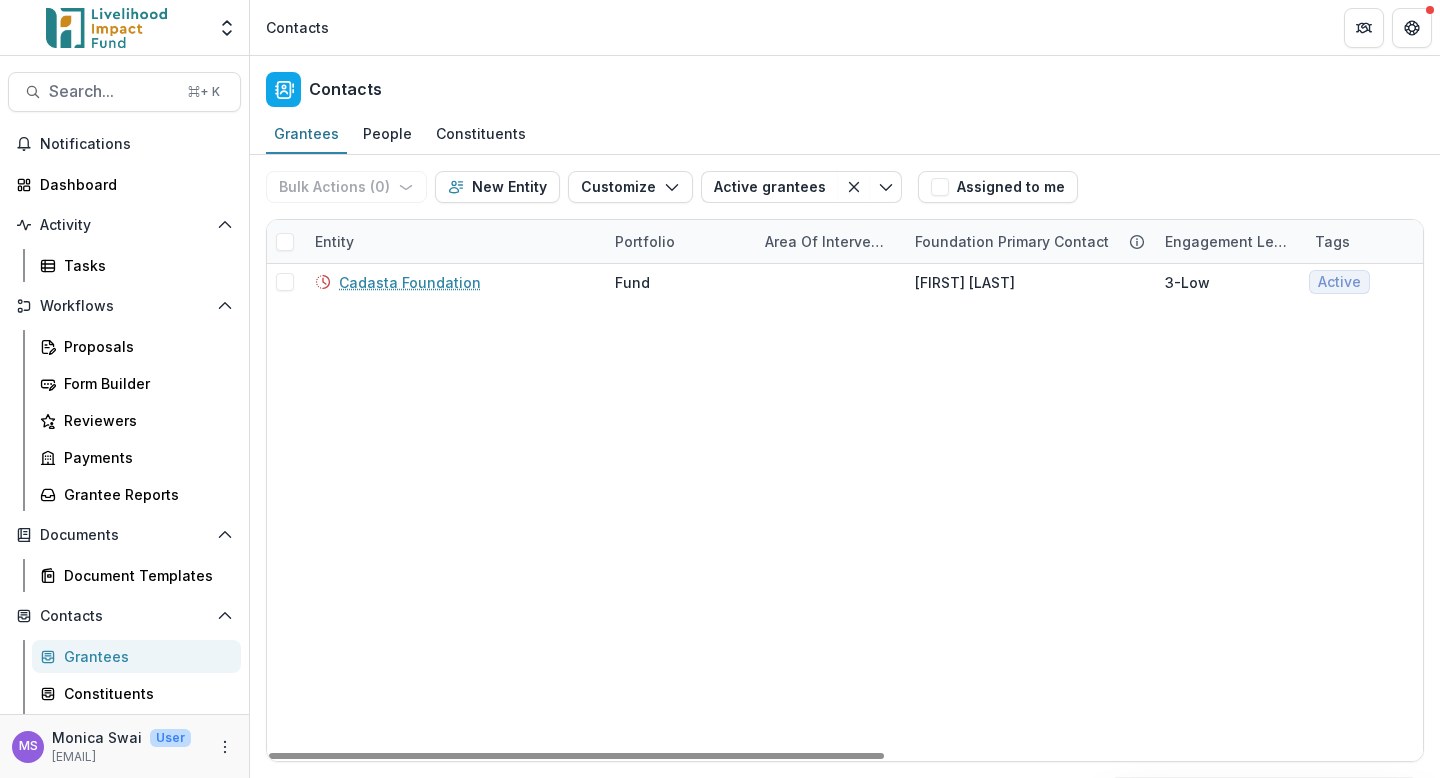 click on "Cadasta Foundation Fund Dzidzor B 3-Low Active Active Grantee $25,000 Amy C" at bounding box center [1350, 512] 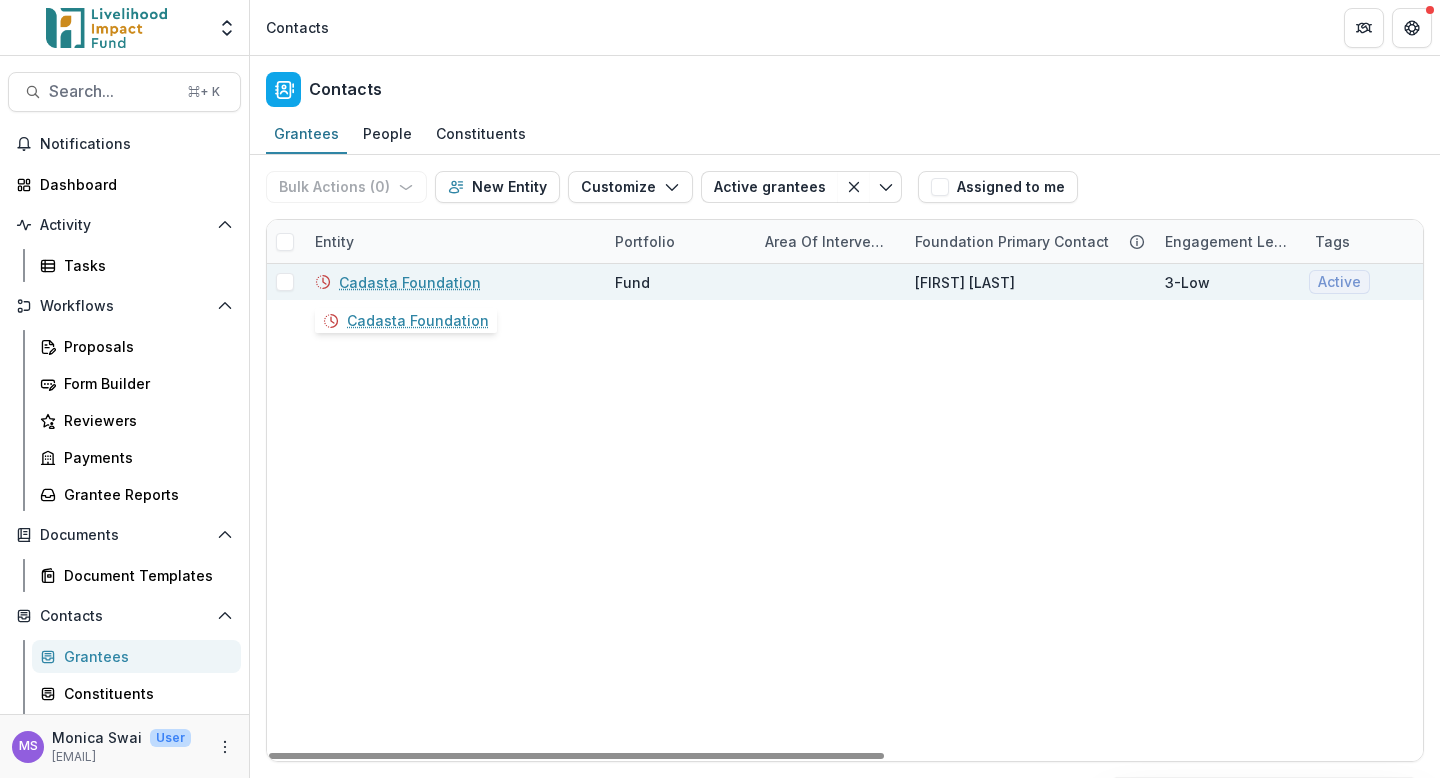 click on "Cadasta Foundation" at bounding box center (410, 282) 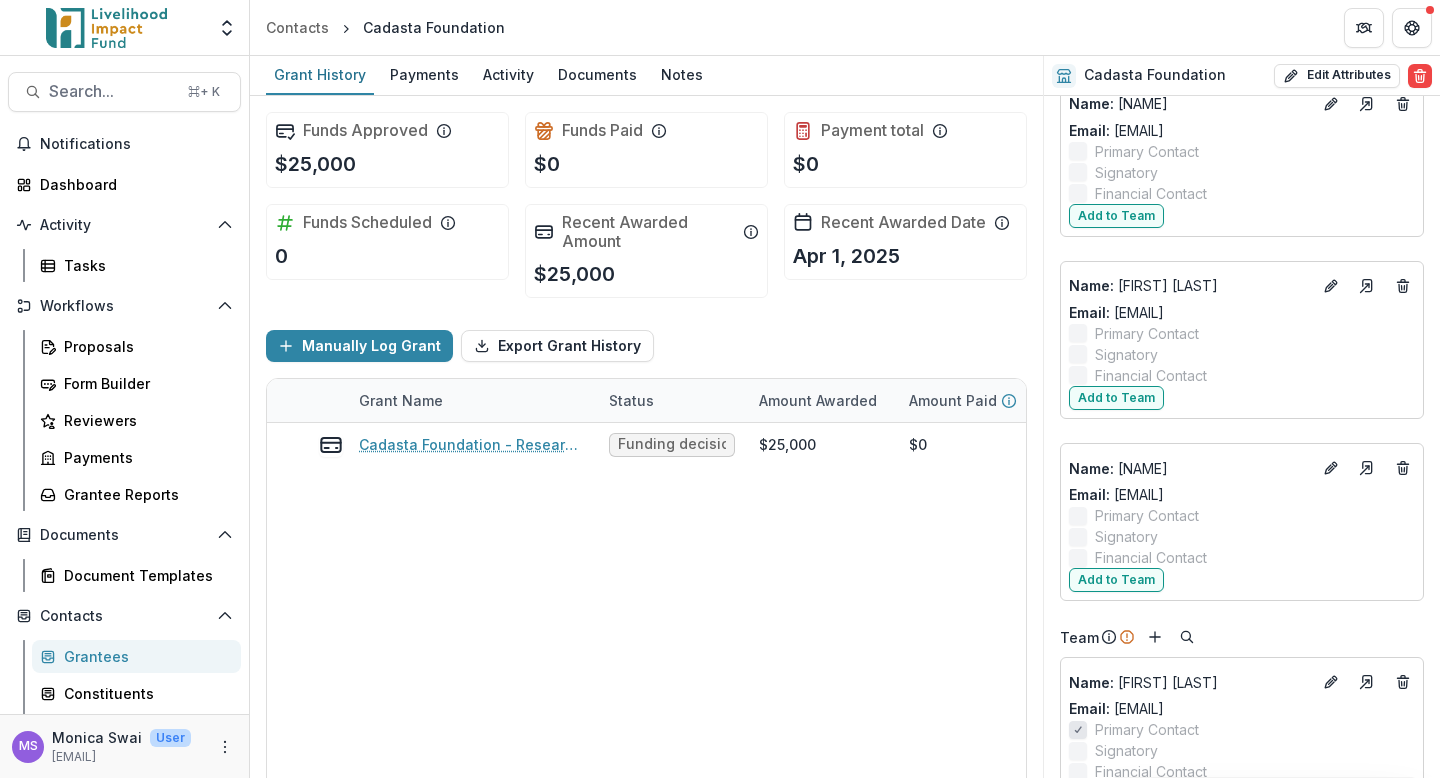 scroll, scrollTop: 1919, scrollLeft: 0, axis: vertical 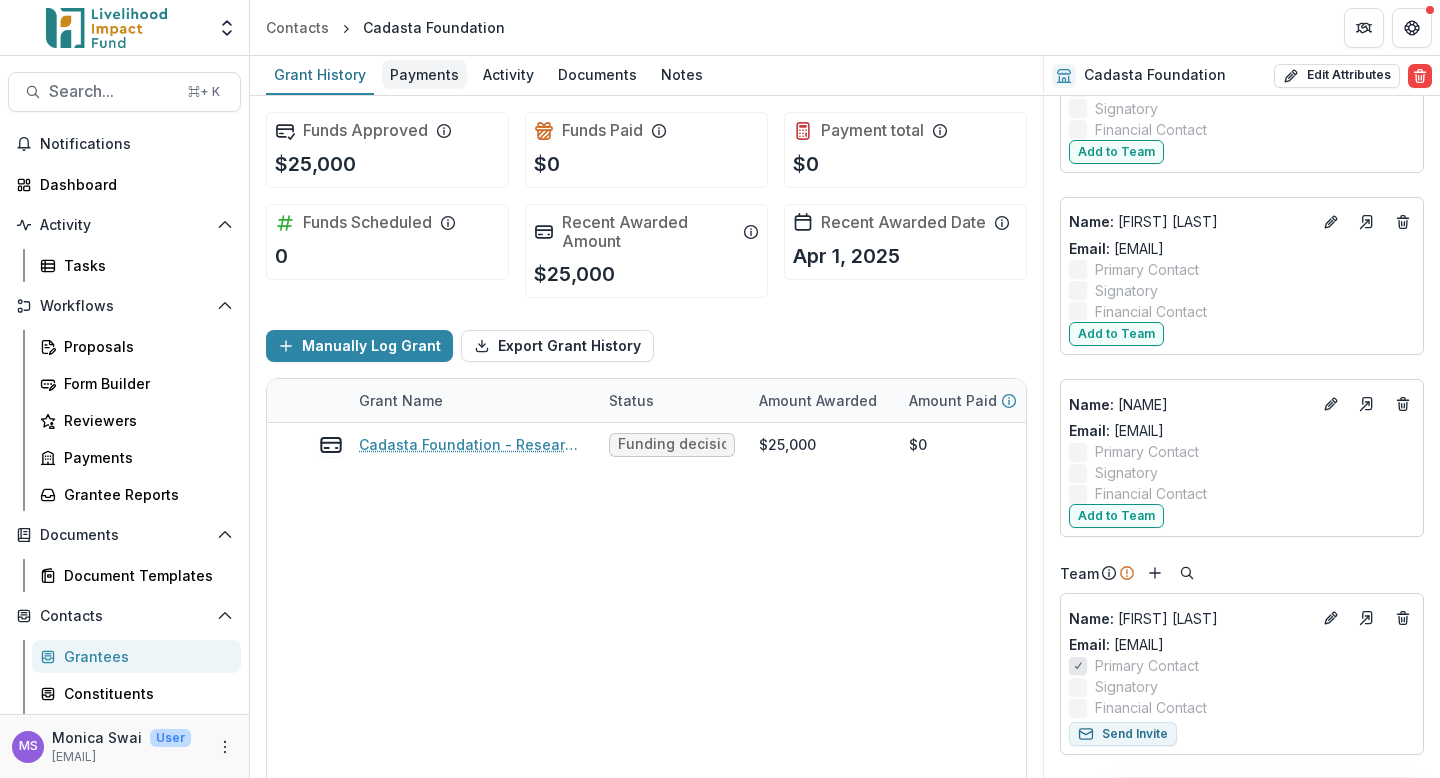 click on "Payments" at bounding box center [424, 74] 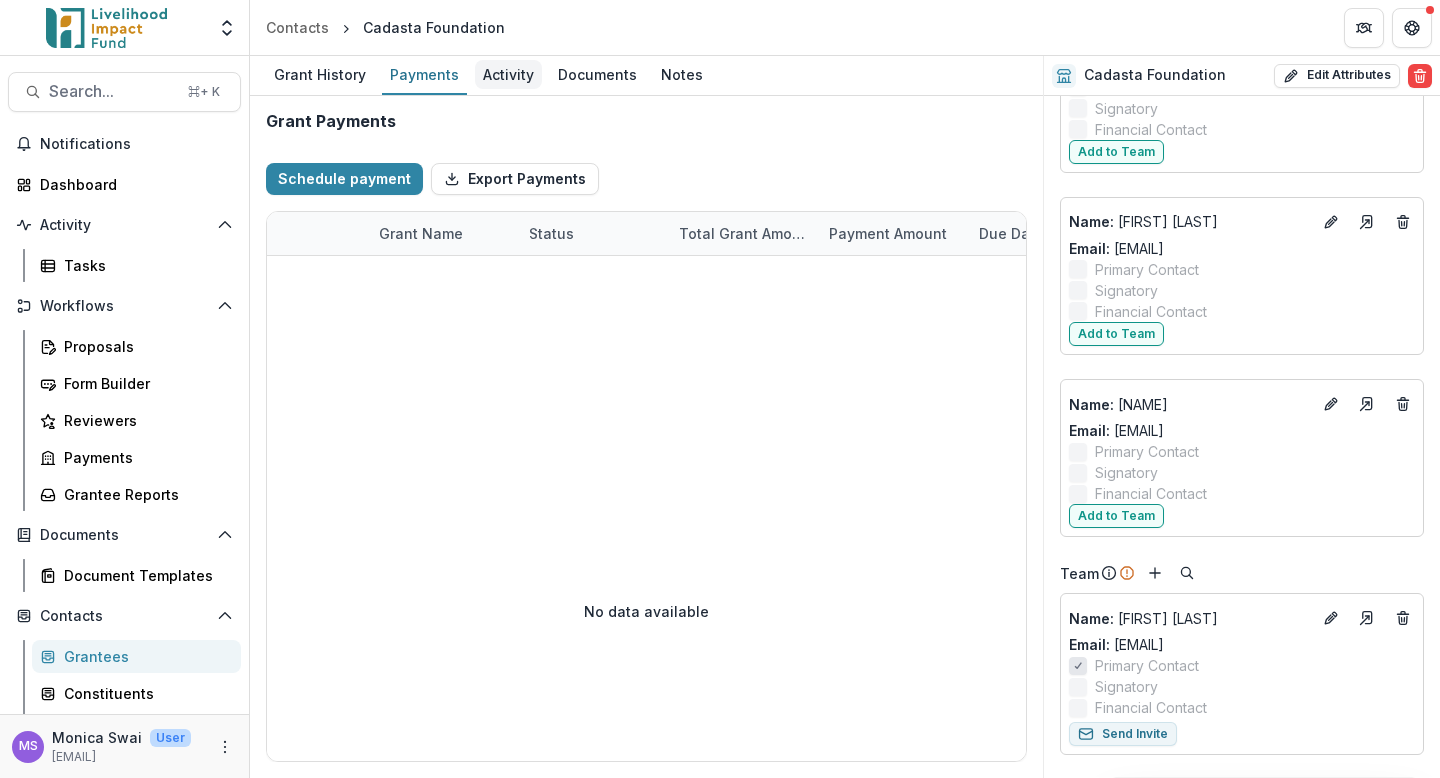 click on "Activity" at bounding box center [508, 74] 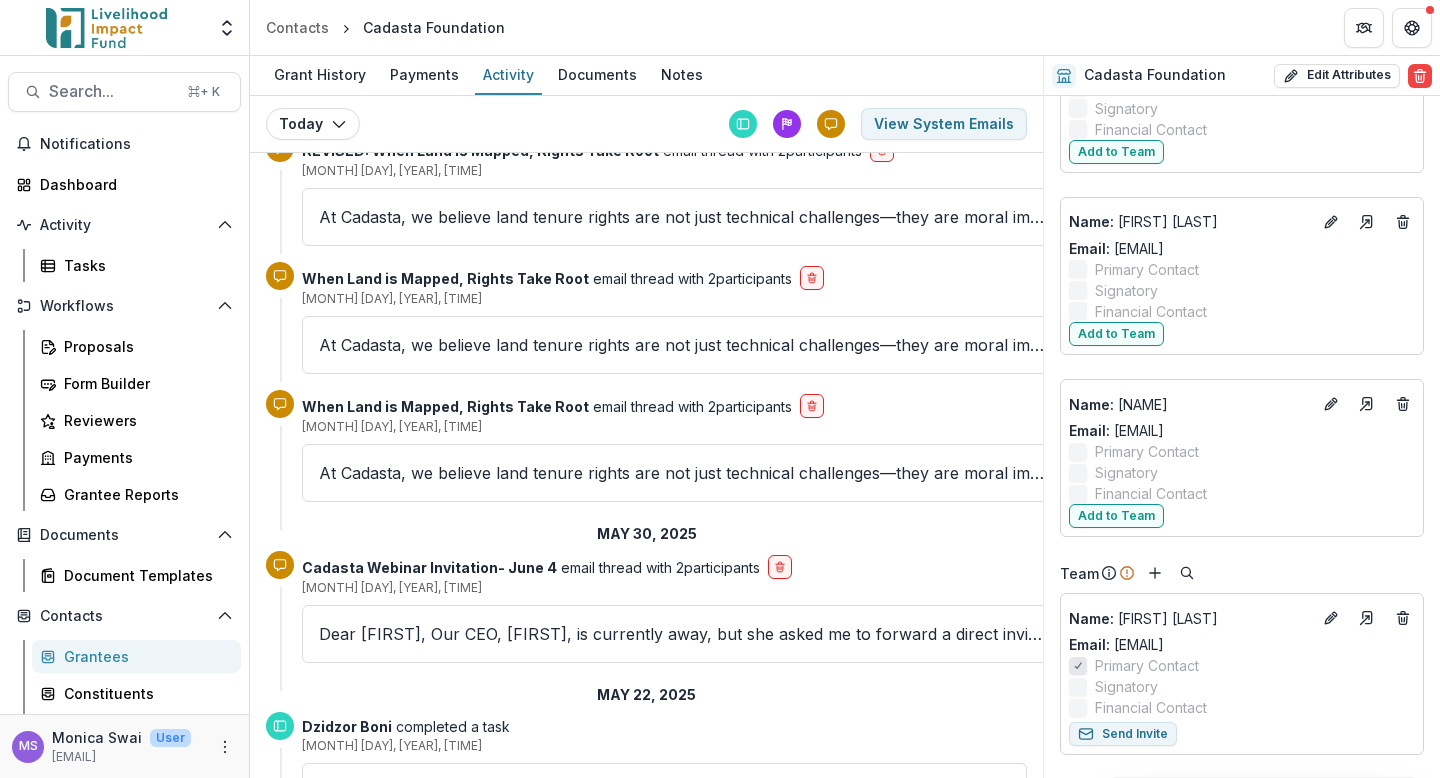 scroll, scrollTop: 621, scrollLeft: 0, axis: vertical 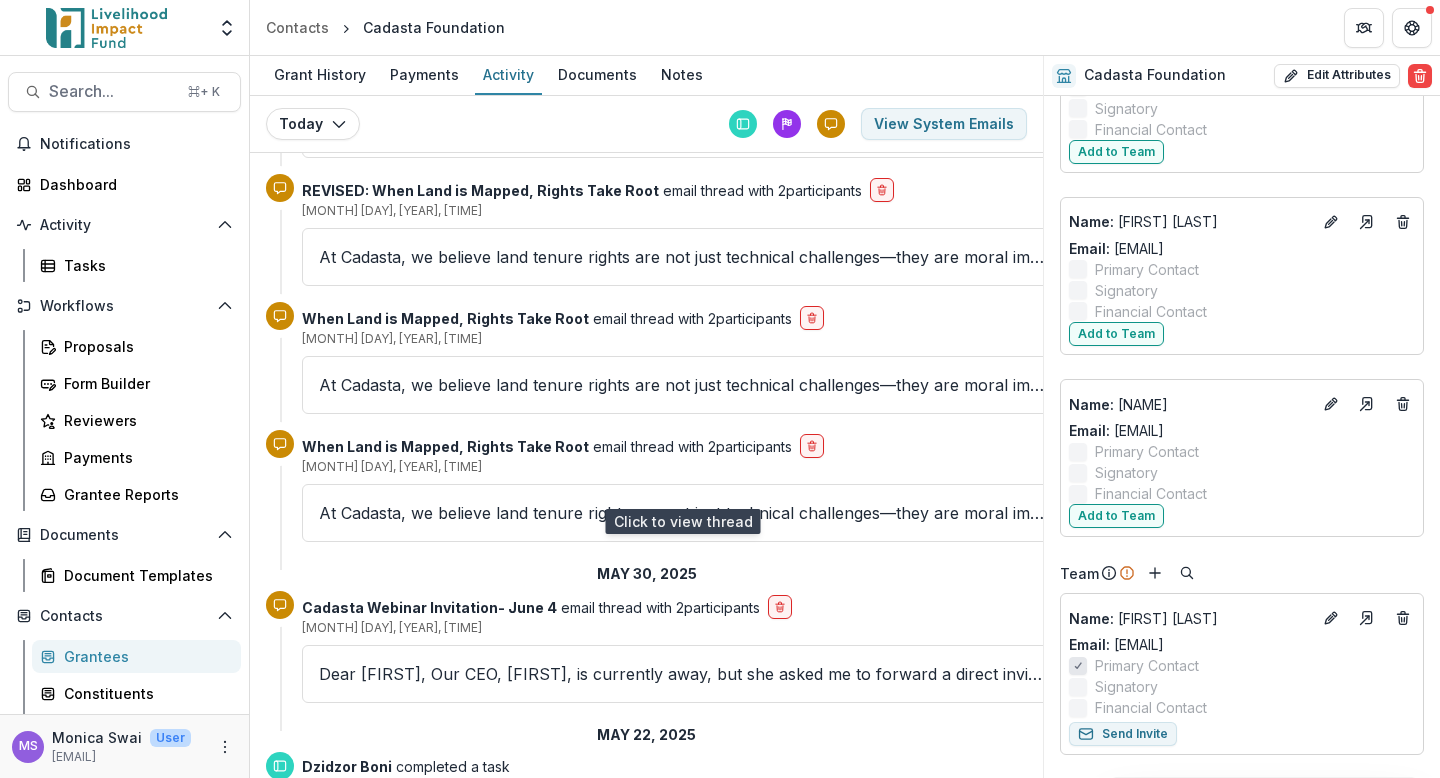 click on "At Cadasta, we believe land tenure rights are not just technical challenges—they are moral imperatives. Dear [First Name], As I reflect on the past year, I'm struck by the power of stories that" at bounding box center [682, 513] 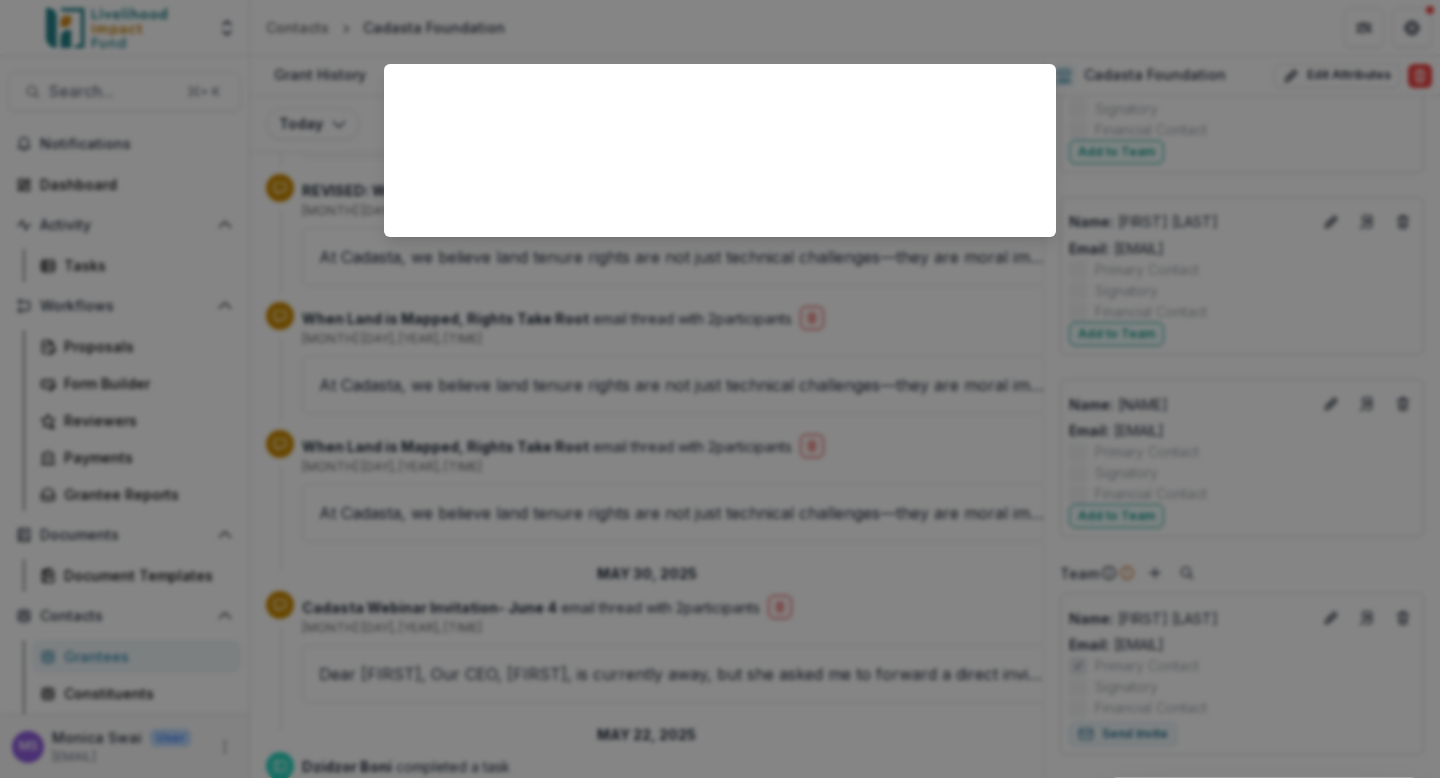 scroll, scrollTop: 792, scrollLeft: 0, axis: vertical 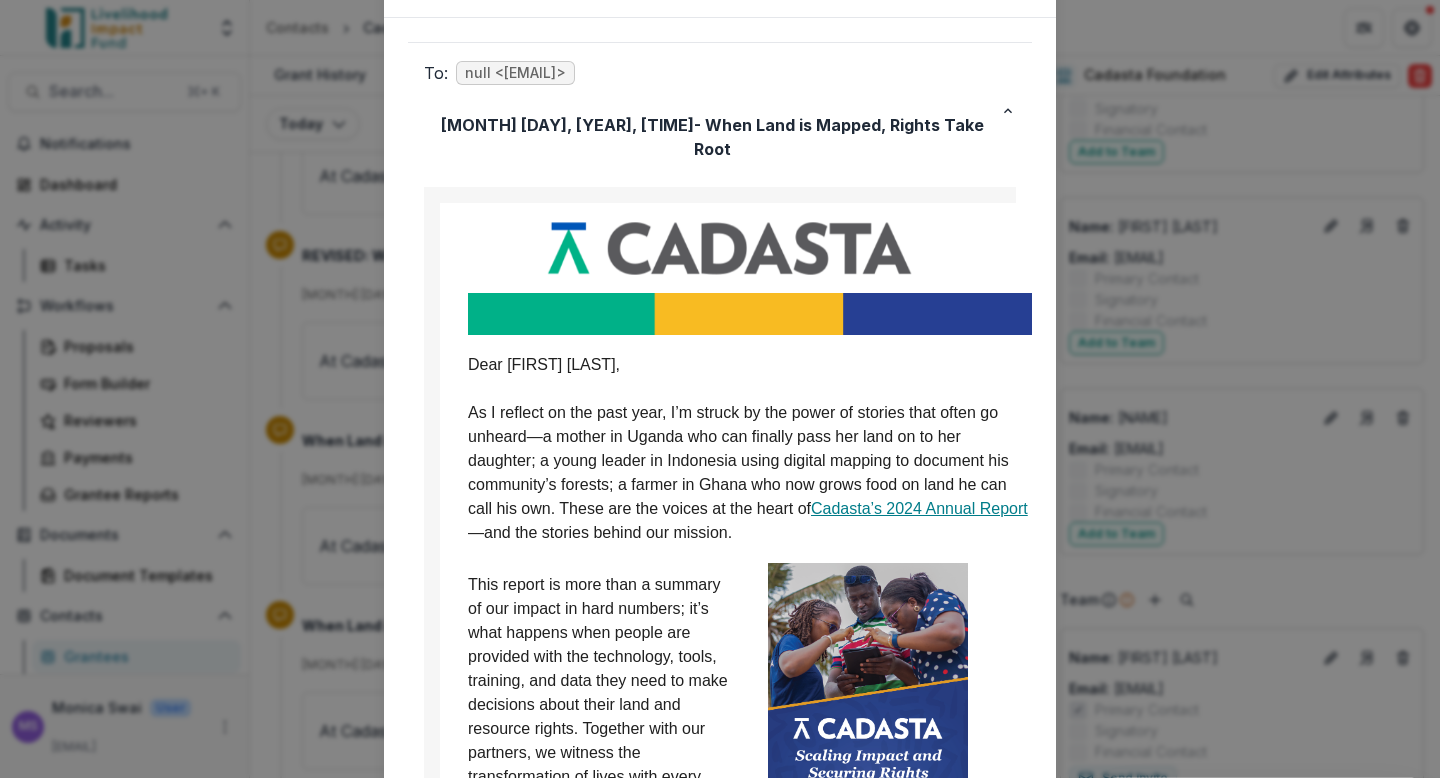 click on "Cadasta’s 2024 Annual Report" at bounding box center (919, 508) 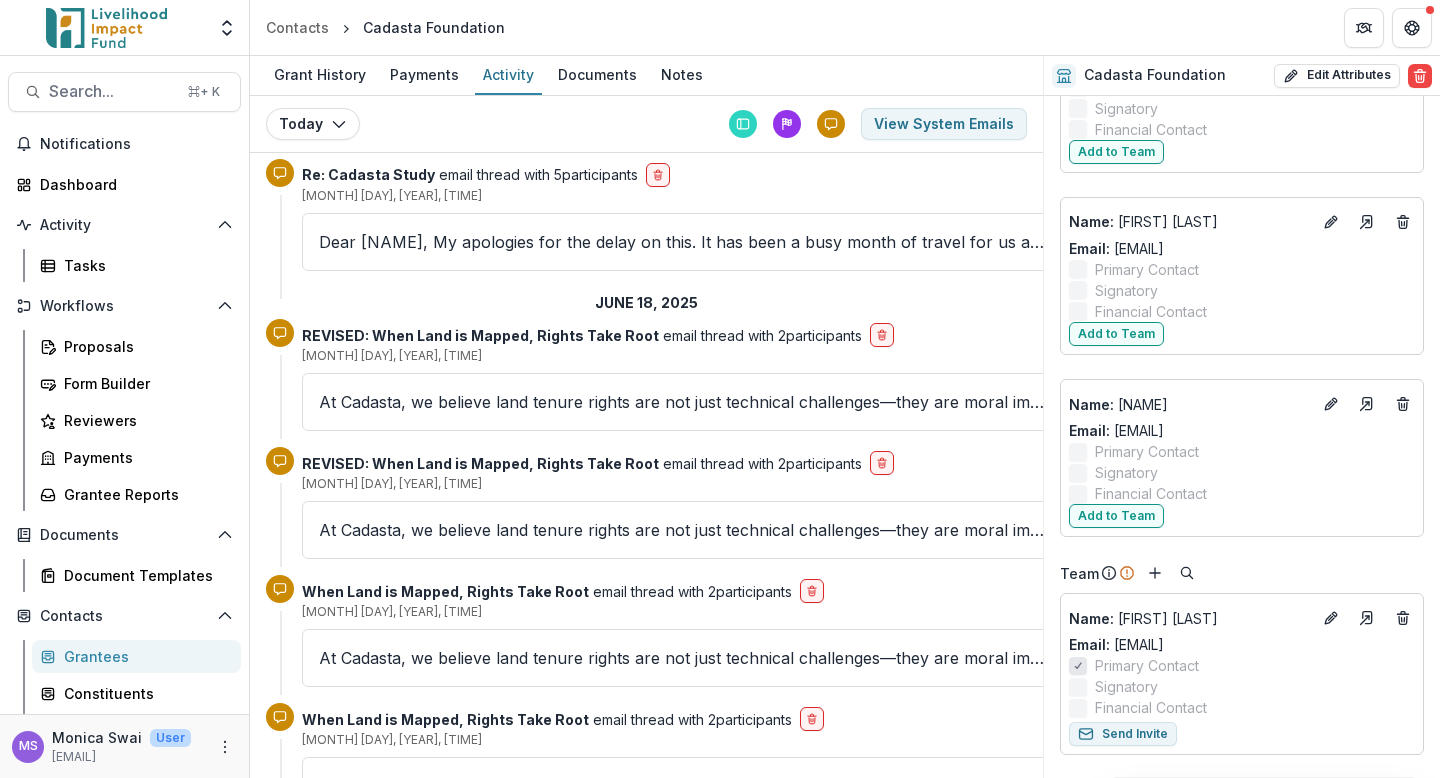scroll, scrollTop: 0, scrollLeft: 0, axis: both 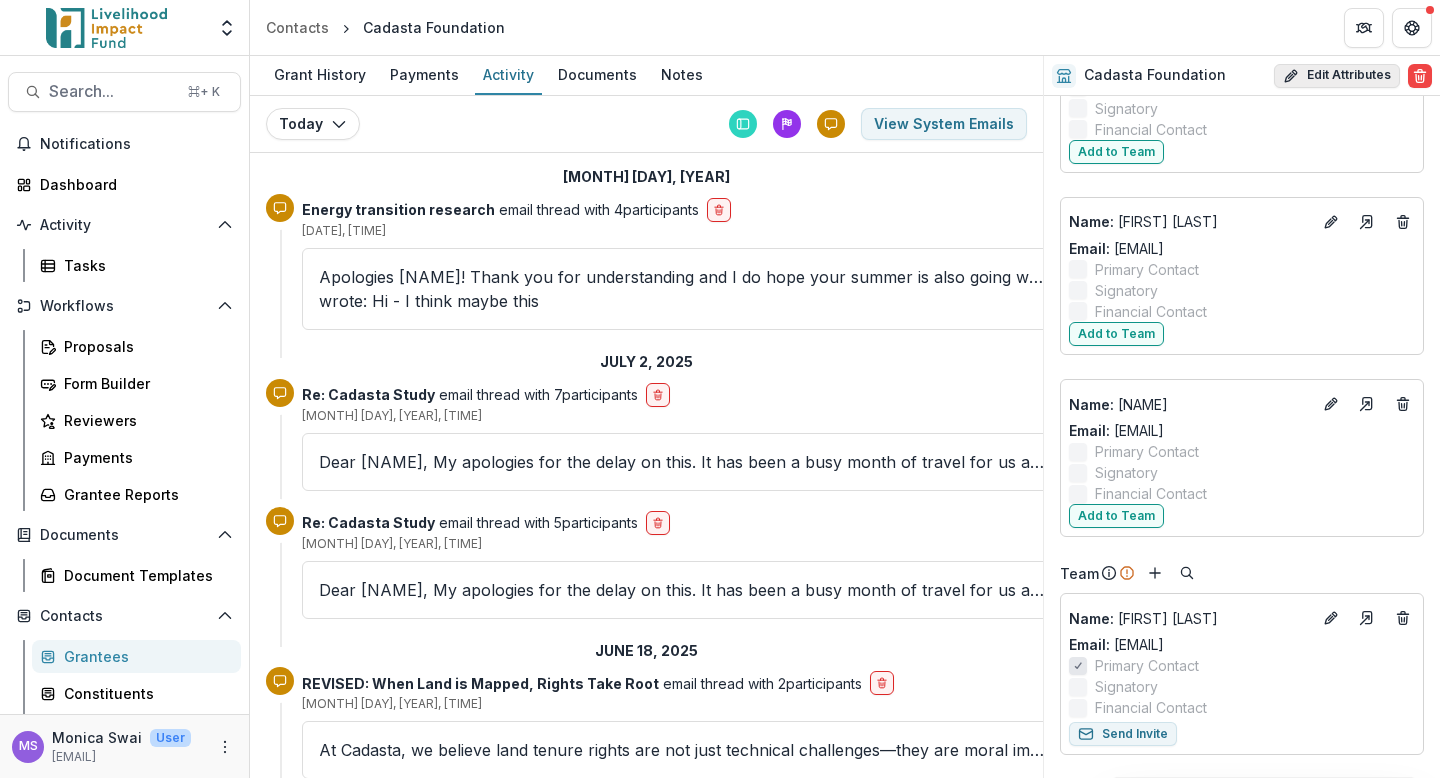 click on "Edit Attributes" at bounding box center (1337, 76) 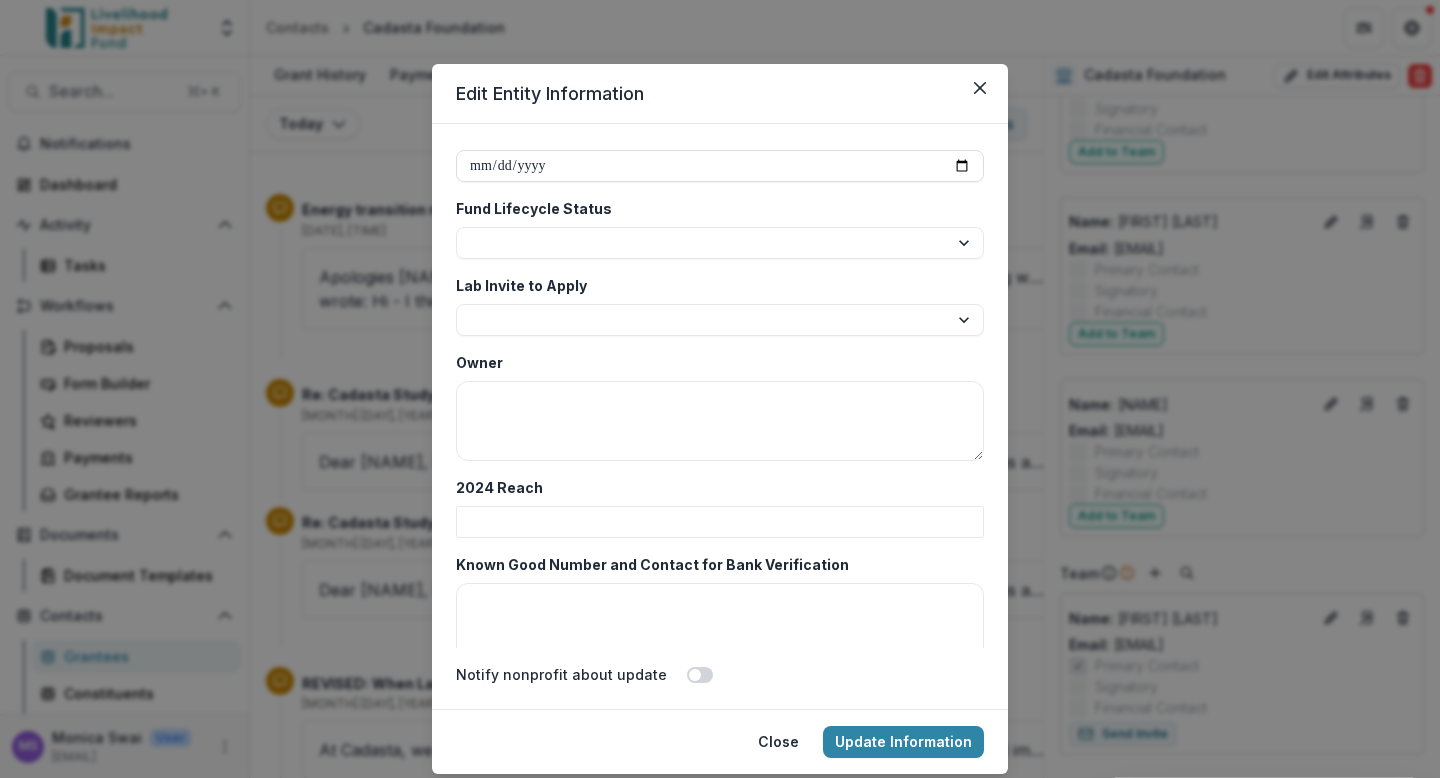 scroll, scrollTop: 4207, scrollLeft: 0, axis: vertical 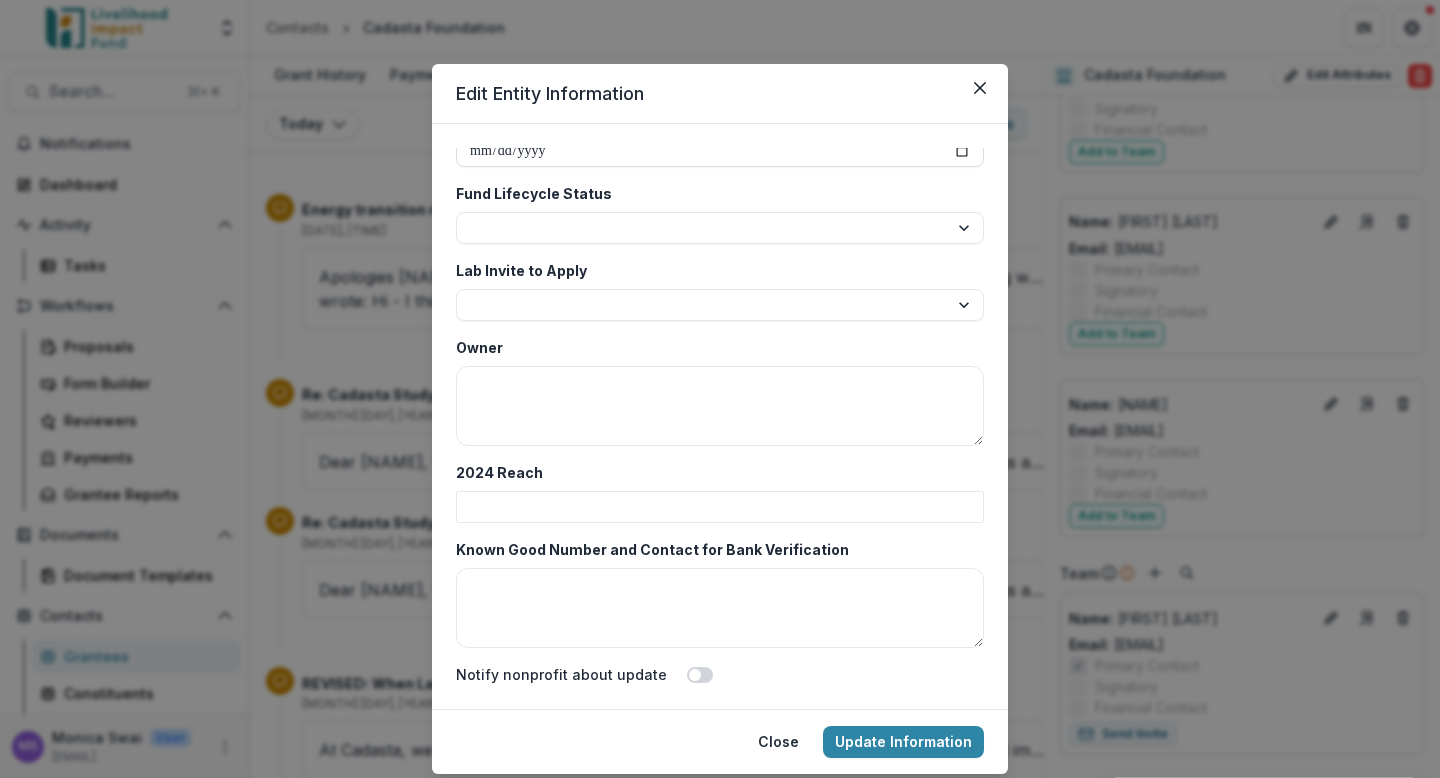click on "**********" at bounding box center (720, 389) 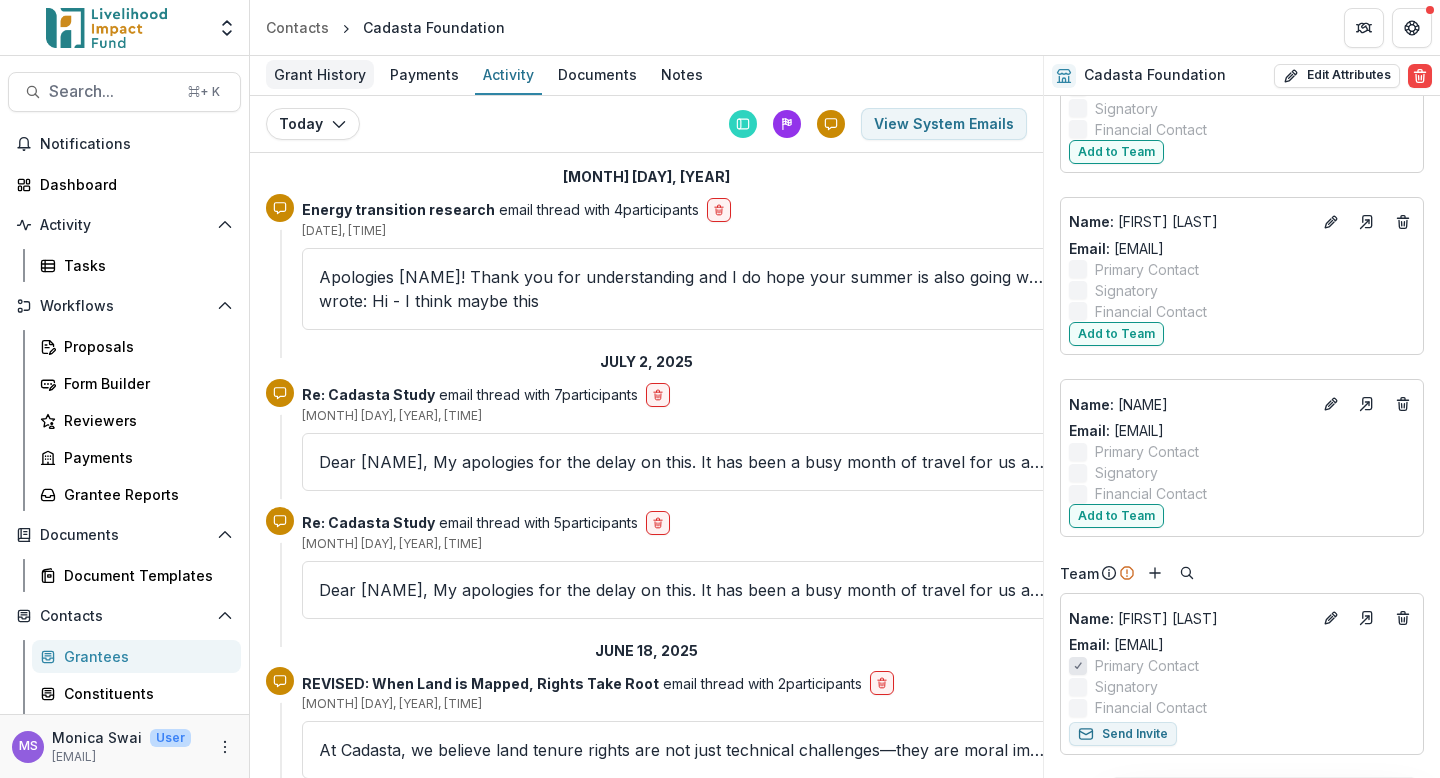 click on "Grant History" at bounding box center [320, 74] 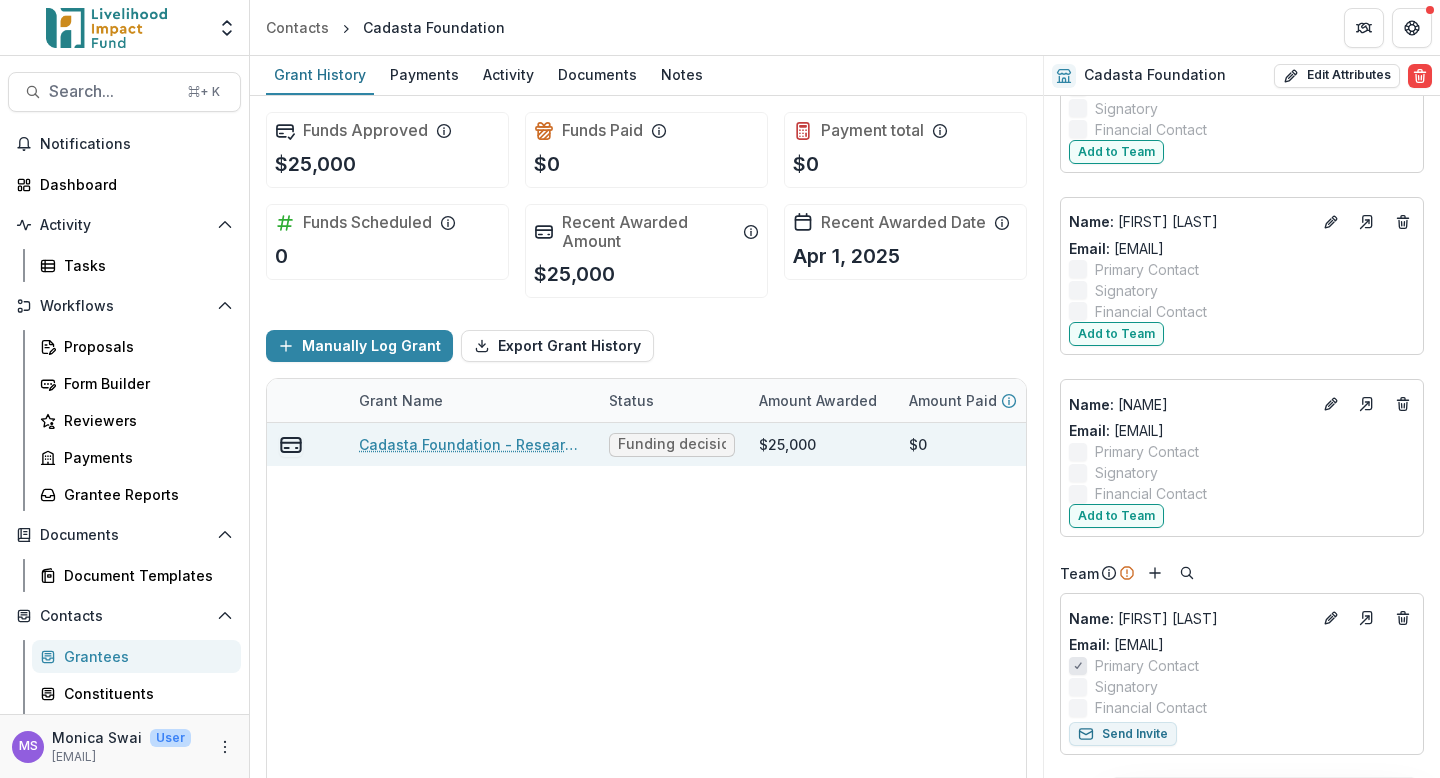 click on "Cadasta Foundation - Research Project Land Ownership Uganda" at bounding box center [472, 444] 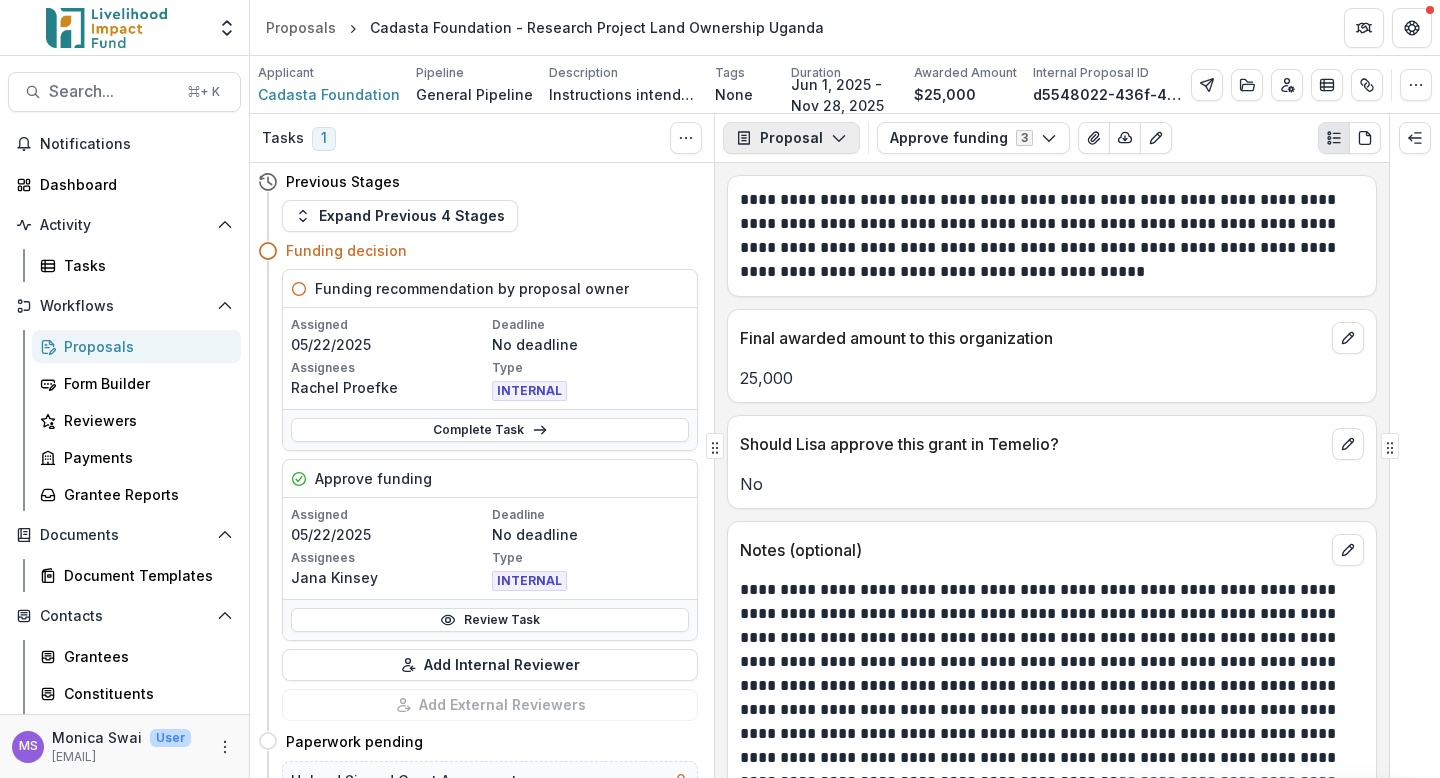 click 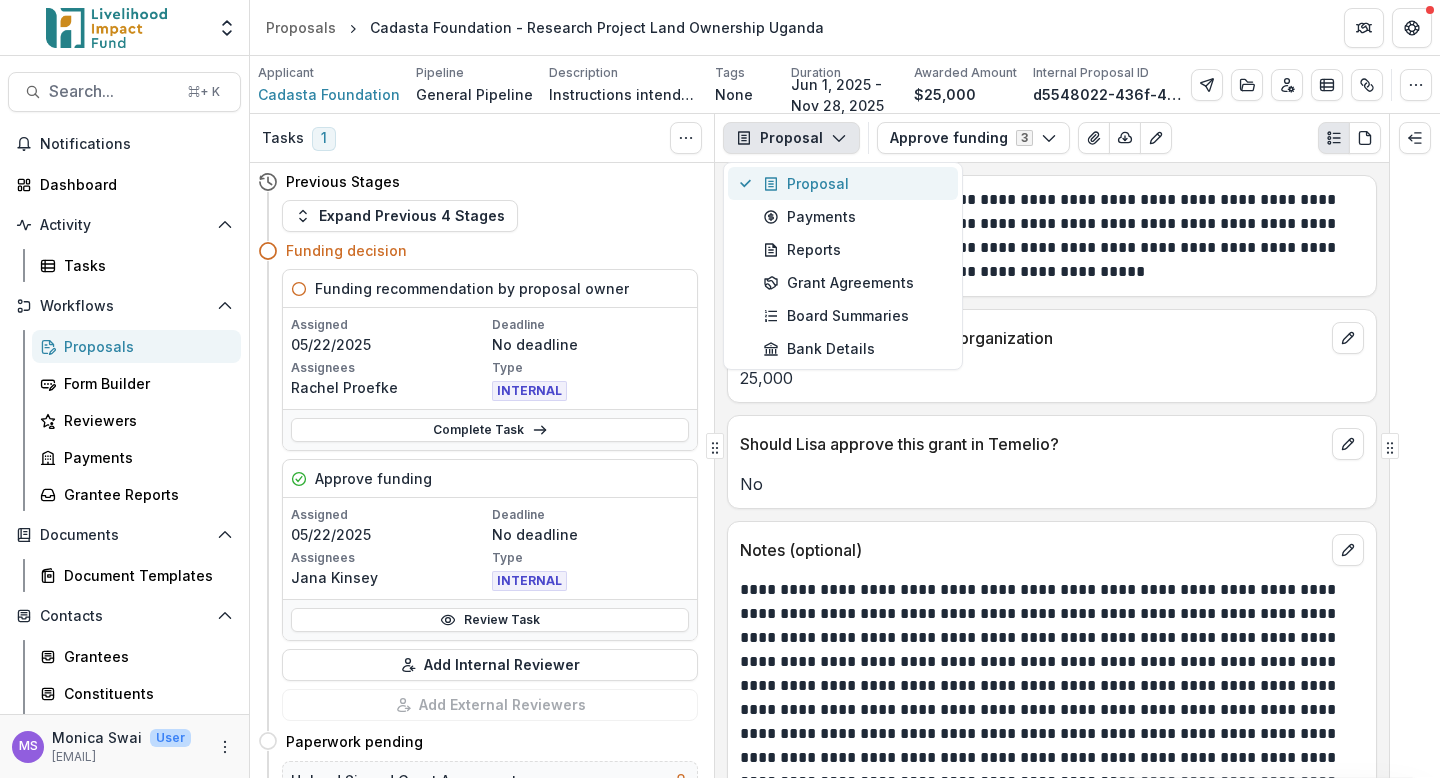 click on "Proposal" at bounding box center [854, 183] 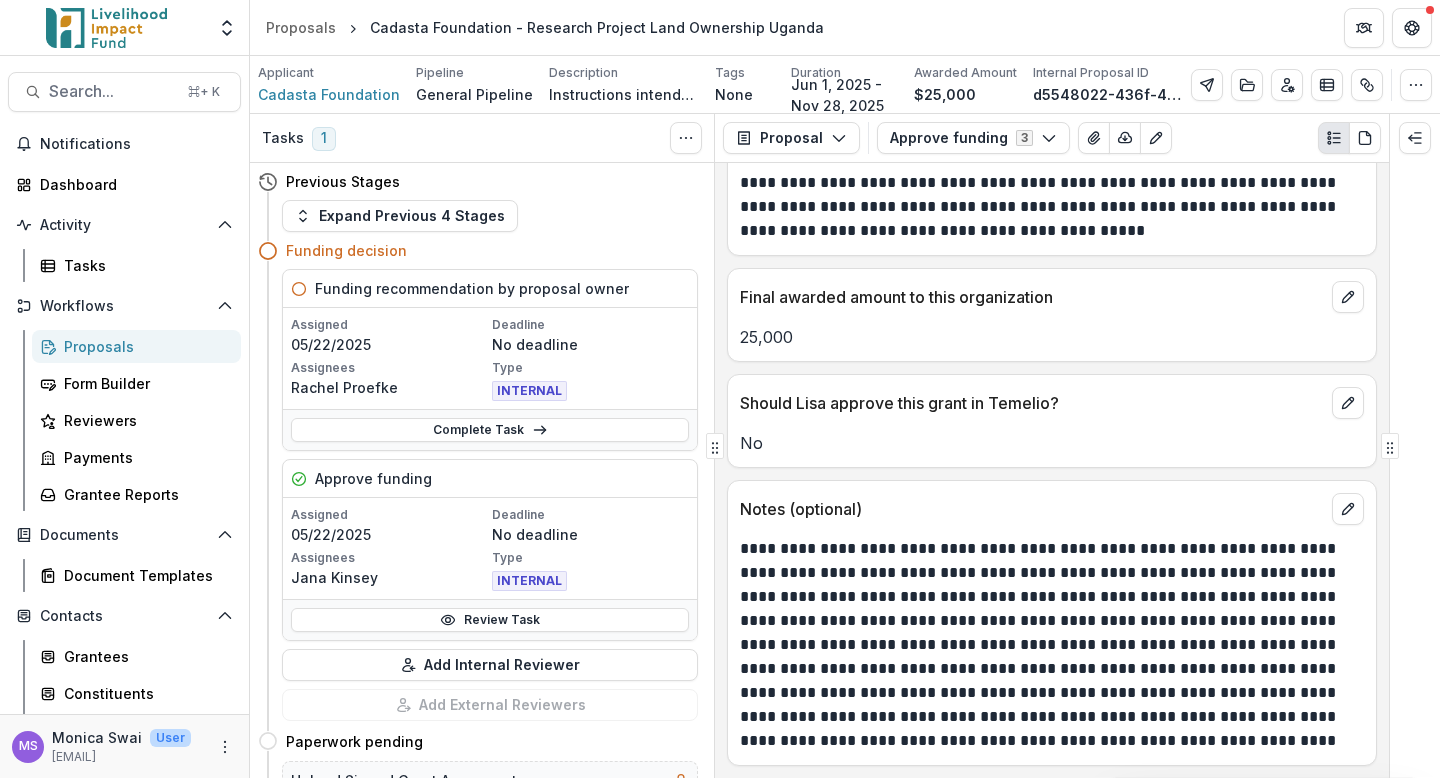 scroll, scrollTop: 0, scrollLeft: 0, axis: both 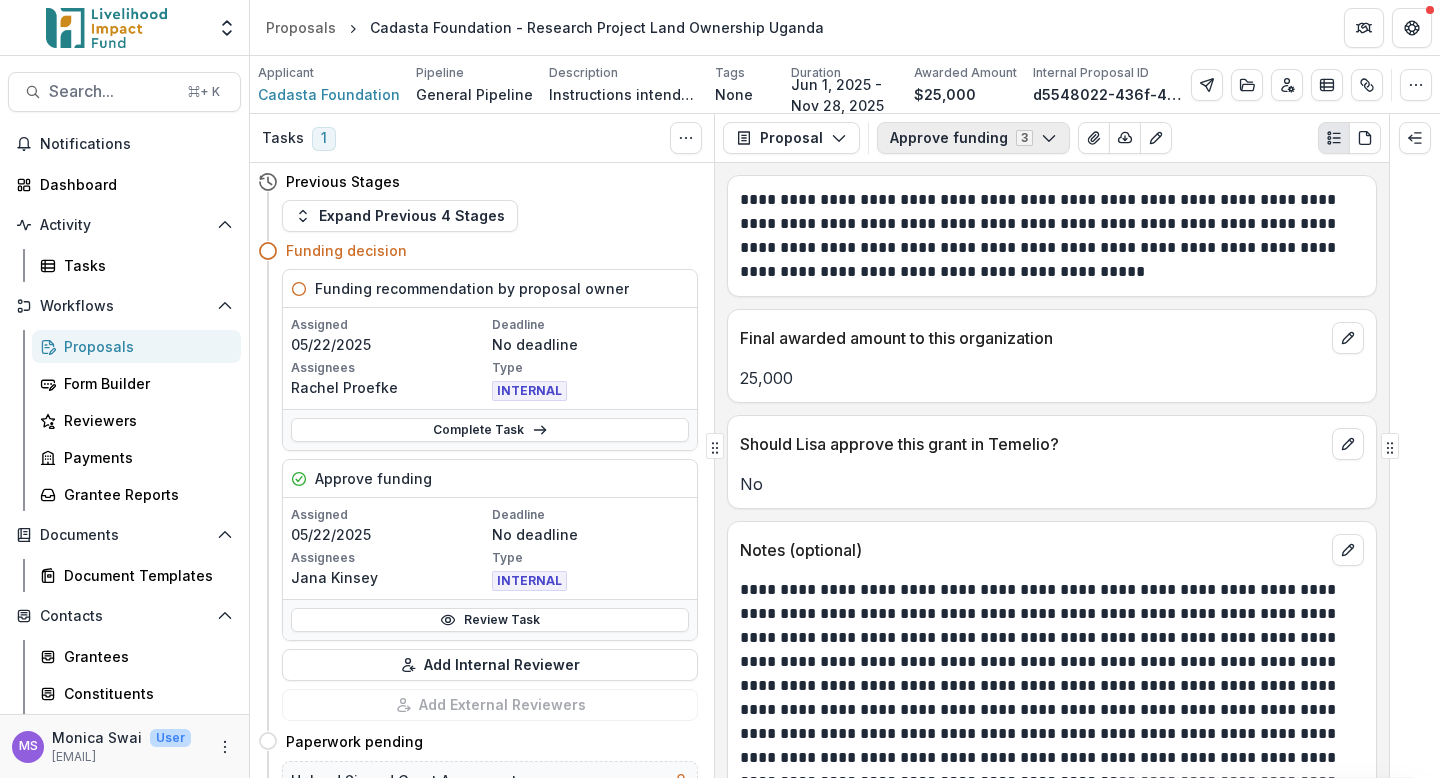 click 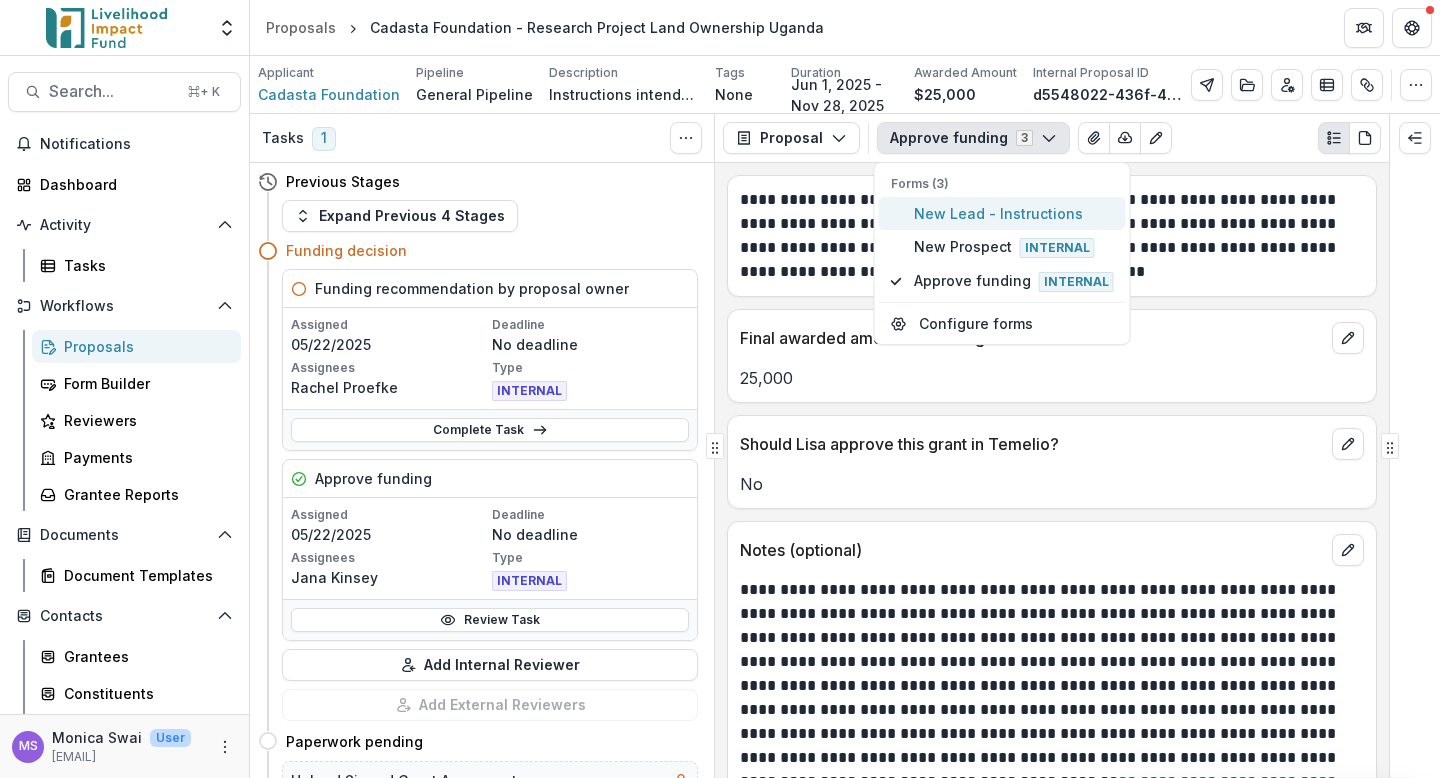 click on "New Lead - Instructions" at bounding box center [1014, 213] 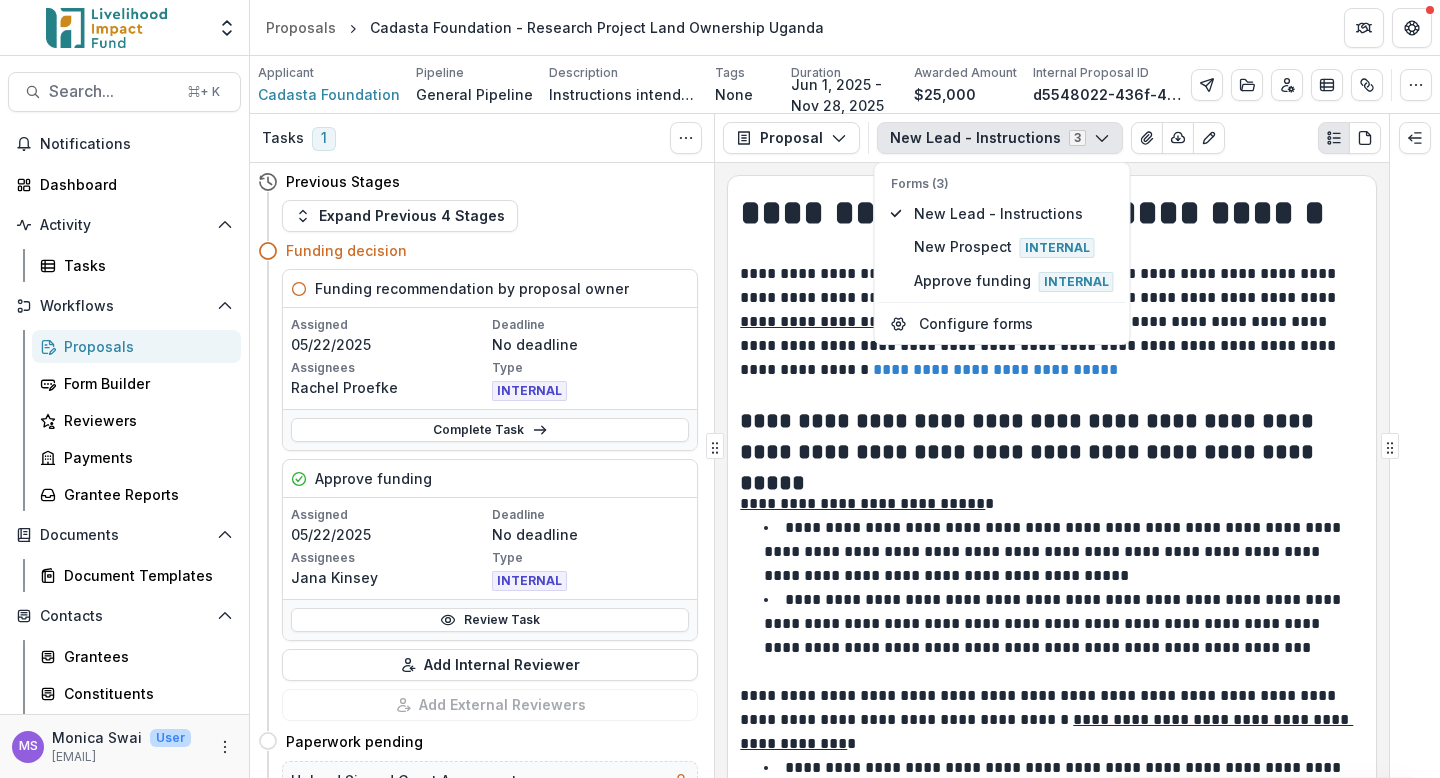click at bounding box center (1052, 480) 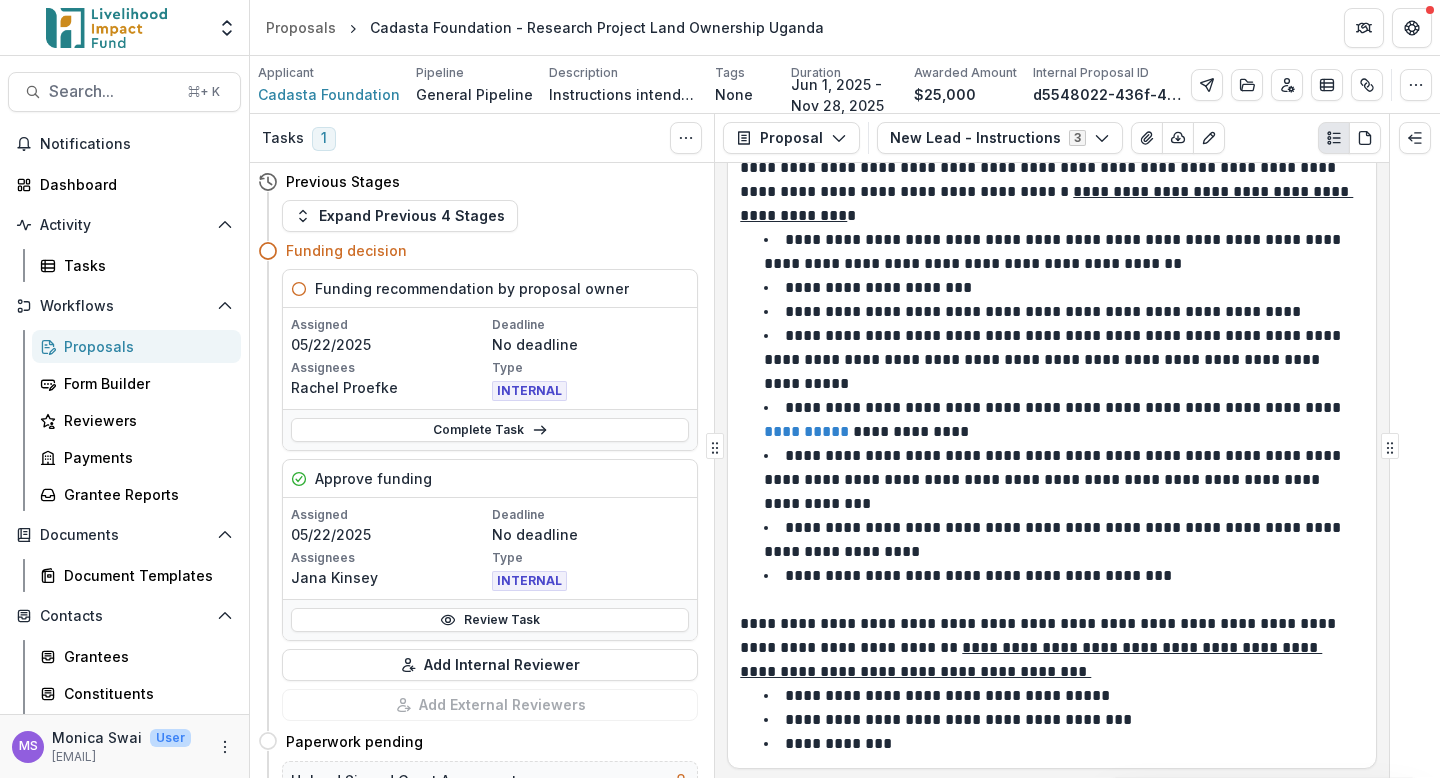 scroll, scrollTop: 531, scrollLeft: 0, axis: vertical 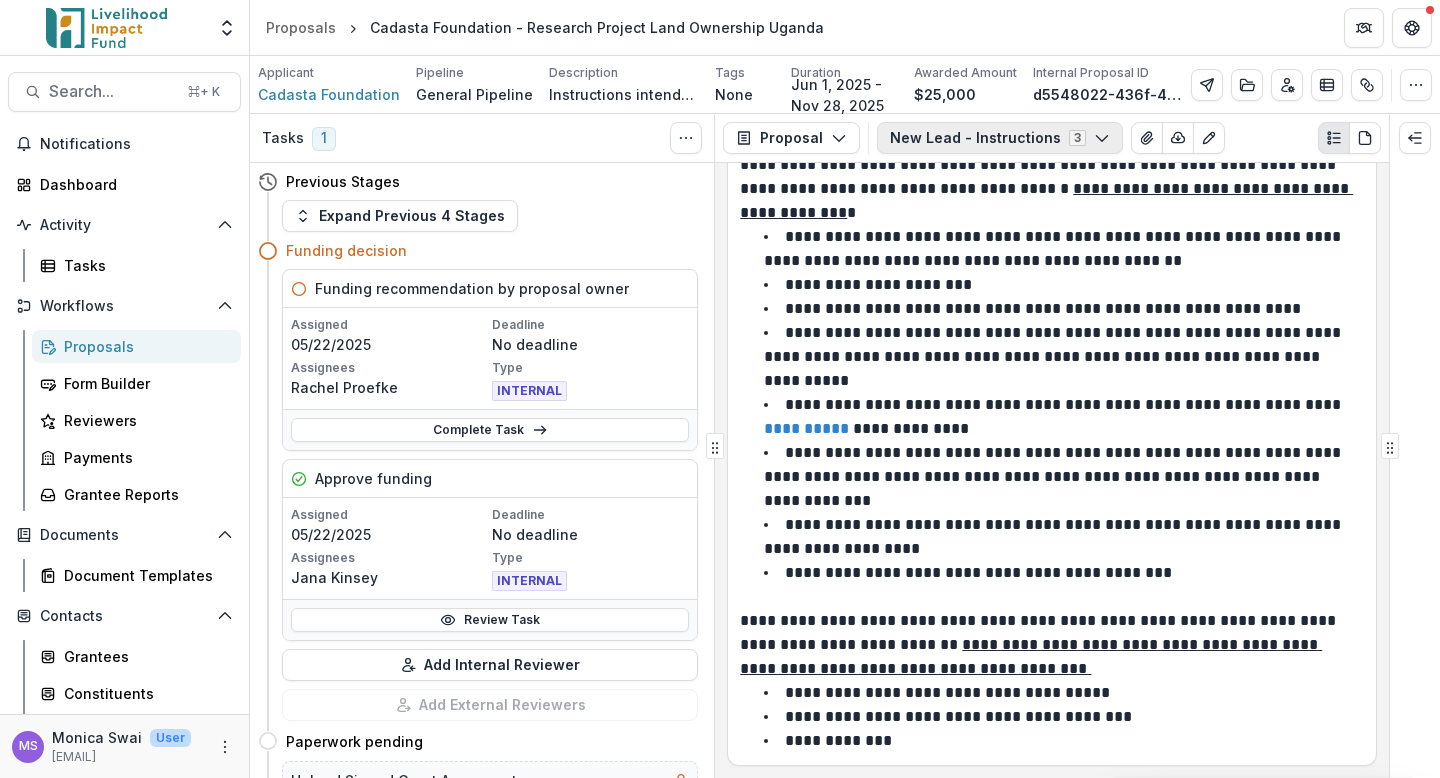 click 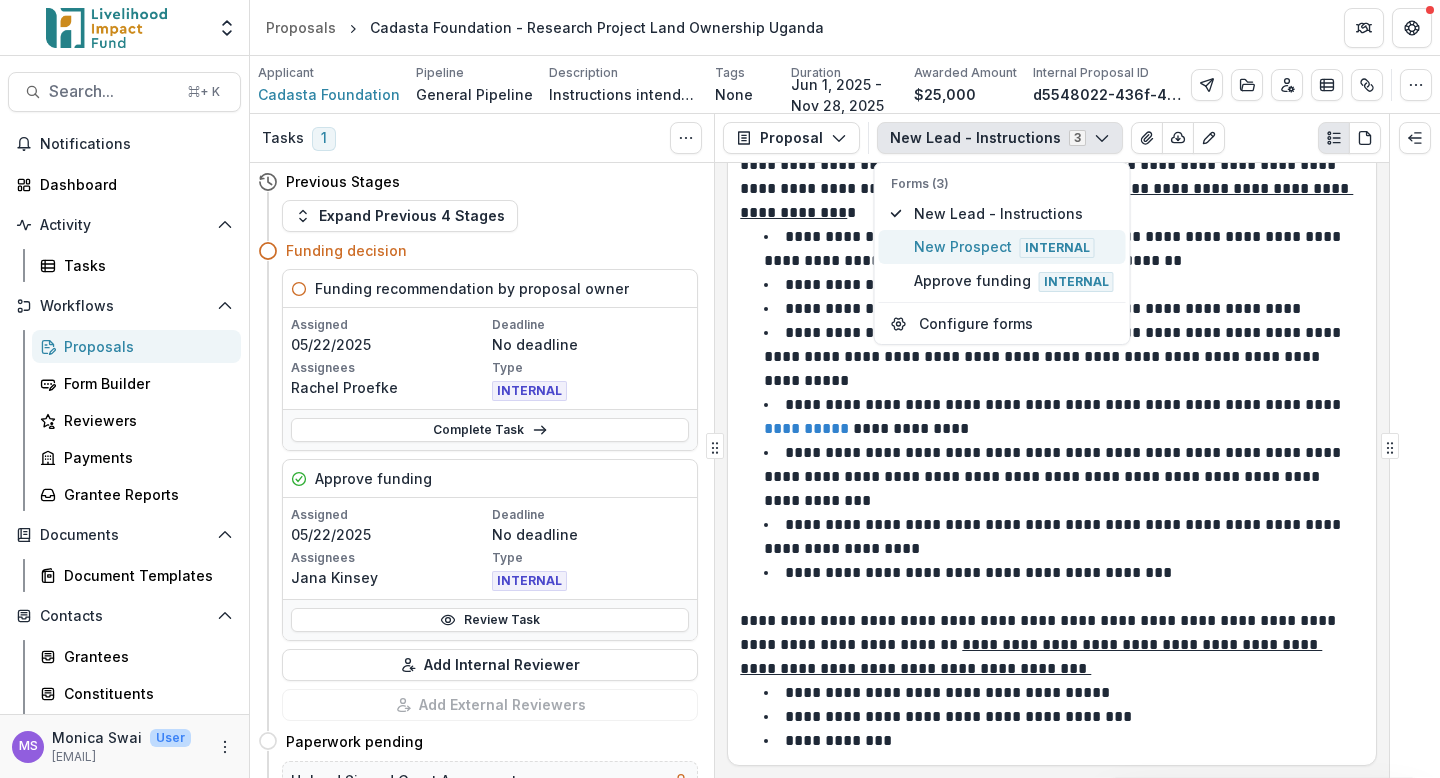 click on "New Prospect Internal" at bounding box center [1014, 247] 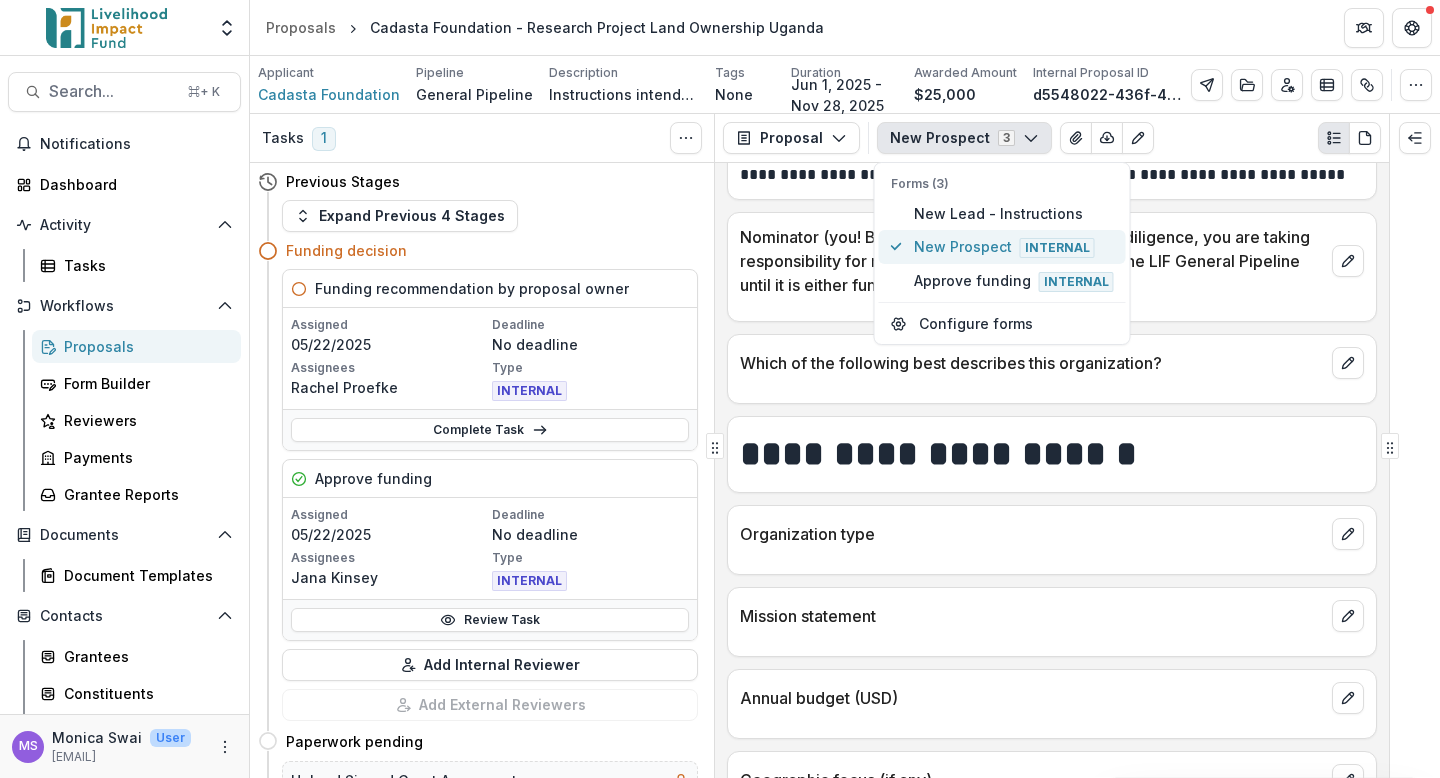 scroll, scrollTop: 1112, scrollLeft: 0, axis: vertical 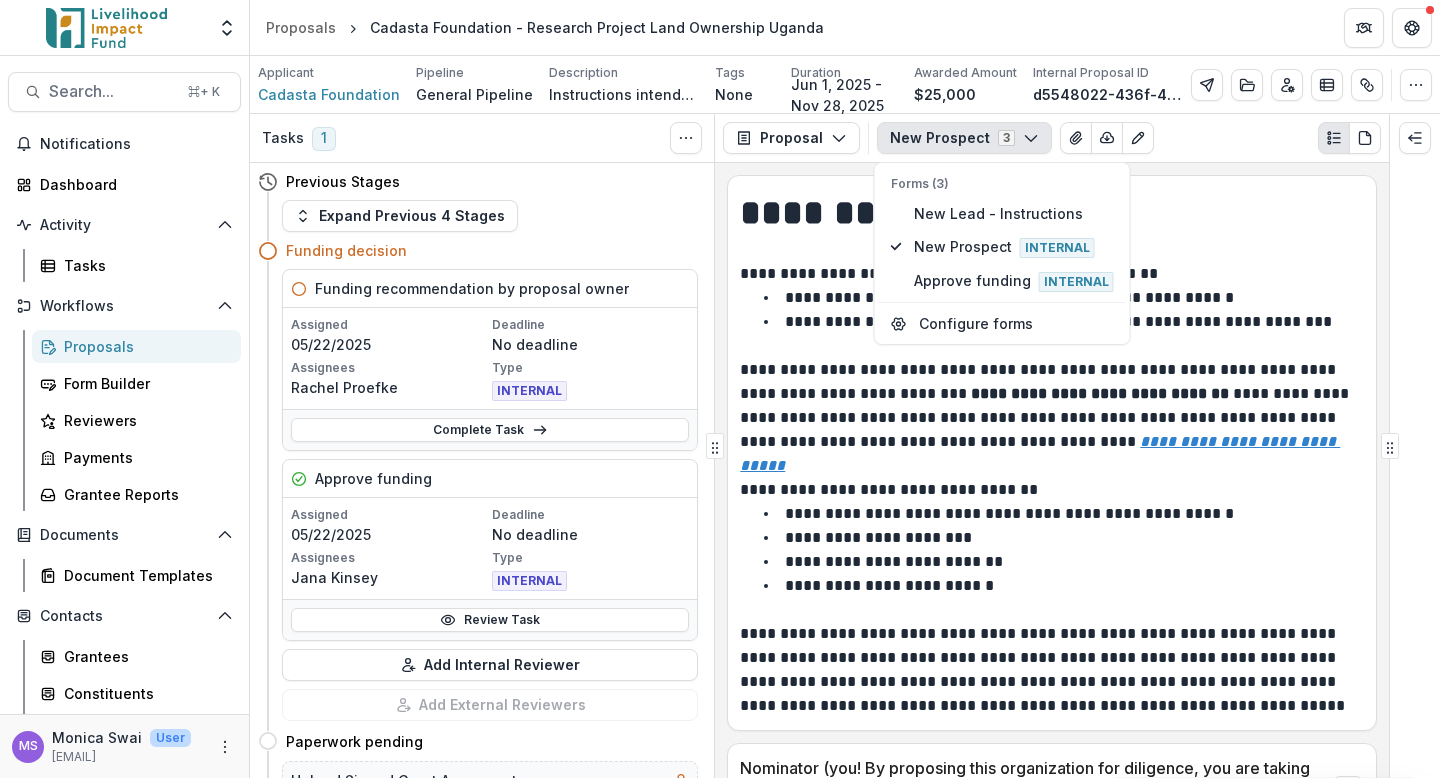 click on "**********" at bounding box center [1009, 513] 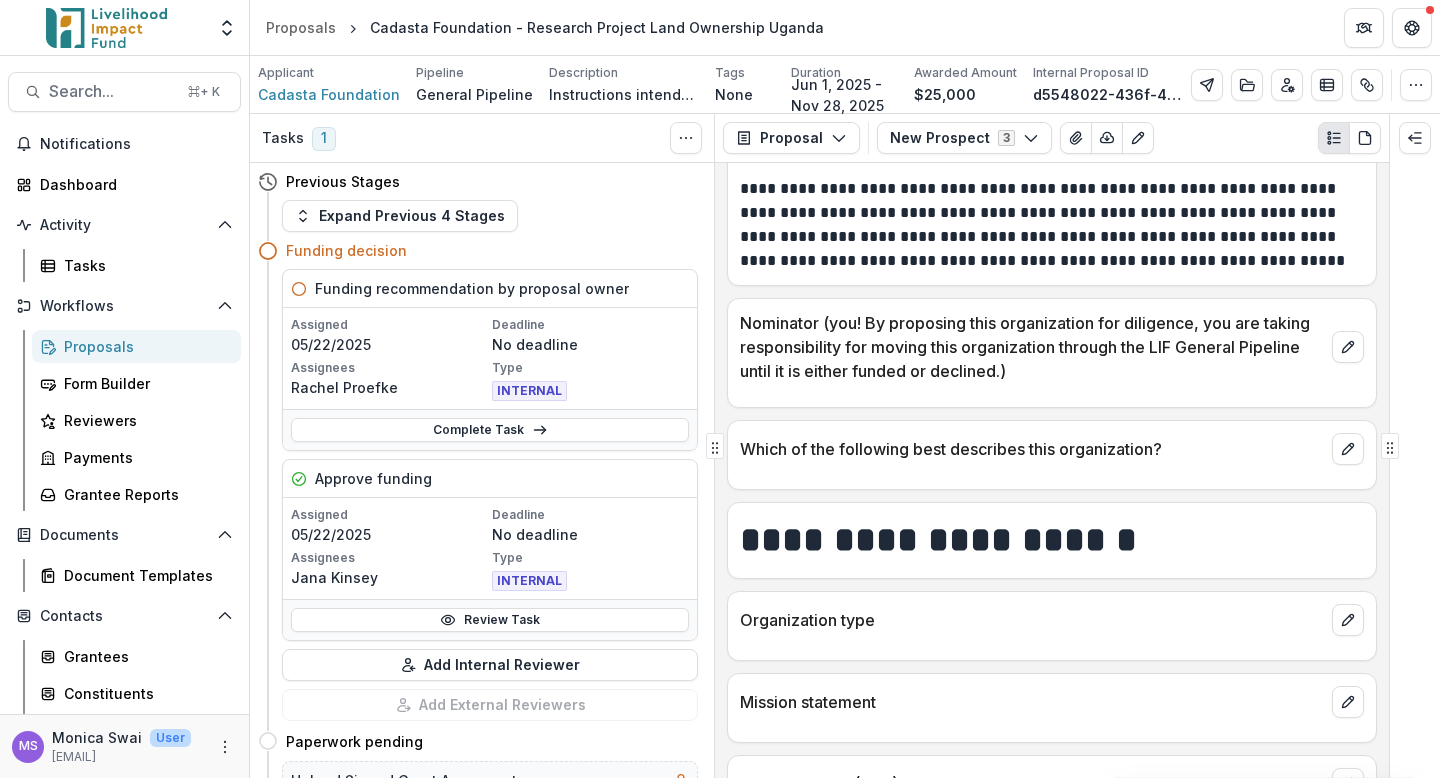 scroll, scrollTop: 0, scrollLeft: 0, axis: both 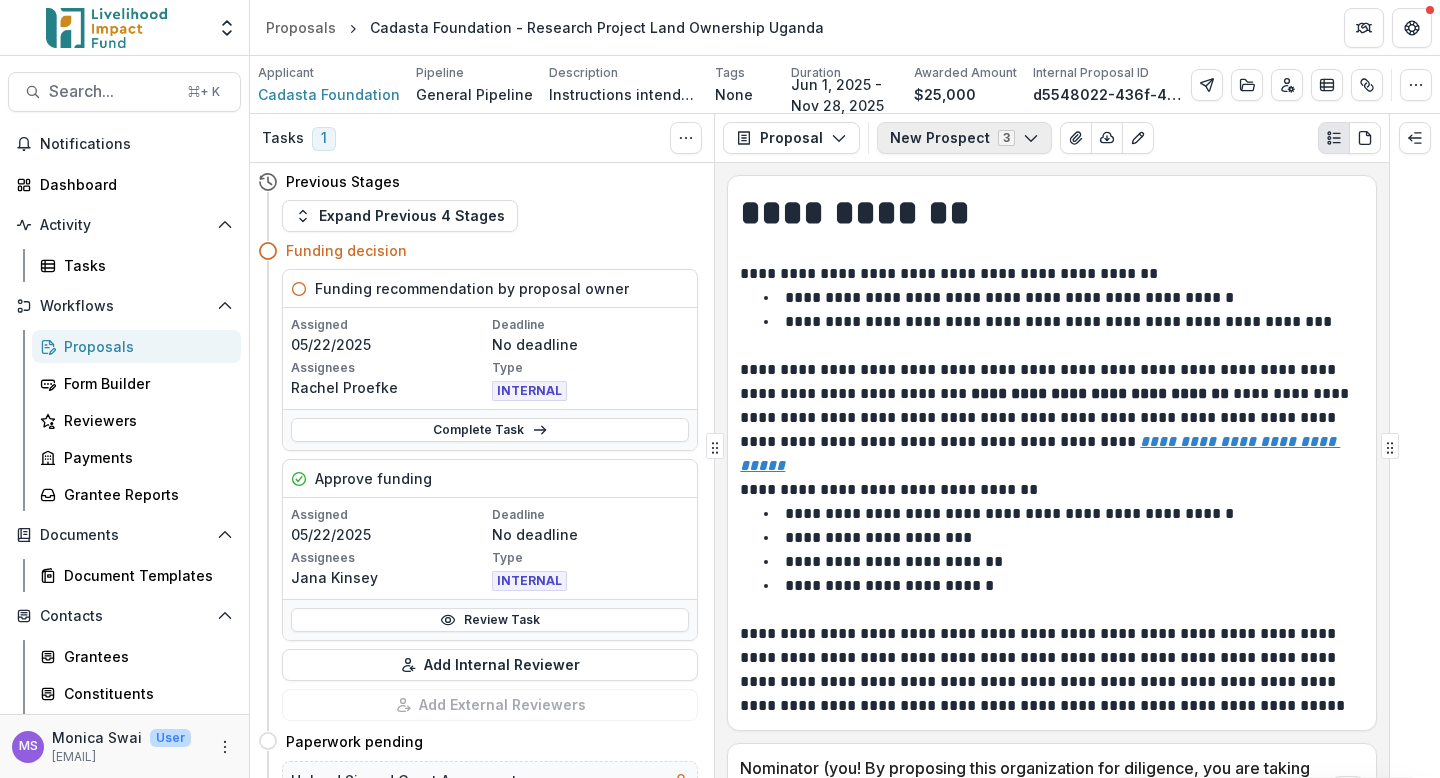 click 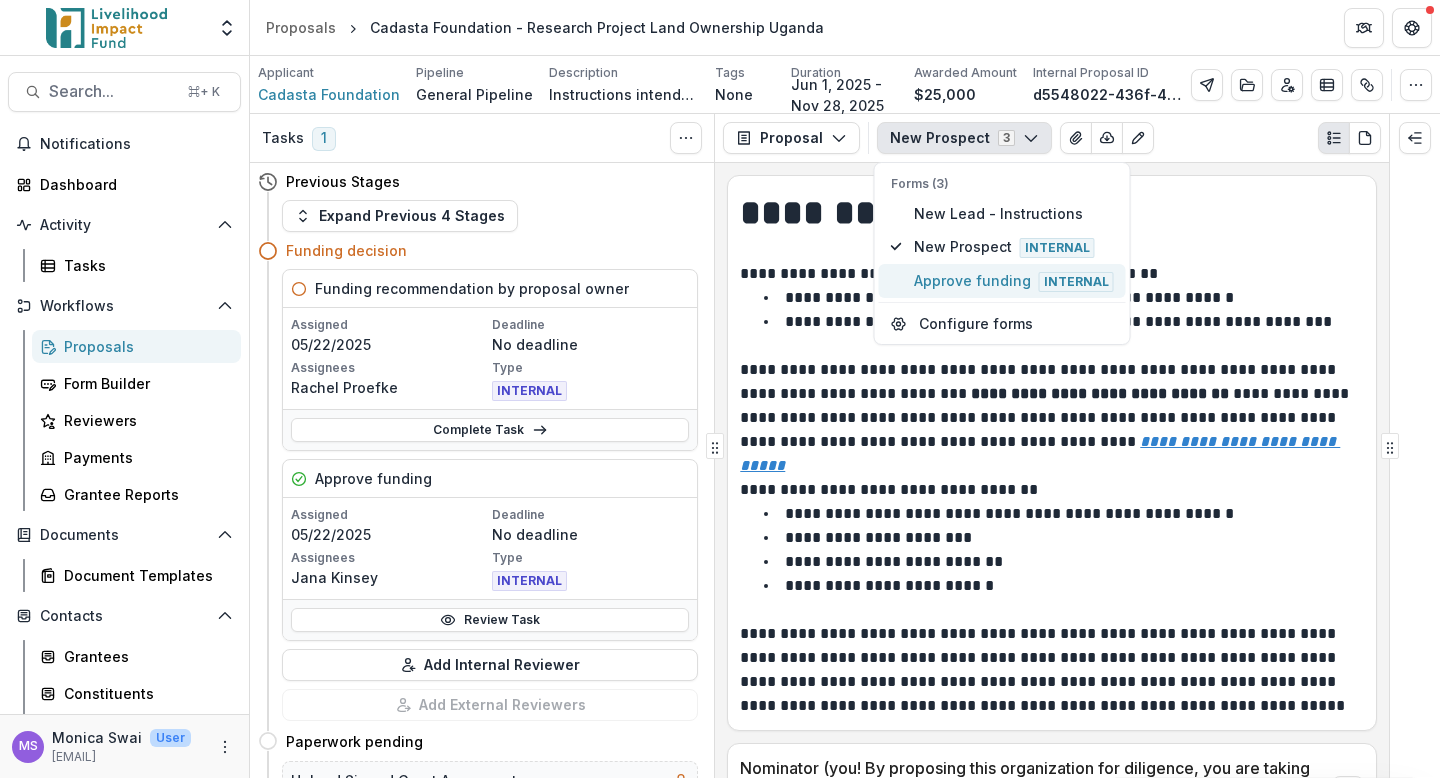 click on "Approve funding Internal" at bounding box center (1014, 281) 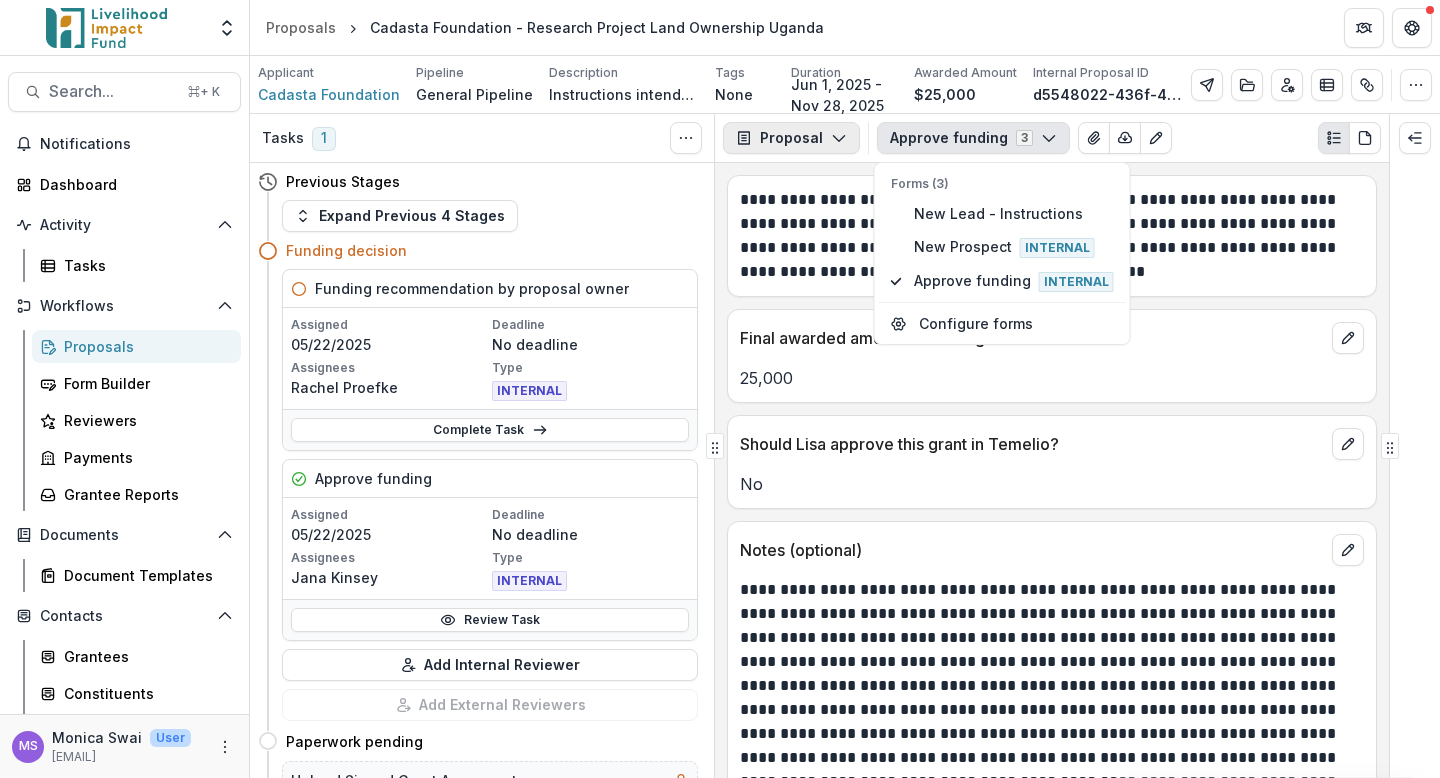 click 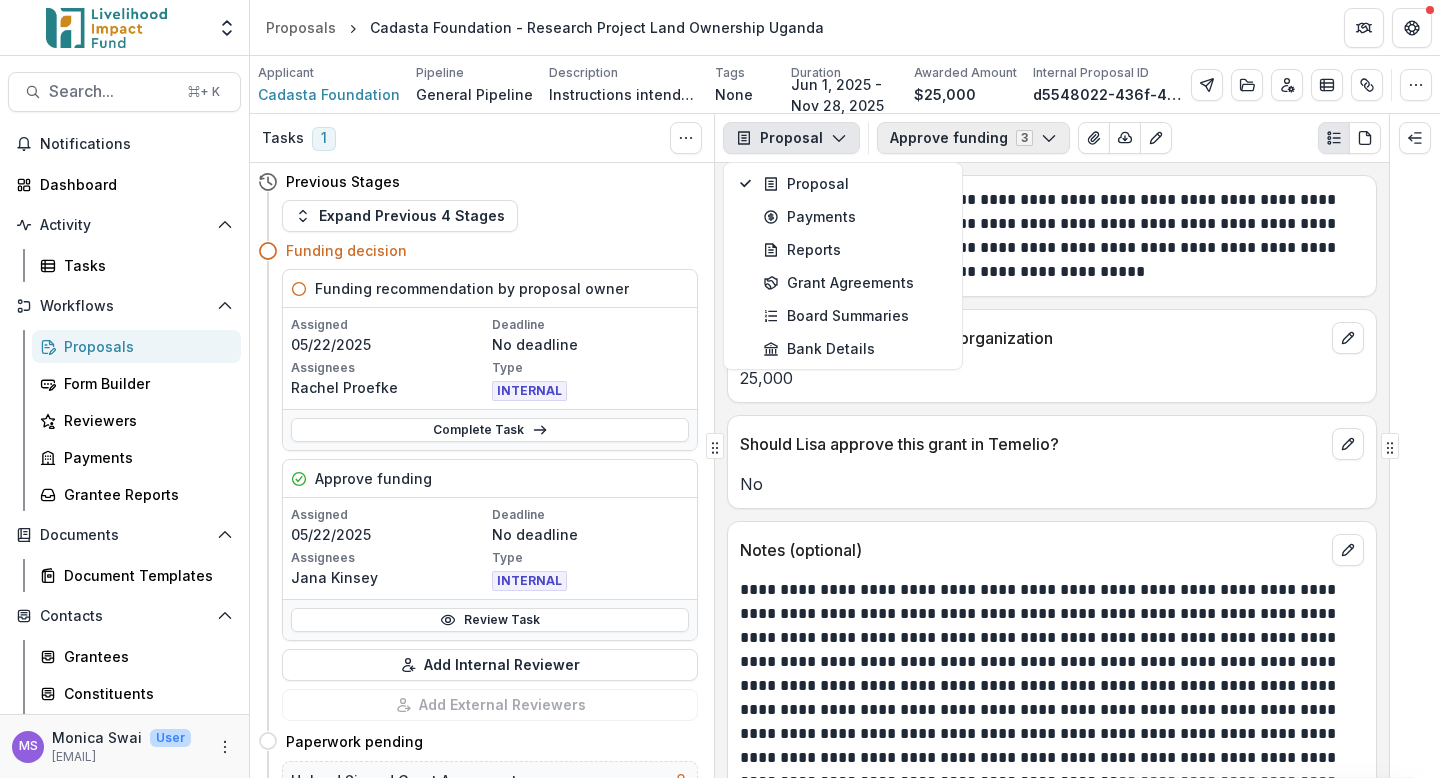 click on "Approve funding 3" at bounding box center [973, 138] 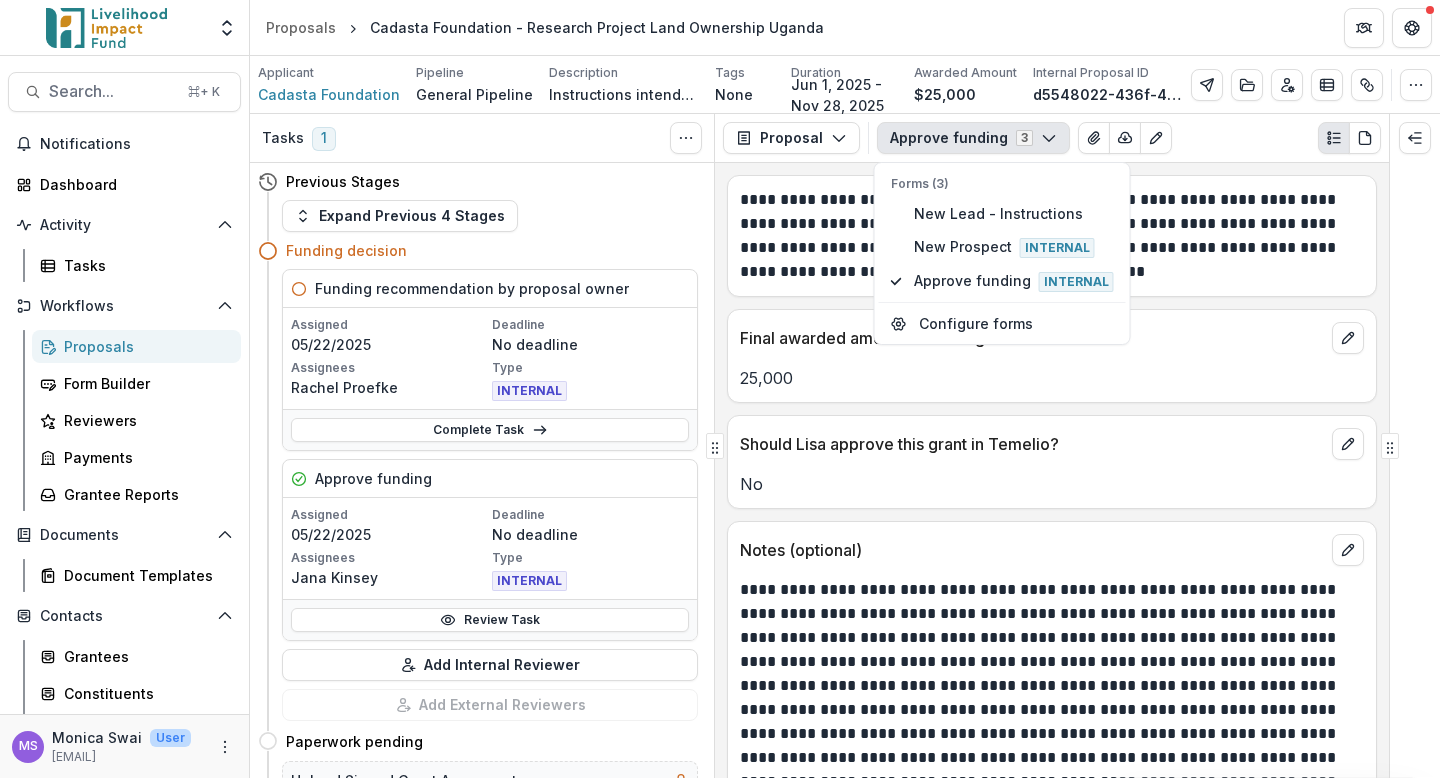 click on "Final awarded amount to this organization" at bounding box center (1032, 338) 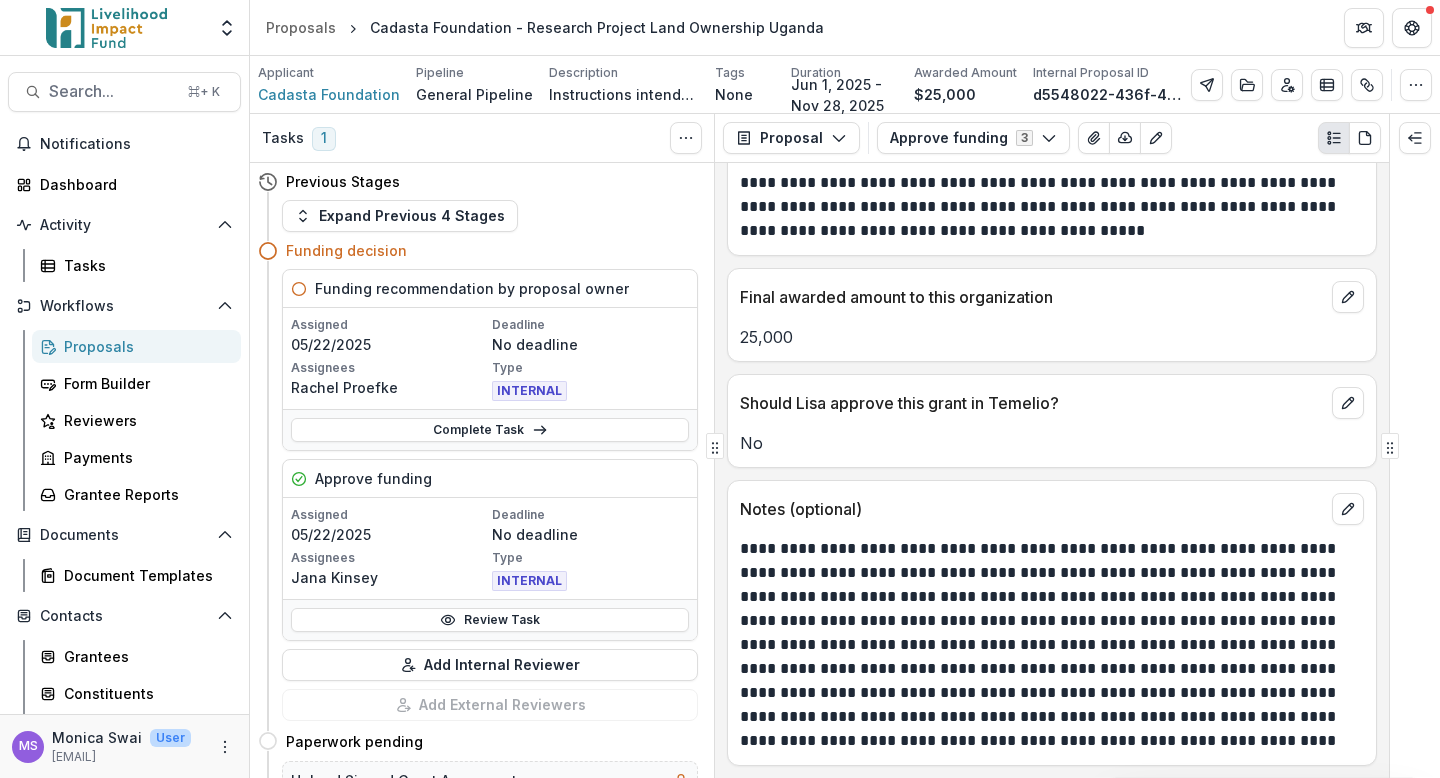 scroll, scrollTop: 0, scrollLeft: 0, axis: both 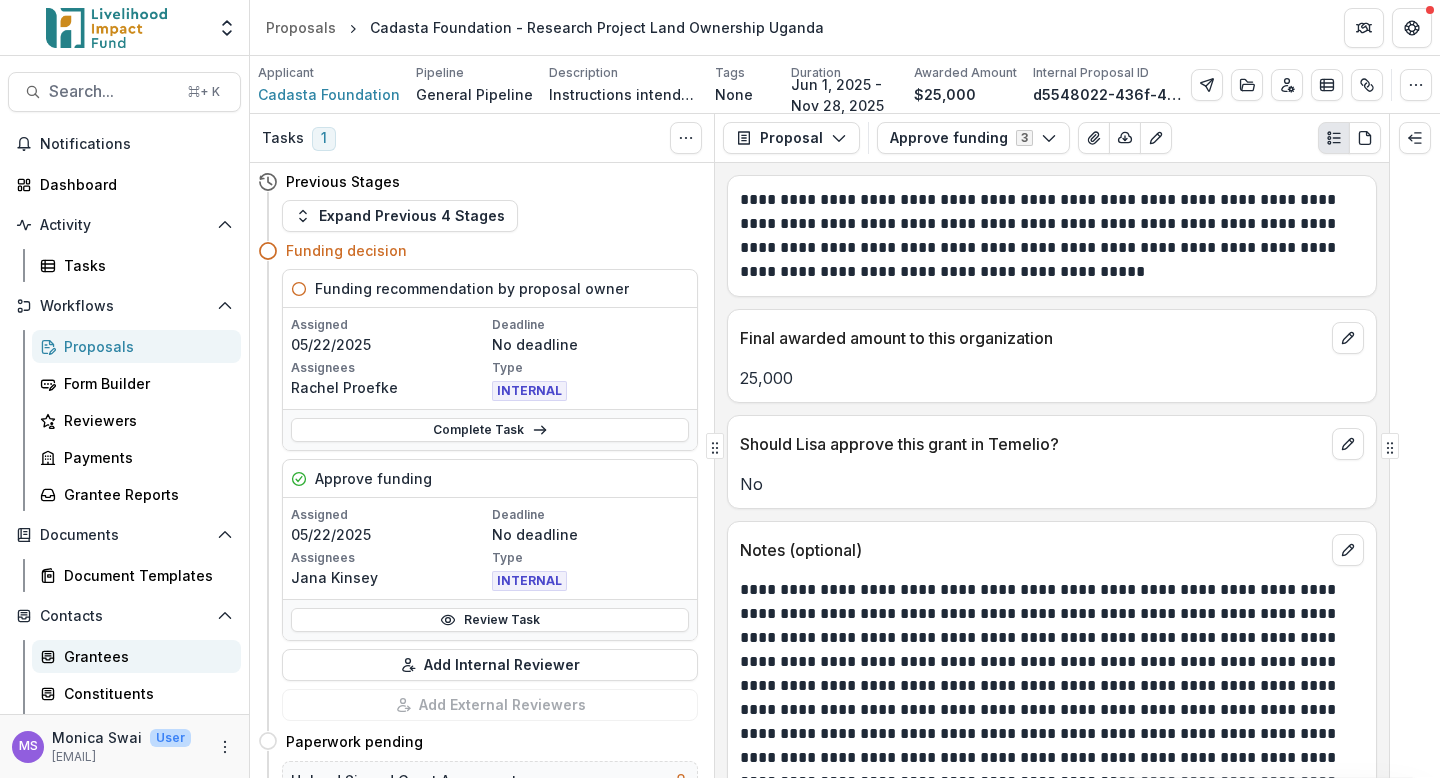 click on "Grantees" at bounding box center (144, 656) 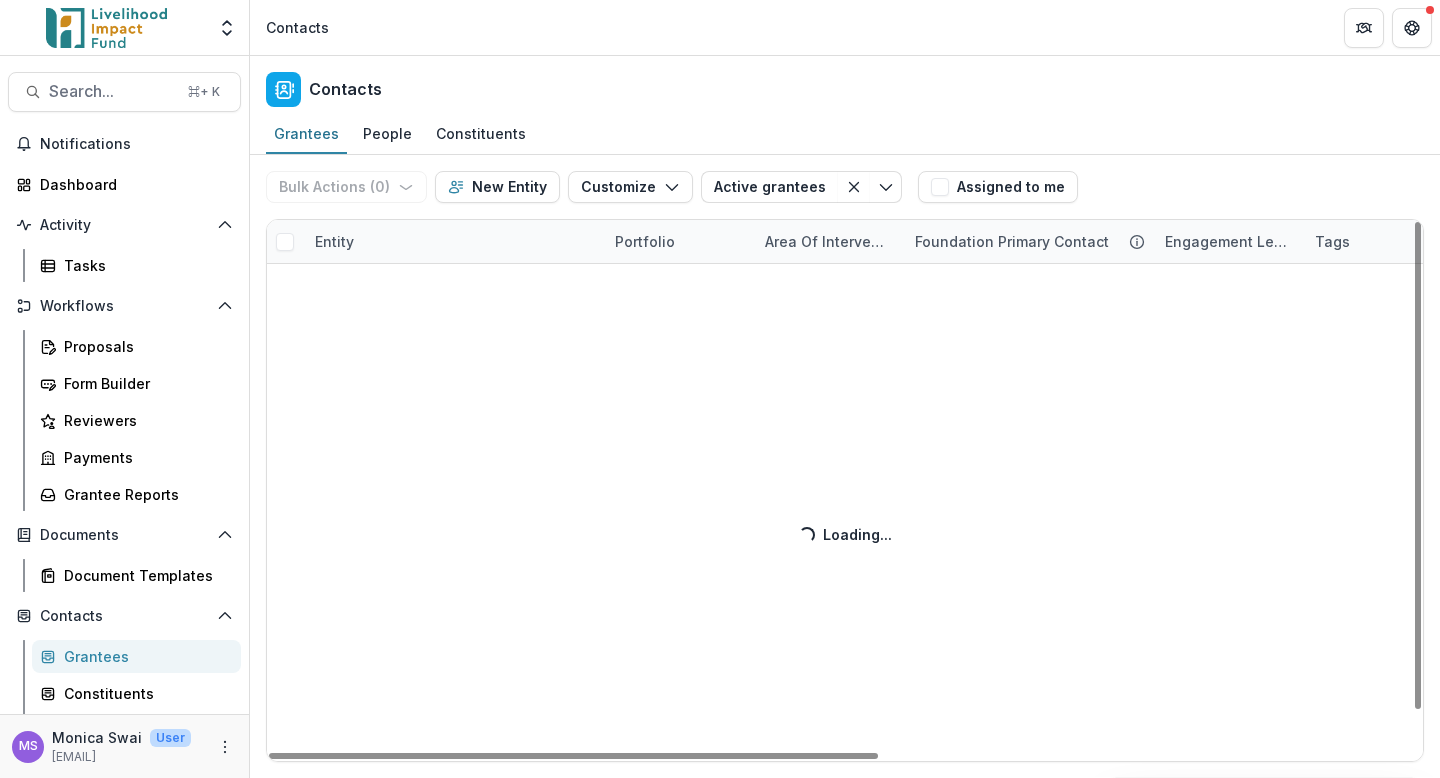 click on "Bulk Actions ( 0 ) Send Email Create Proposals Create Tasks New Entity Customize New Custom Field Manage Custom Fields Manage Grantee Status Active grantees Exited post DD Alumni ALL TIME (Tag) Active Fund grants (Tag) Spotting new grantees Lab grantees Active (Tag) Peer funders Active grantees Save changes New Filter Assigned to me Entity Portfolio Area of intervention Foundation Primary Contact Engagement level Tags Status Total Awarded Region Operate in Primary Contact Loading... Loading..." at bounding box center [845, 466] 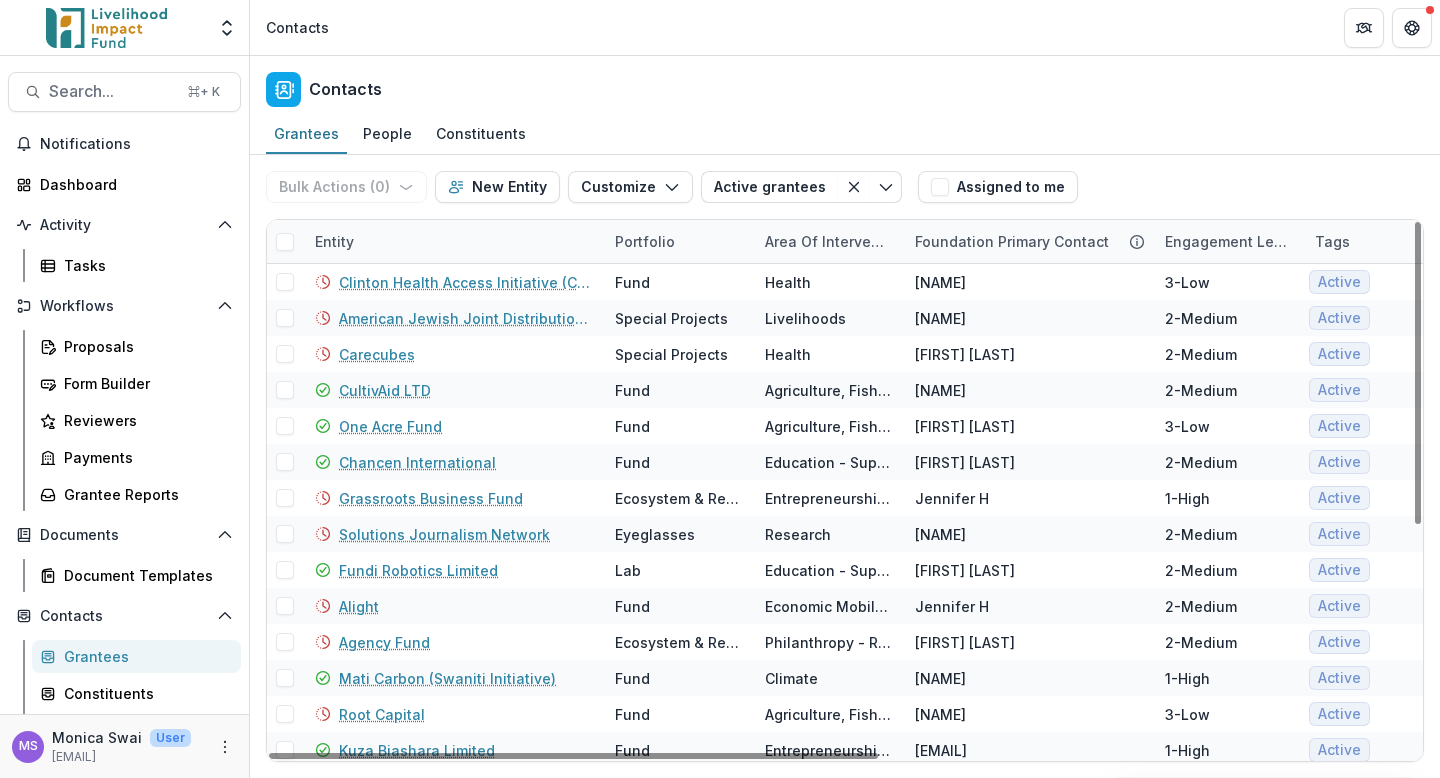 click on "Entity" at bounding box center [453, 241] 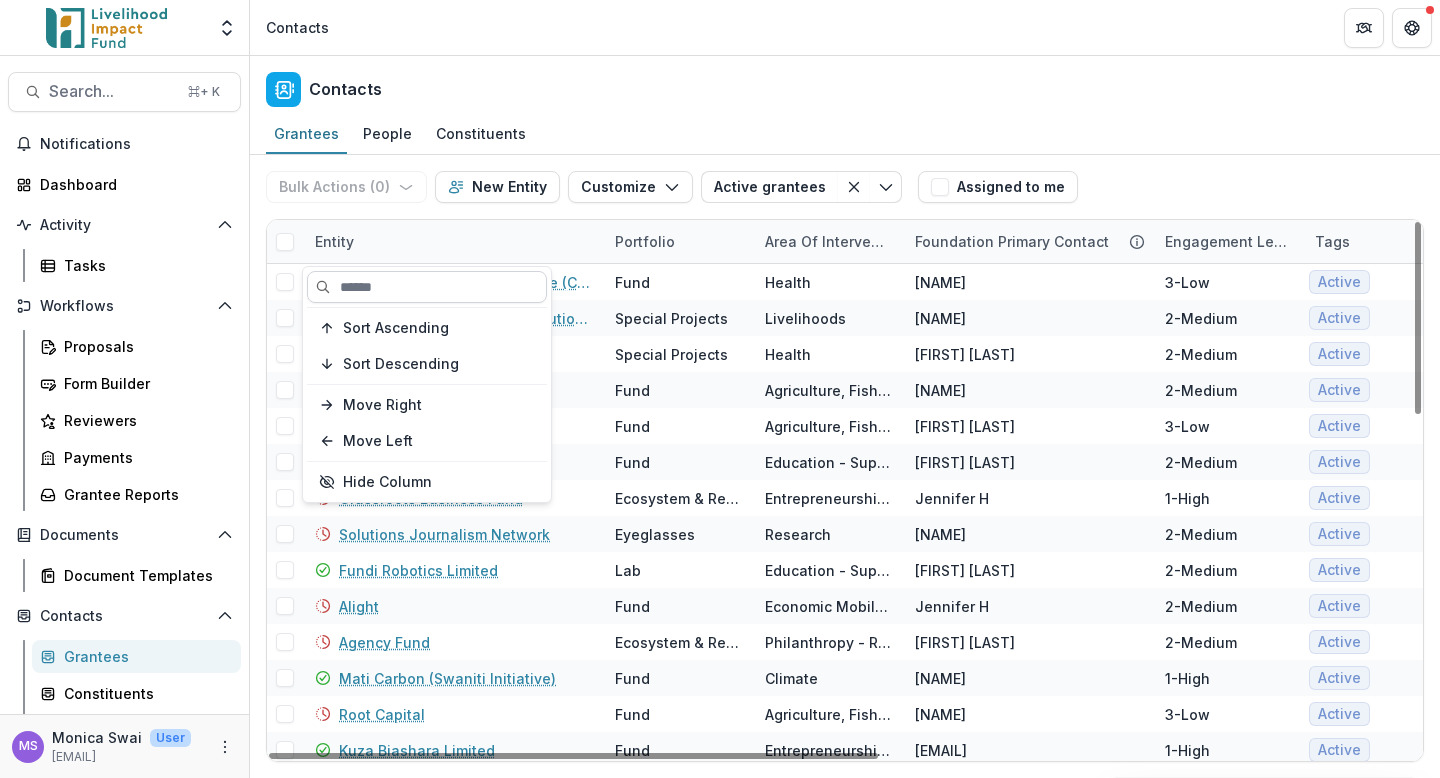 click at bounding box center [427, 287] 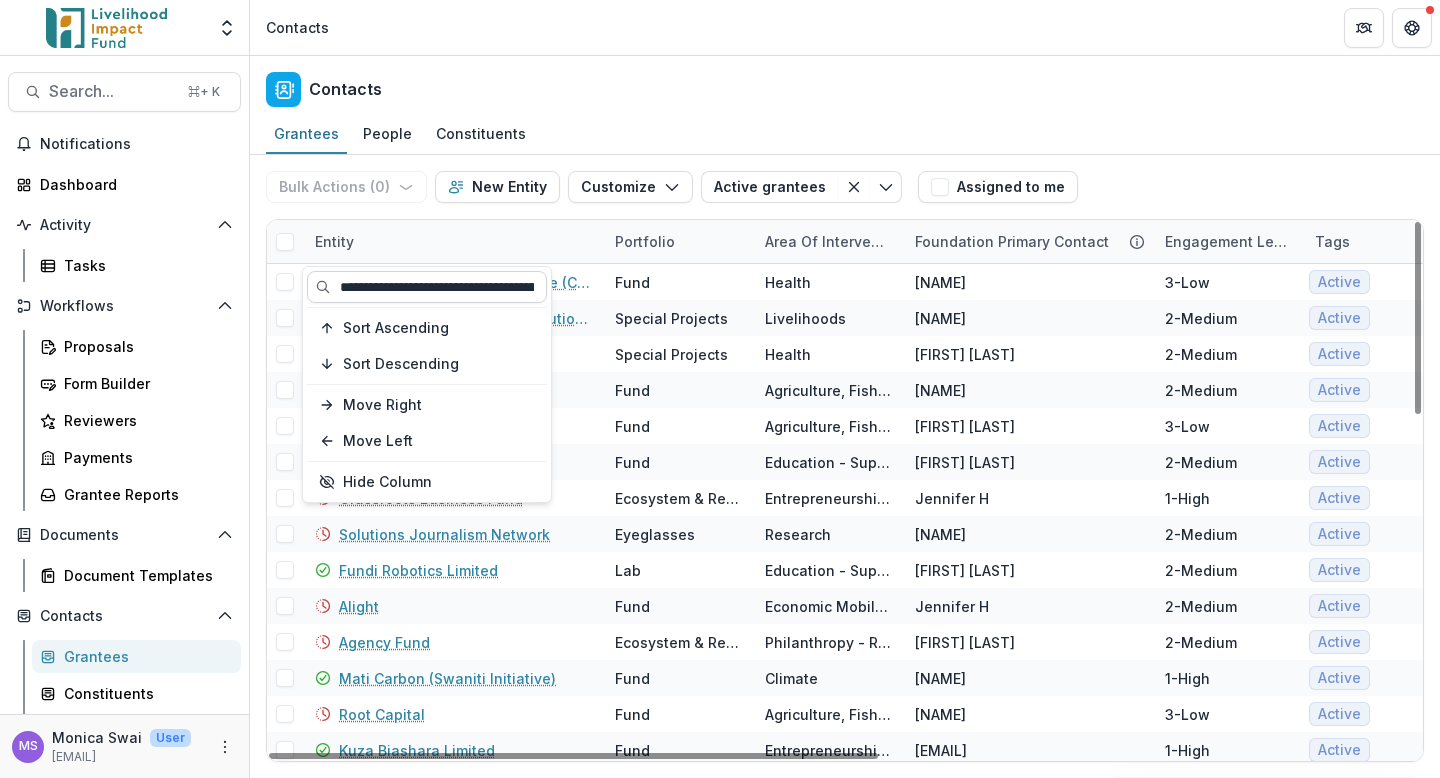 scroll, scrollTop: 0, scrollLeft: 118, axis: horizontal 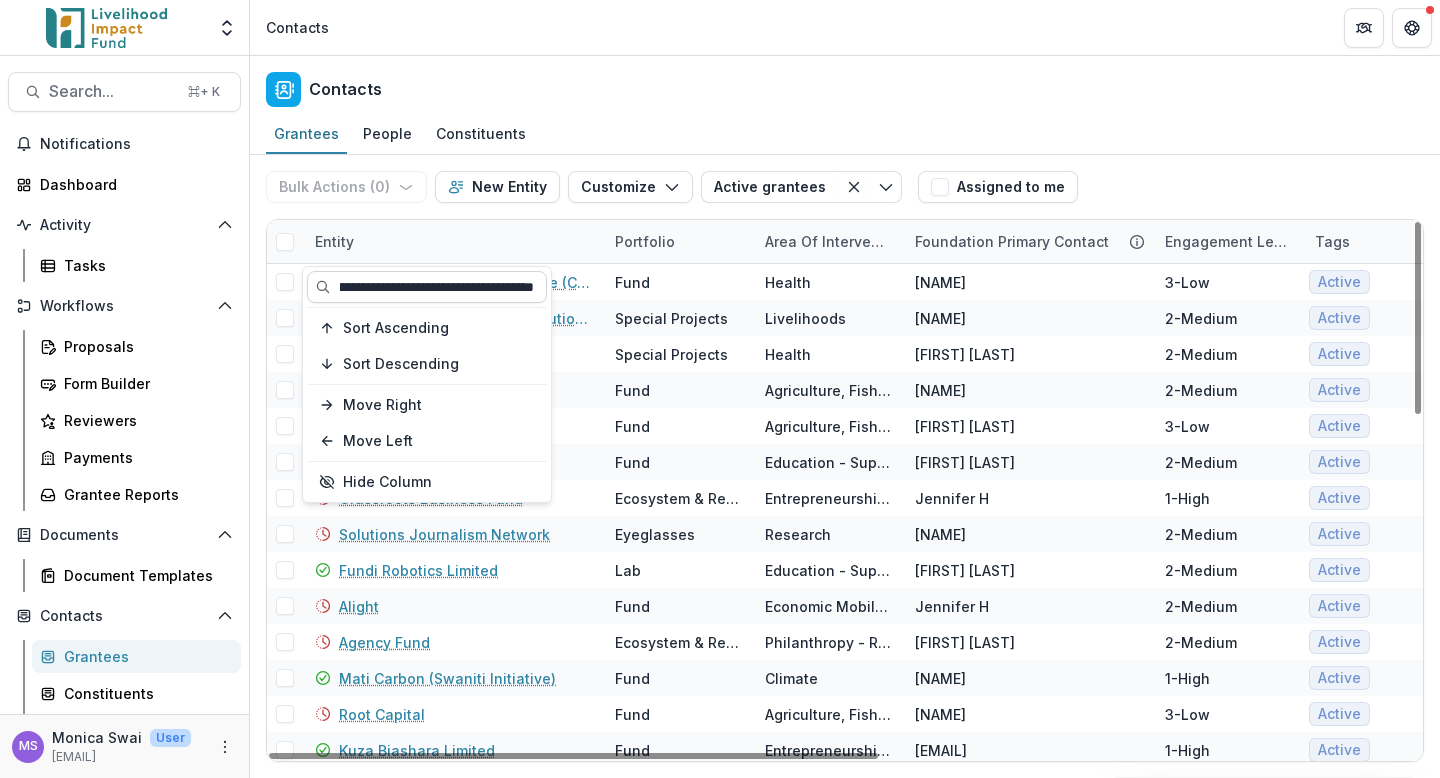 type on "**********" 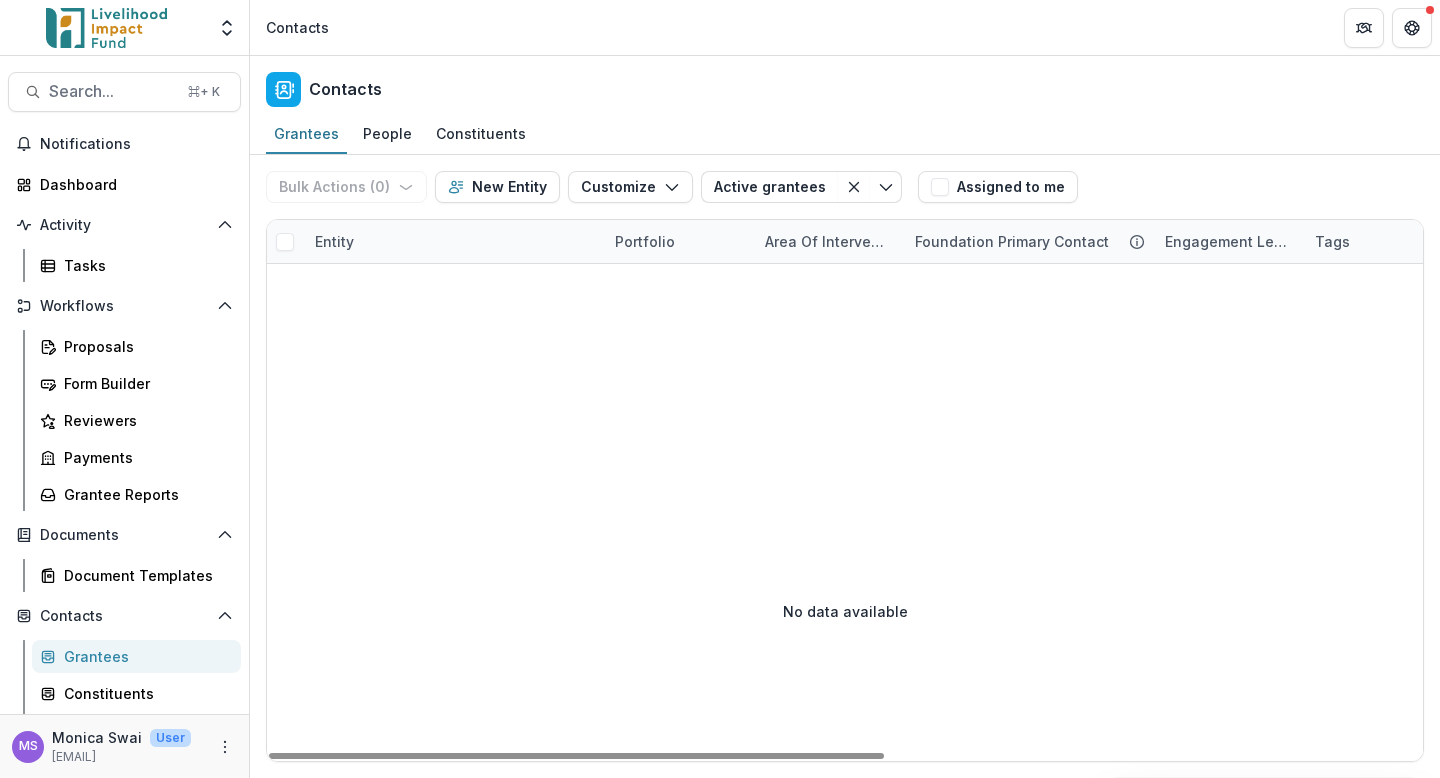 click on "Entity" at bounding box center [453, 241] 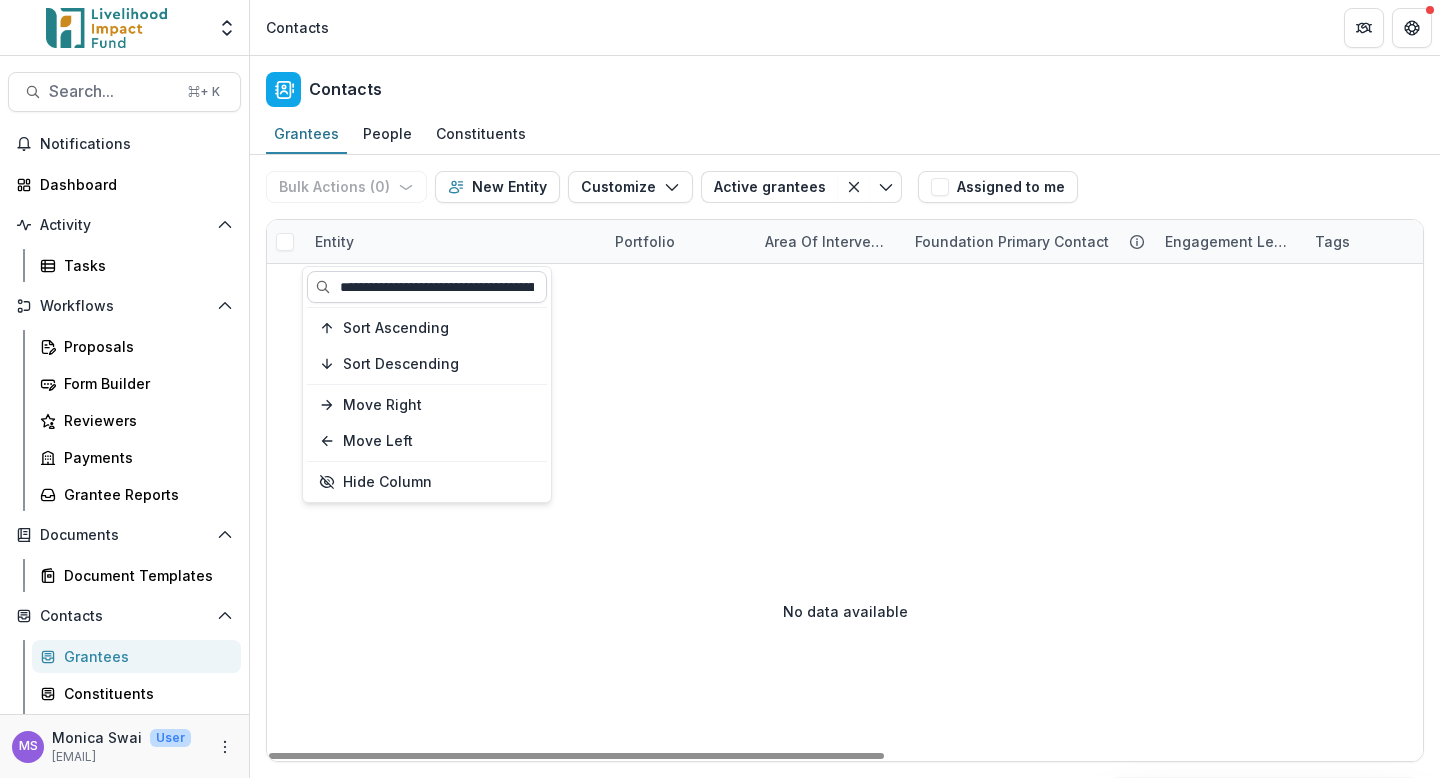 click on "**********" at bounding box center [427, 287] 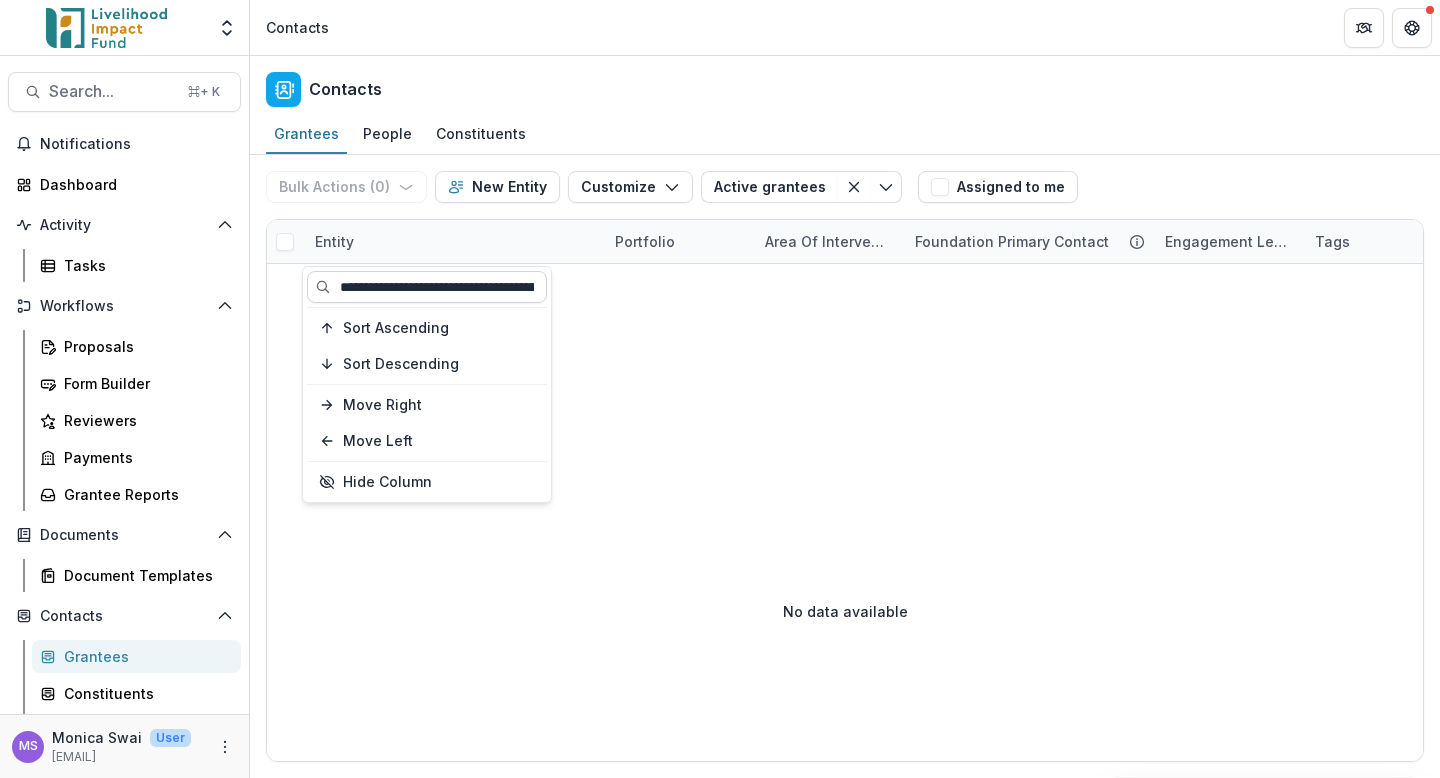 click on "**********" at bounding box center [427, 287] 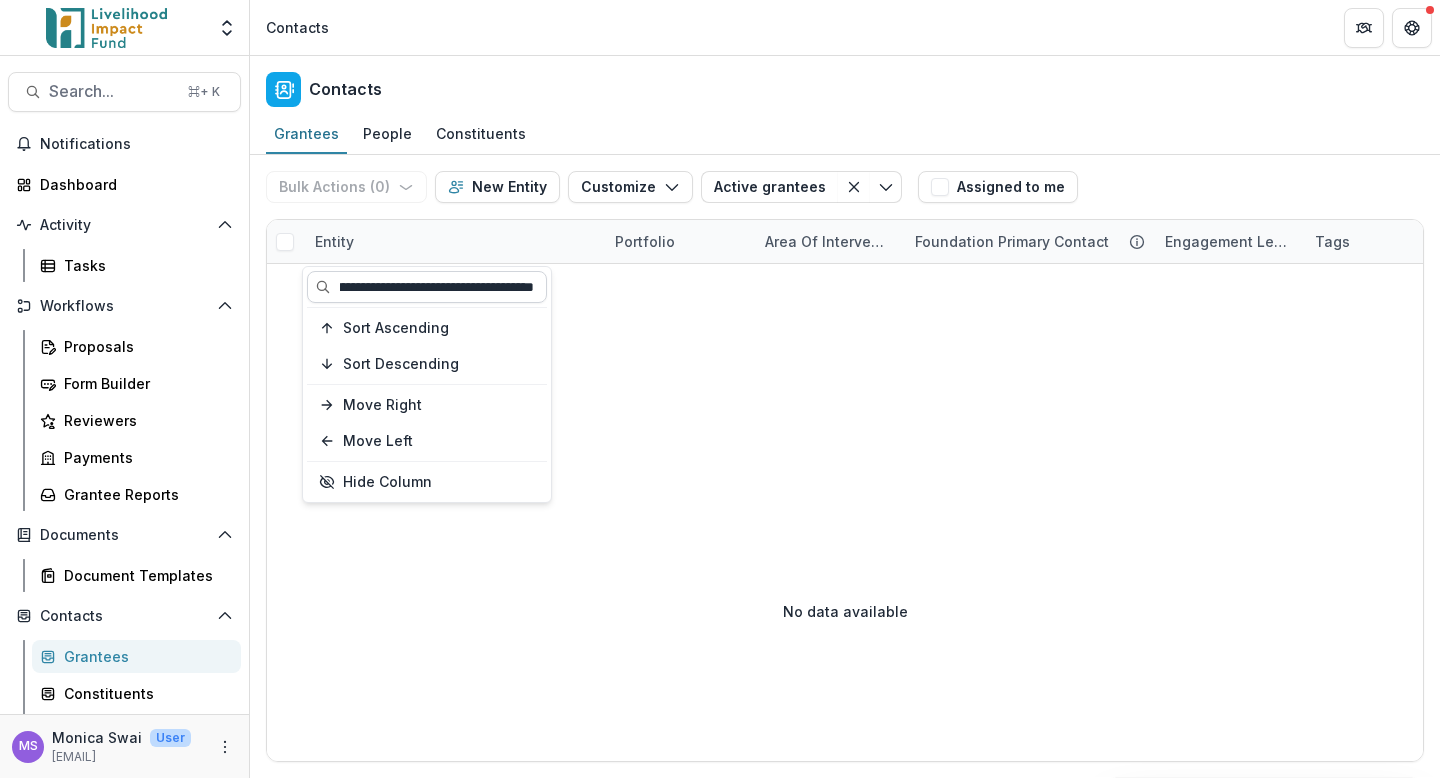 drag, startPoint x: 536, startPoint y: 289, endPoint x: 369, endPoint y: 281, distance: 167.19151 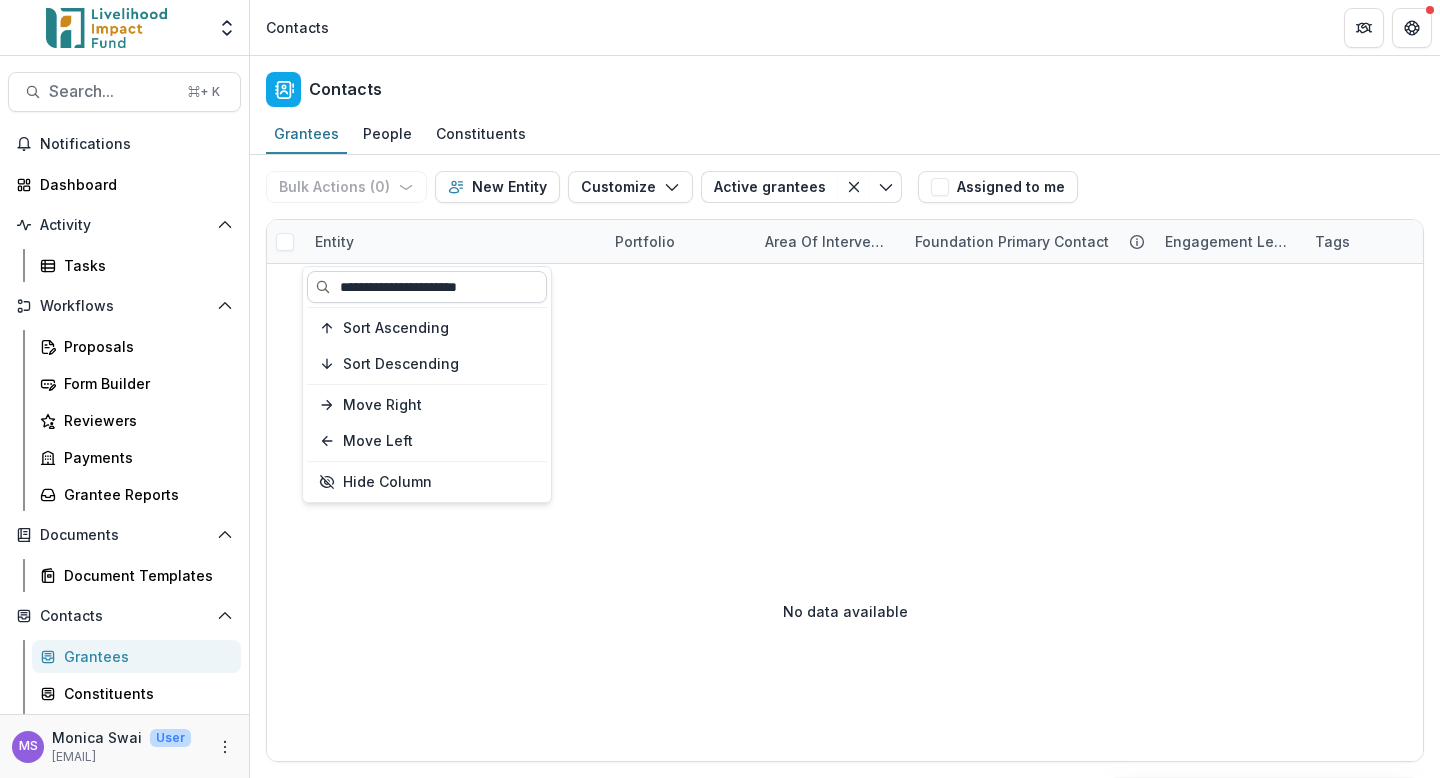 scroll, scrollTop: 0, scrollLeft: 0, axis: both 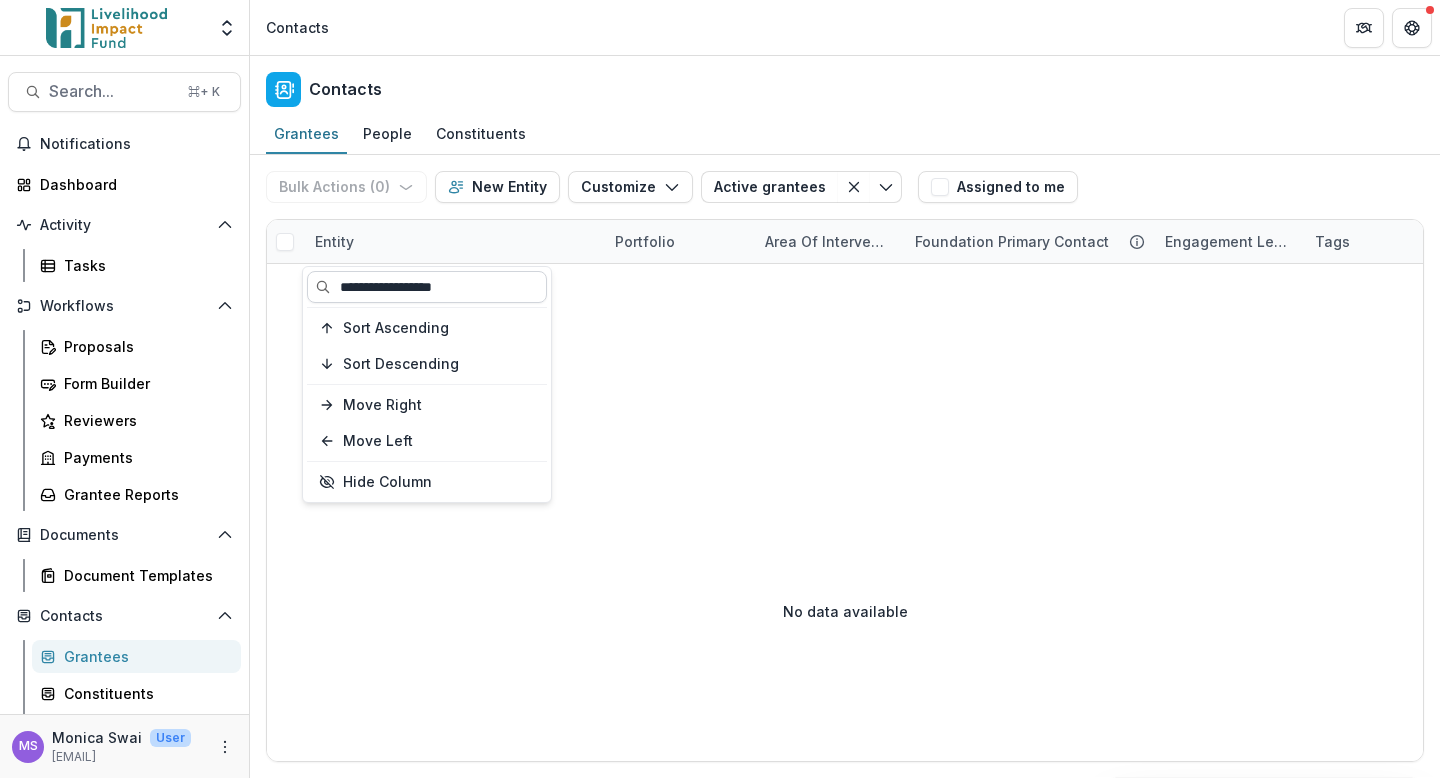 type on "**********" 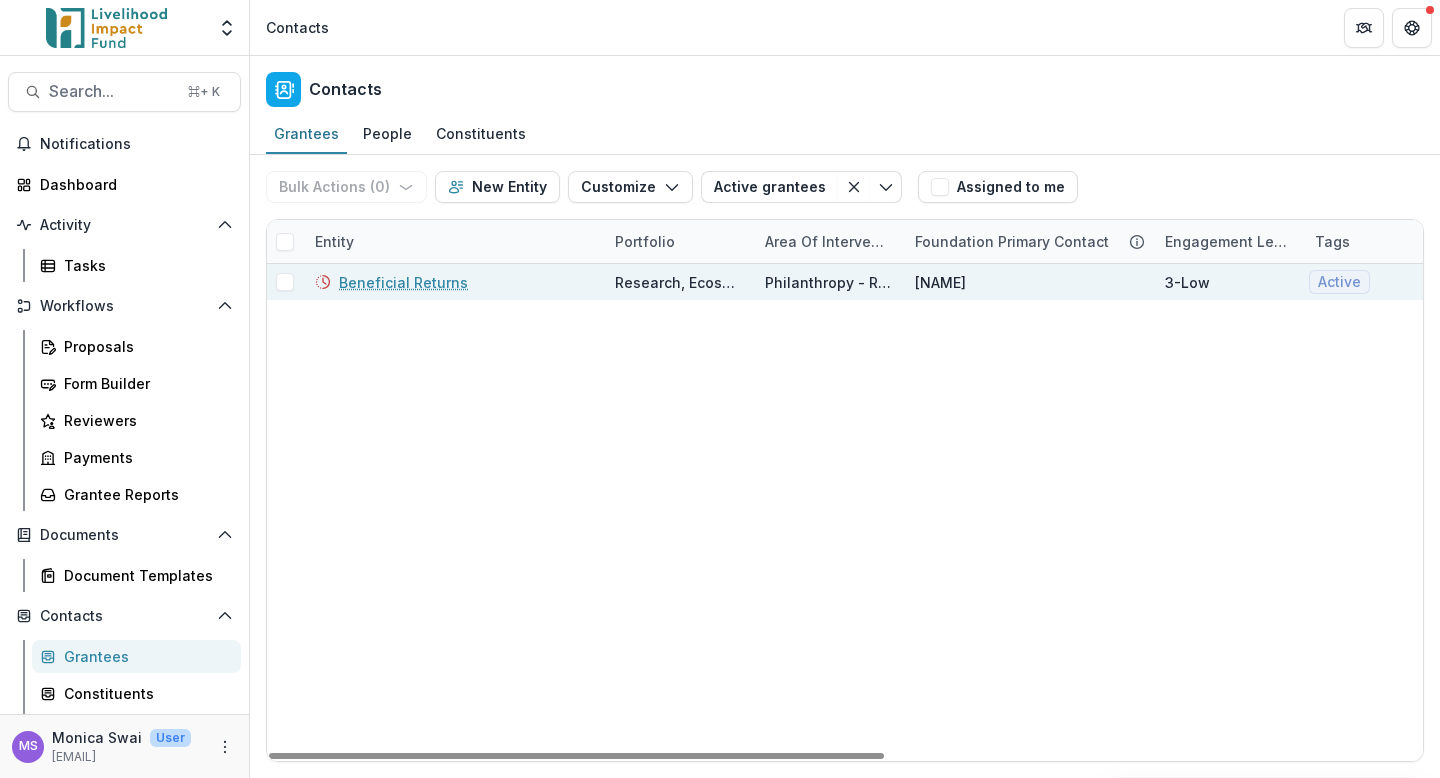 click on "Beneficial Returns" at bounding box center (403, 282) 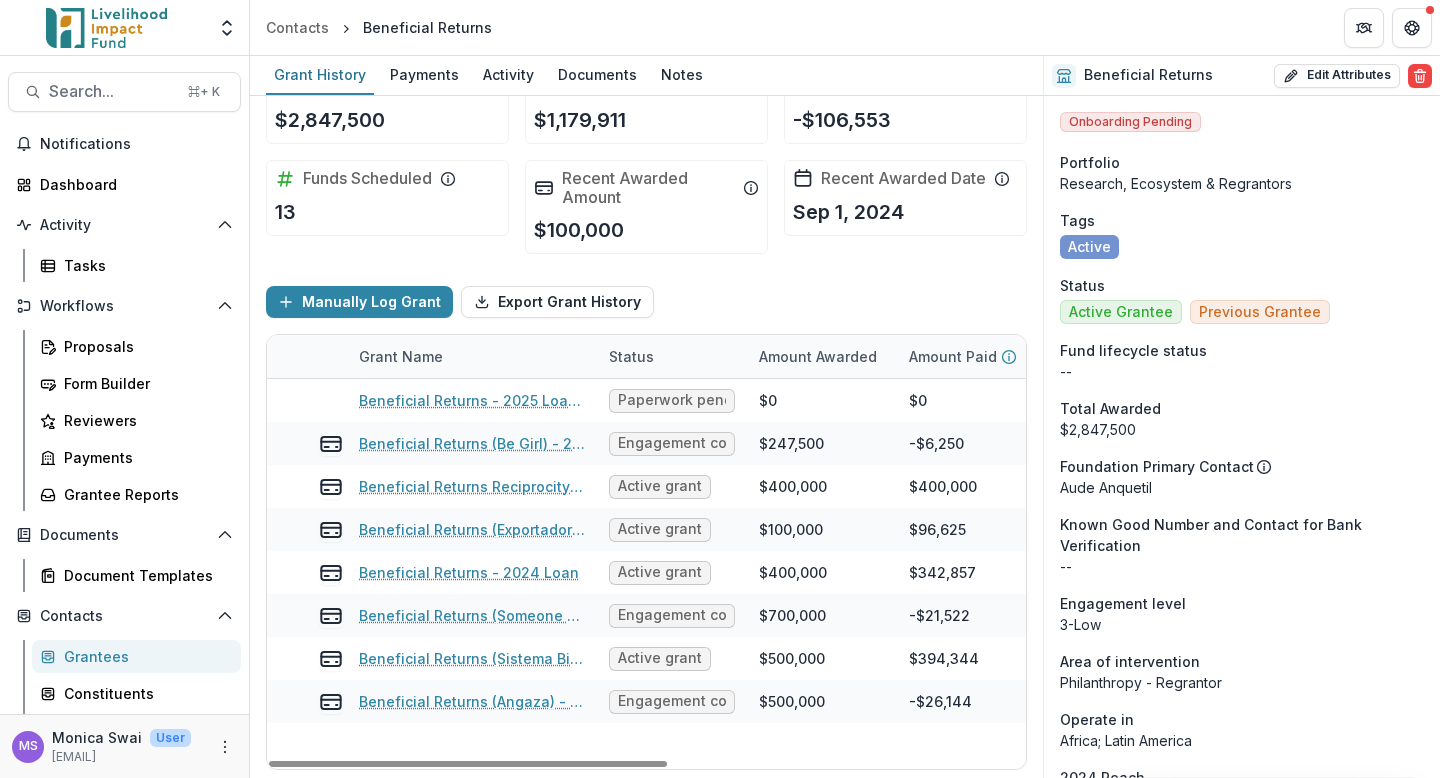 scroll, scrollTop: 0, scrollLeft: 0, axis: both 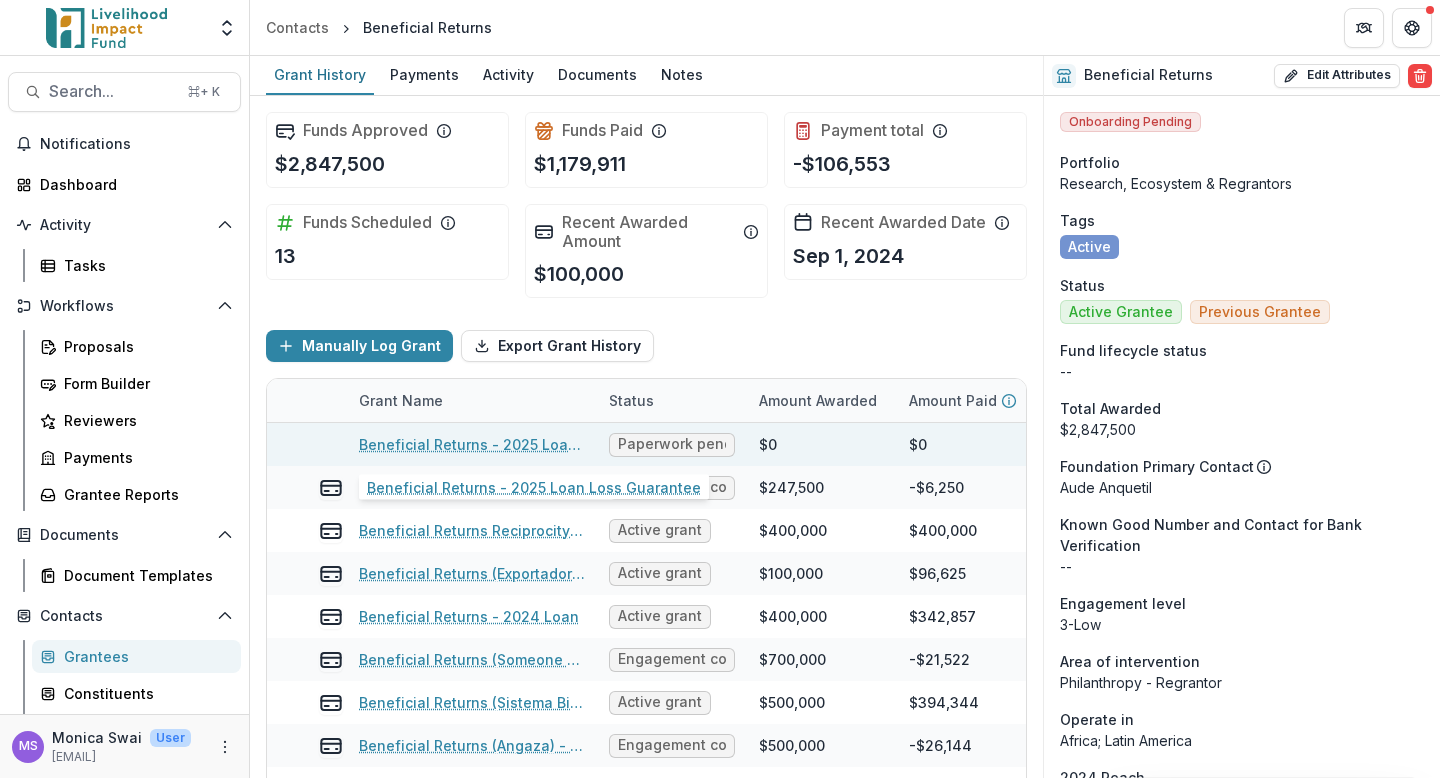 click on "Beneficial Returns - 2025 Loan Loss Guarantee" at bounding box center (472, 444) 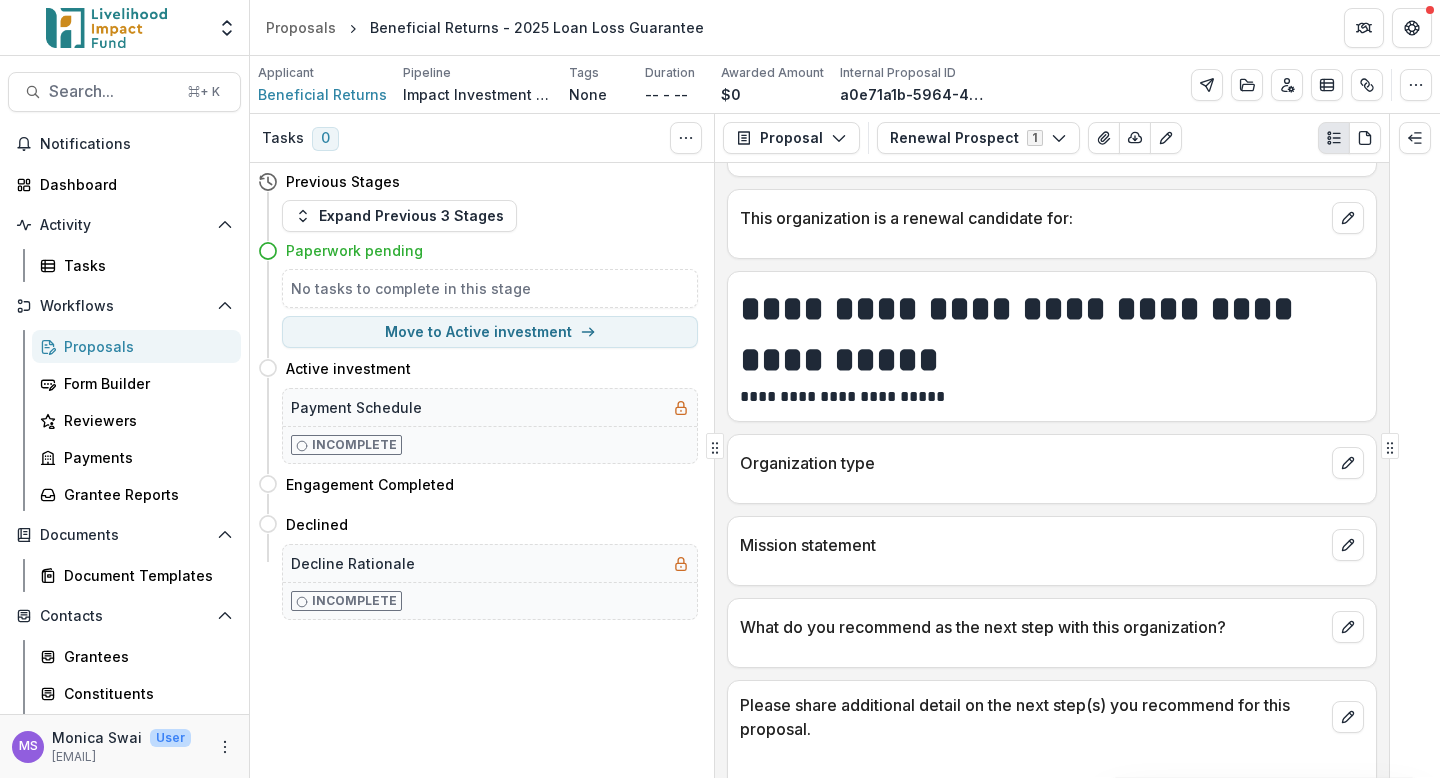 scroll, scrollTop: 0, scrollLeft: 0, axis: both 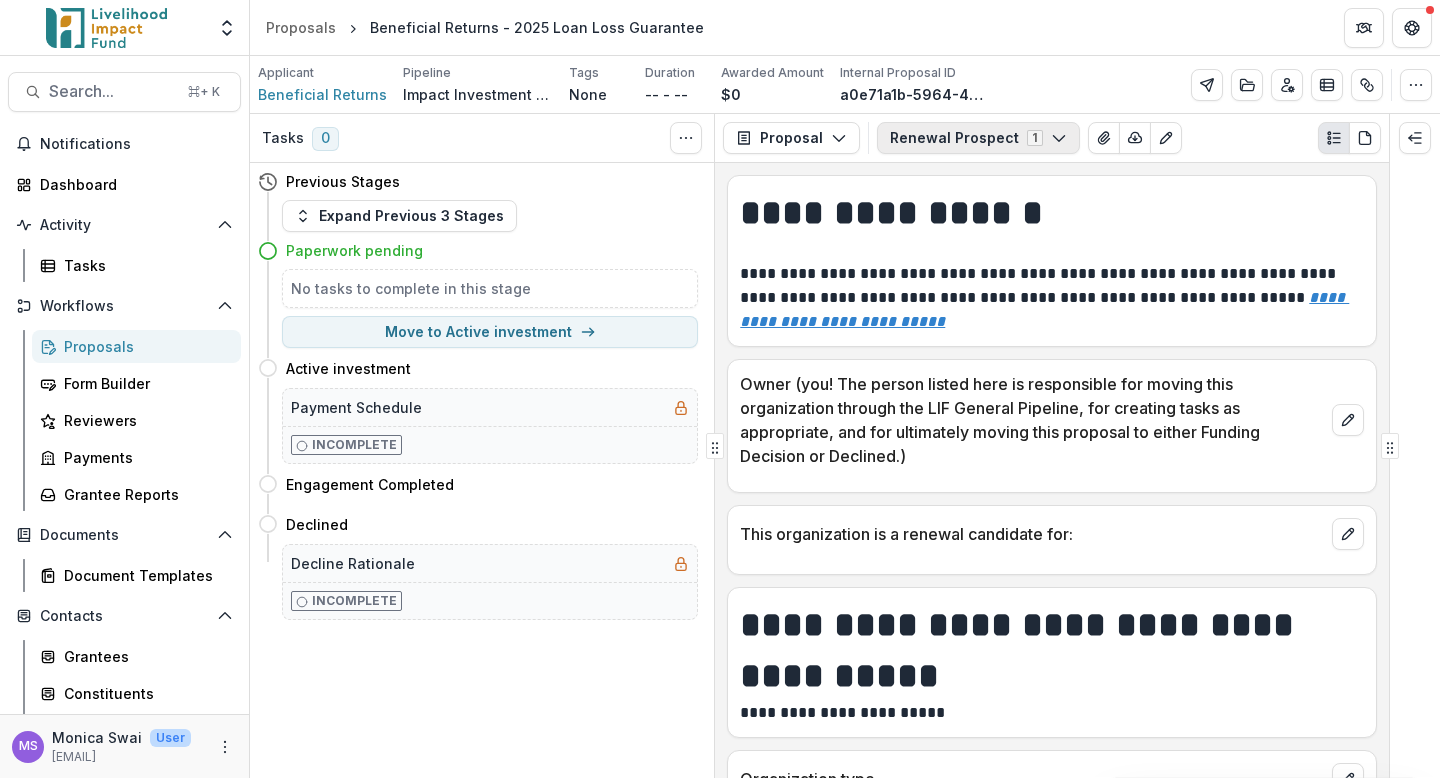 click 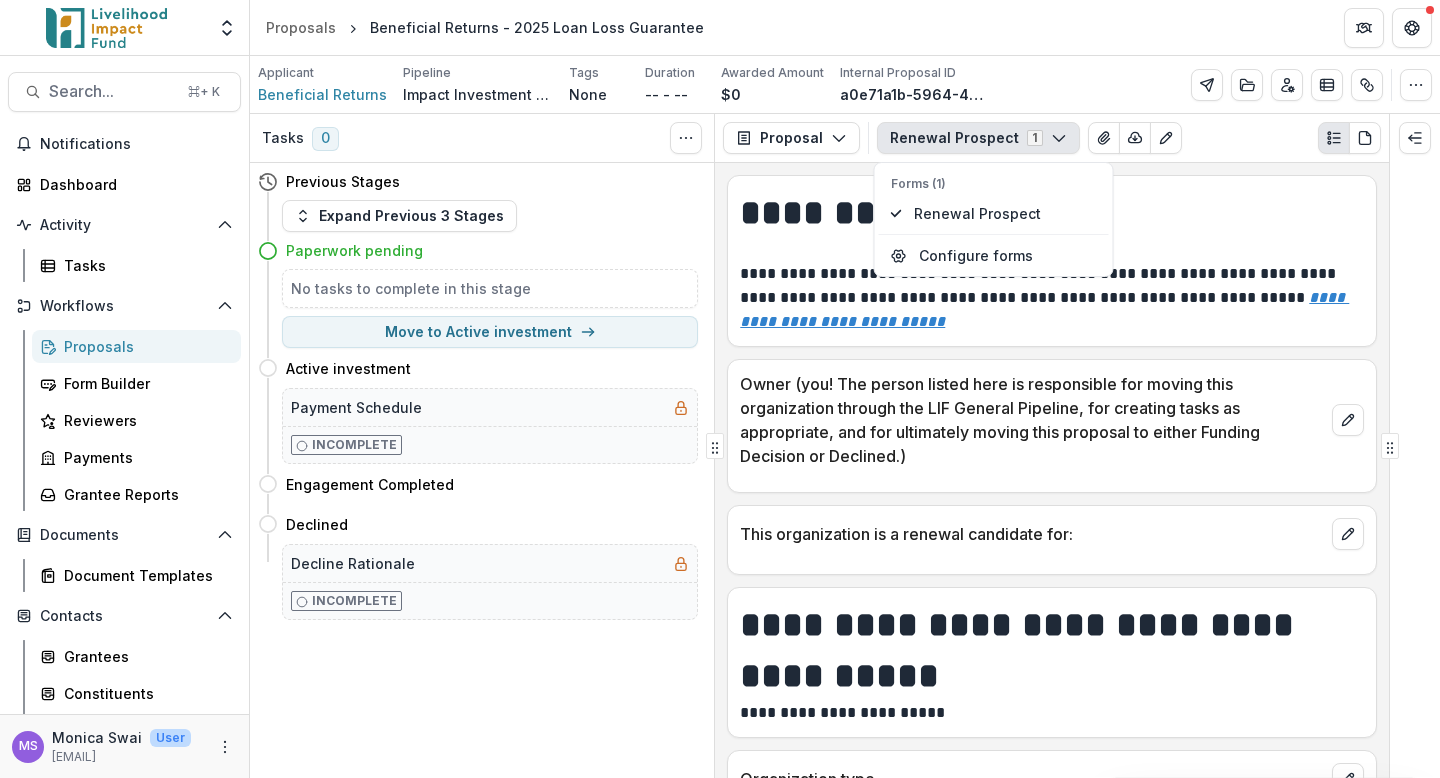 click 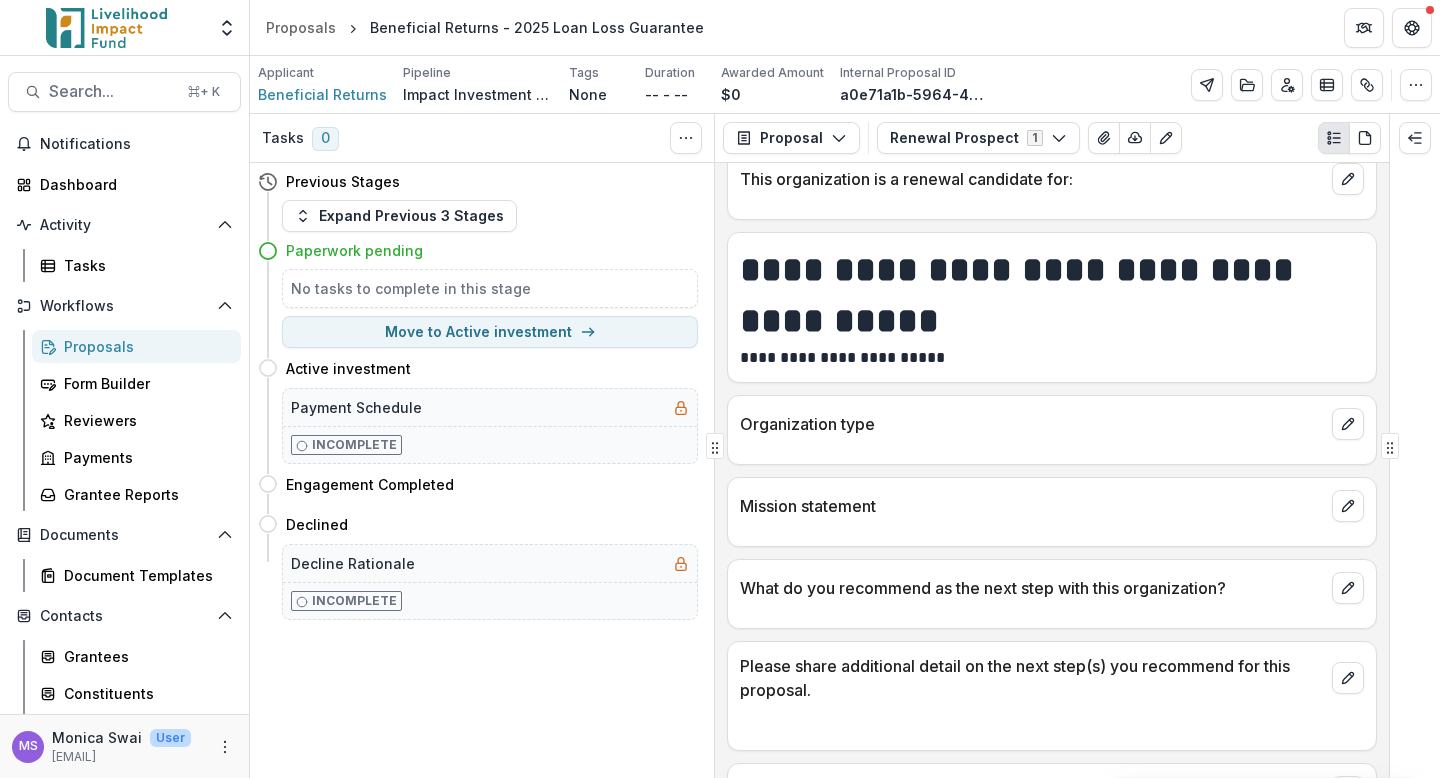 scroll, scrollTop: 0, scrollLeft: 0, axis: both 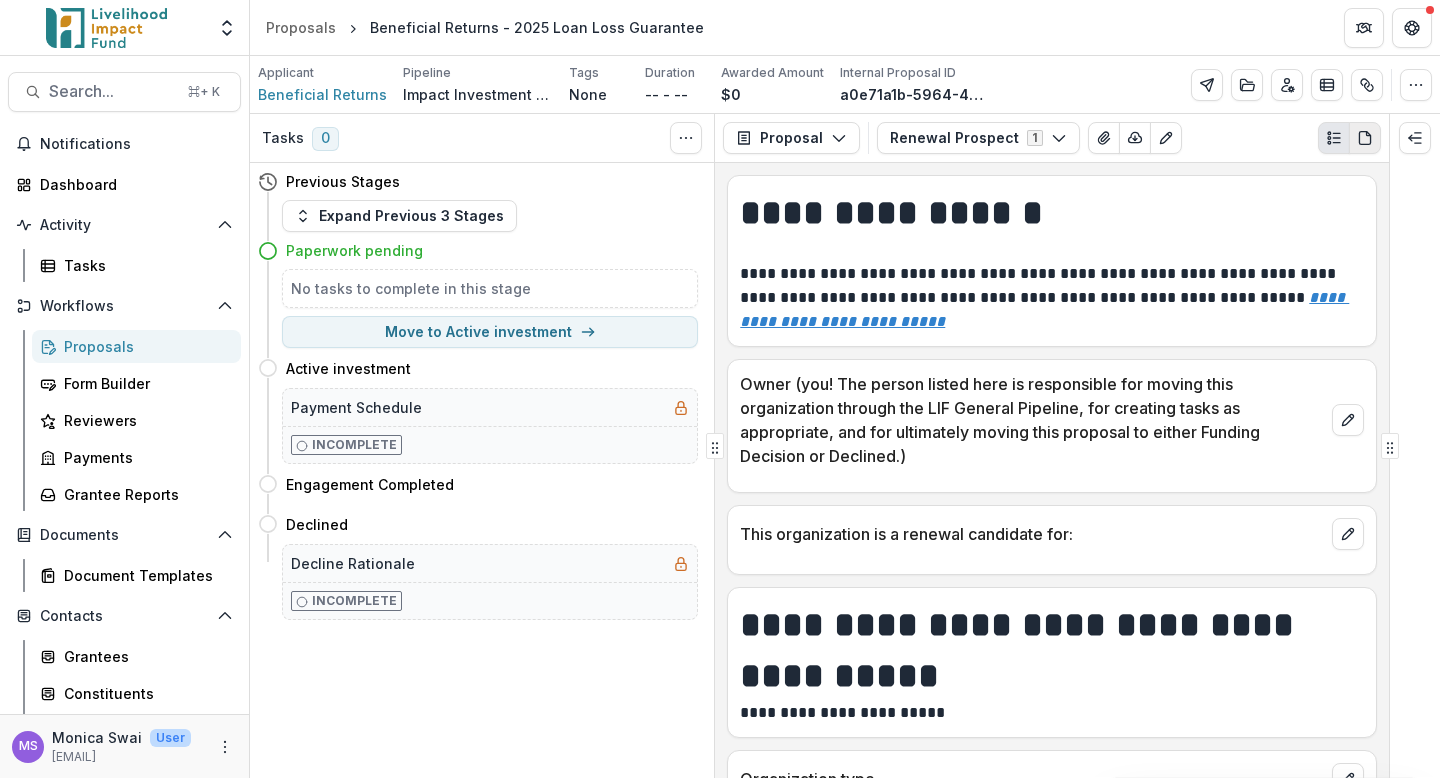 click 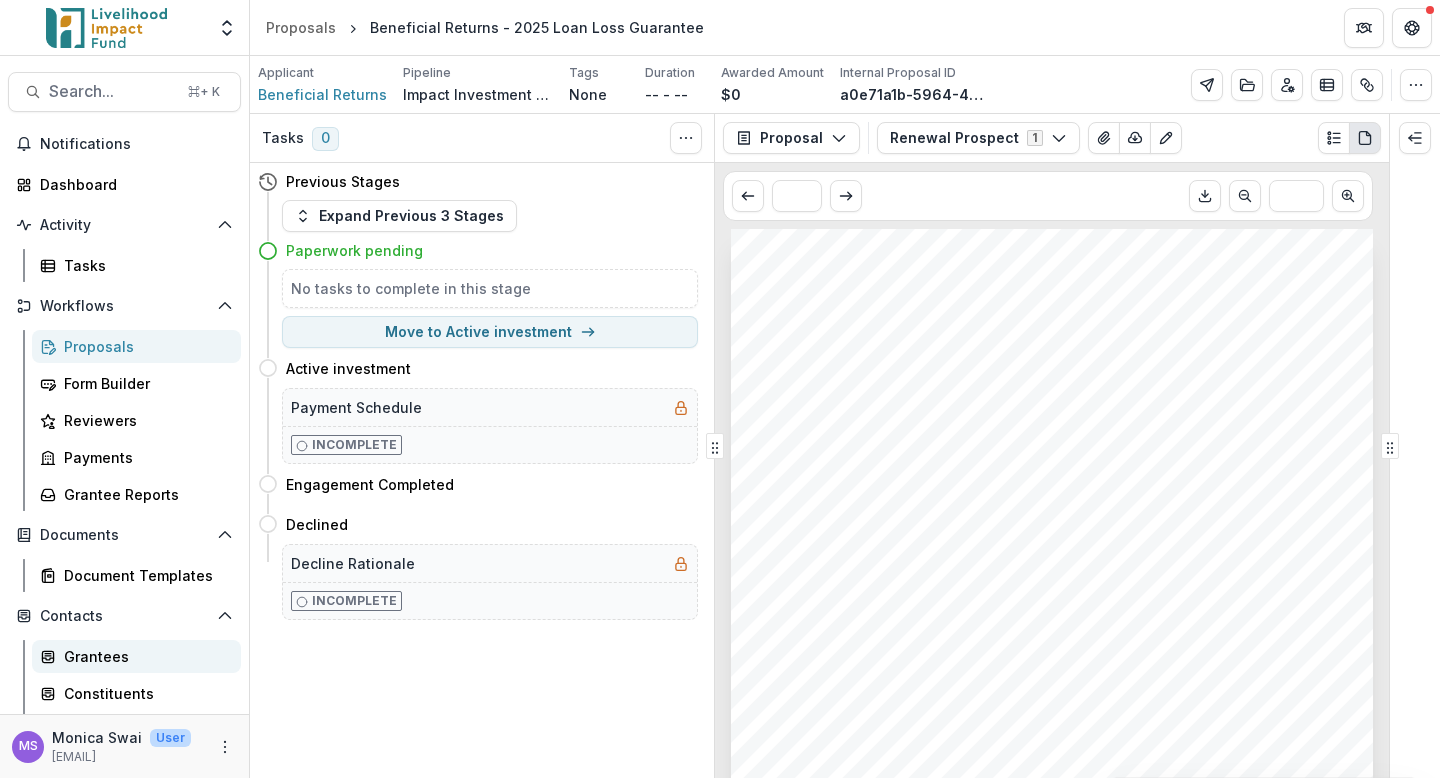 click on "Grantees" at bounding box center [144, 656] 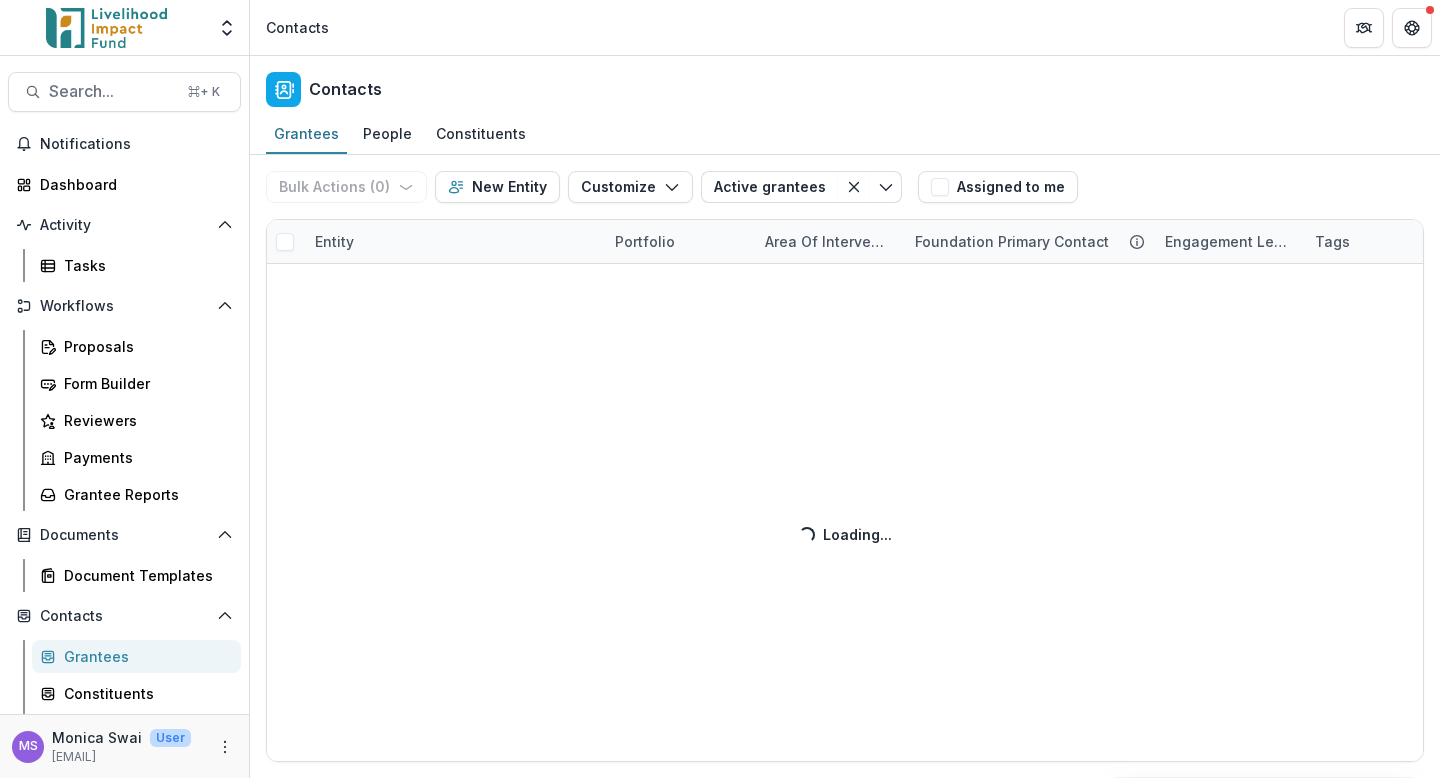 click on "Bulk Actions ( 0 ) Send Email Create Proposals Create Tasks New Entity Customize New Custom Field Manage Custom Fields Manage Grantee Status Active grantees Exited post DD Alumni ALL TIME (Tag) Active Fund grants (Tag) Spotting new grantees Lab grantees Active (Tag) Peer funders Active grantees Save changes New Filter Assigned to me Entity Portfolio Area of intervention Foundation Primary Contact Engagement level Tags Status Total Awarded Region Operate in Primary Contact Loading... Loading..." at bounding box center [845, 466] 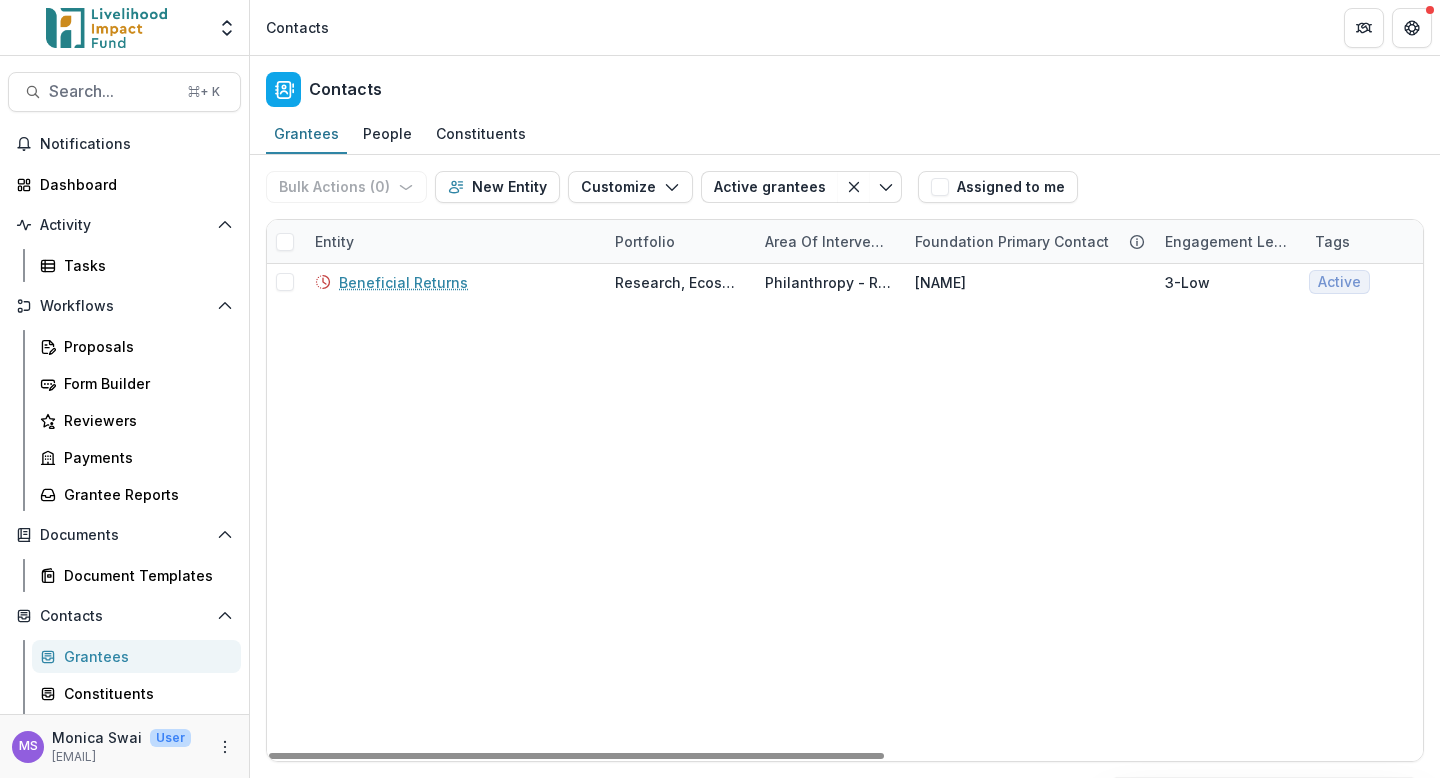 click on "Entity" at bounding box center (453, 241) 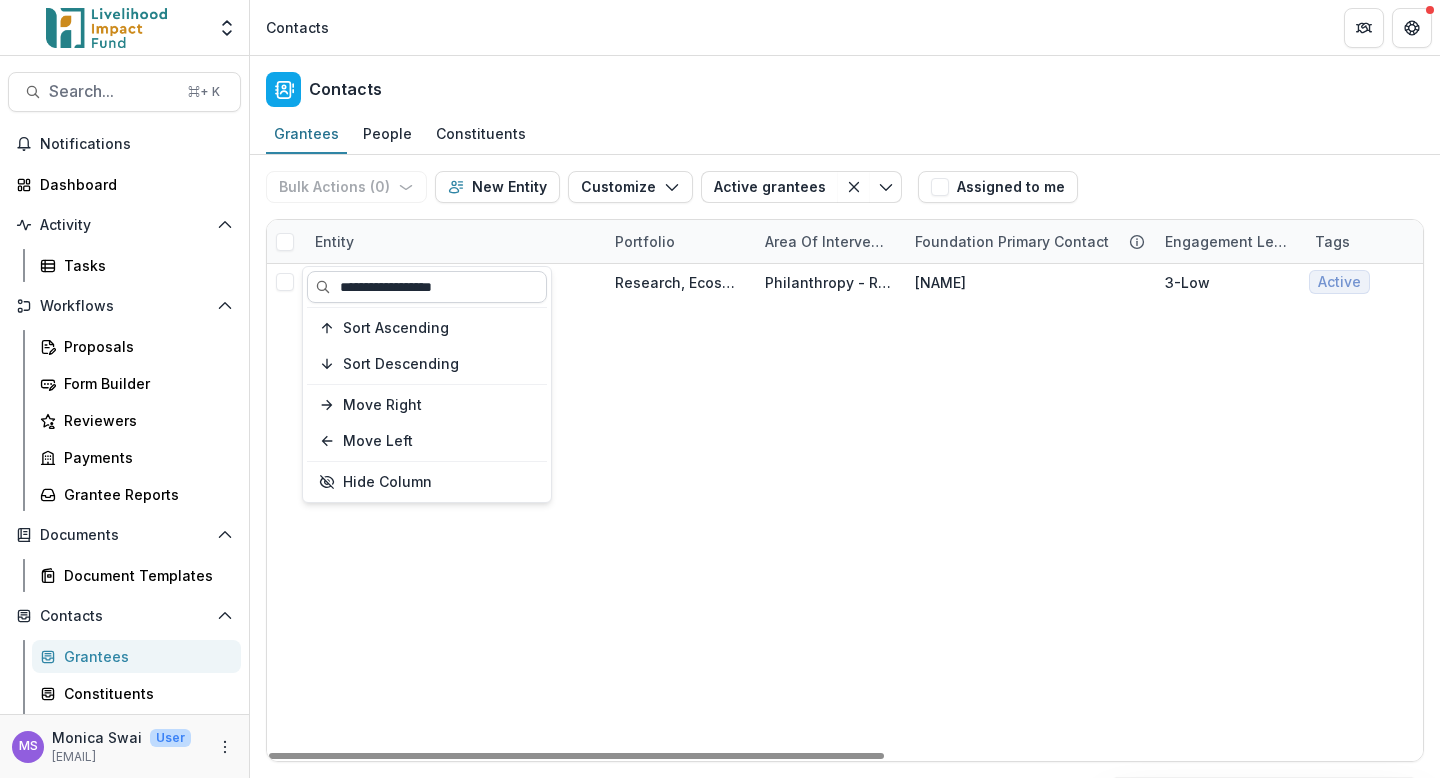 click on "**********" at bounding box center [427, 287] 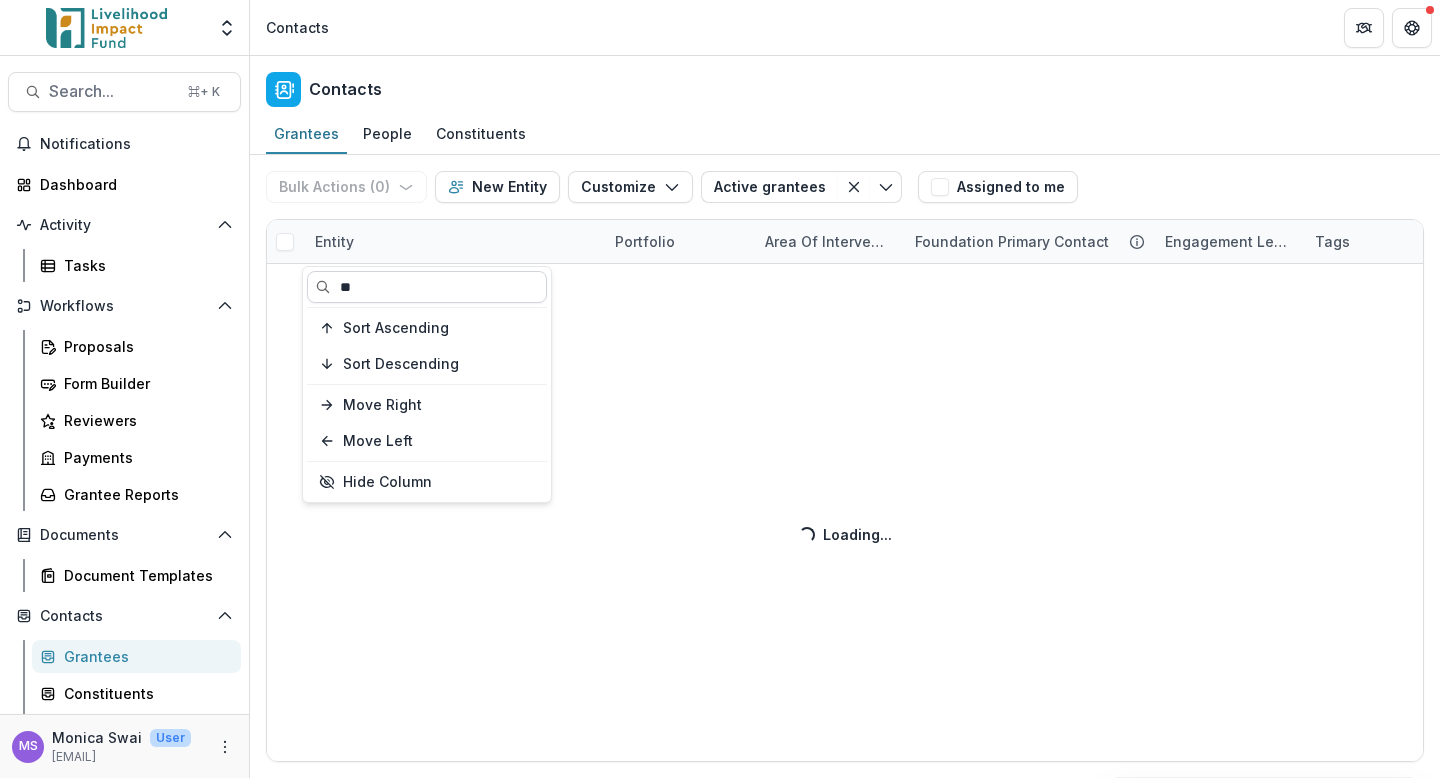 type on "*" 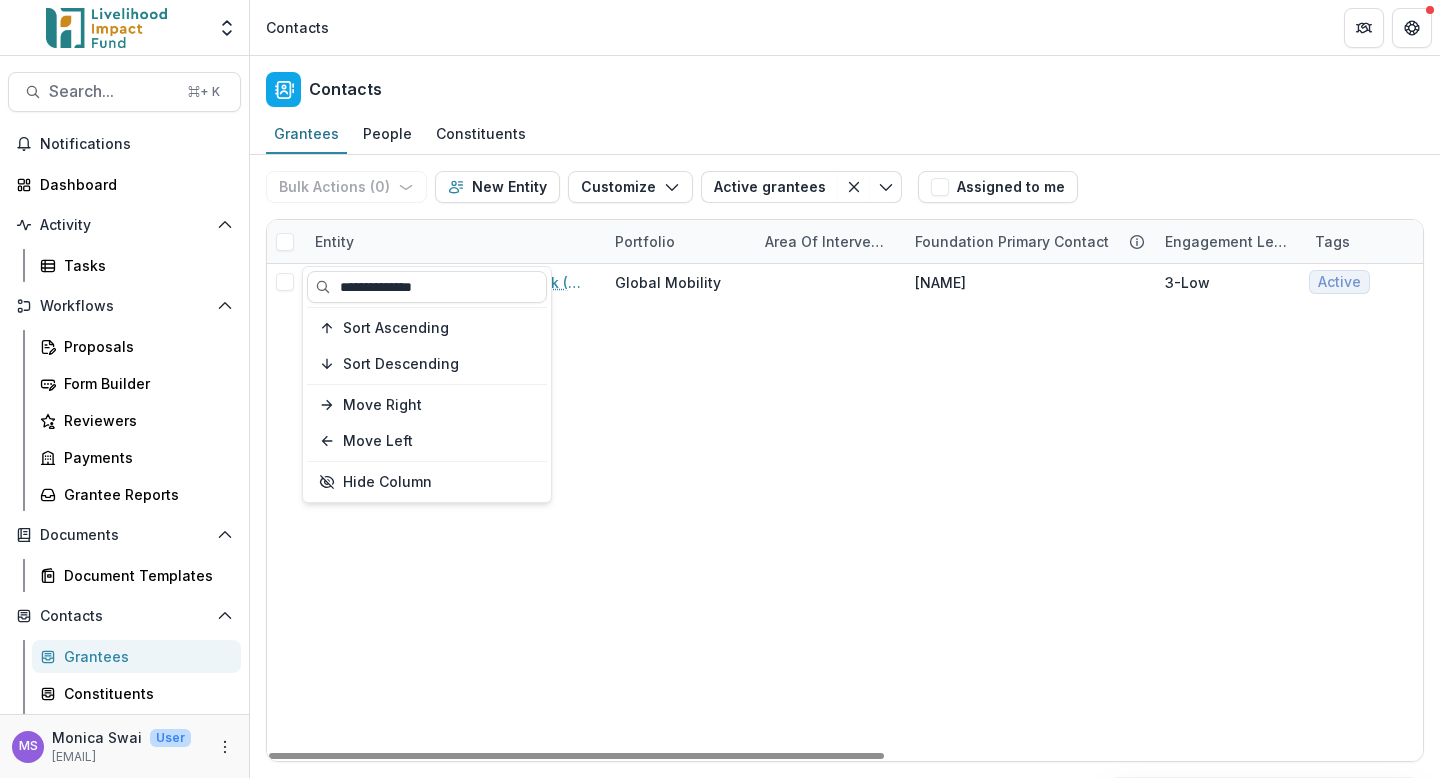 type on "**********" 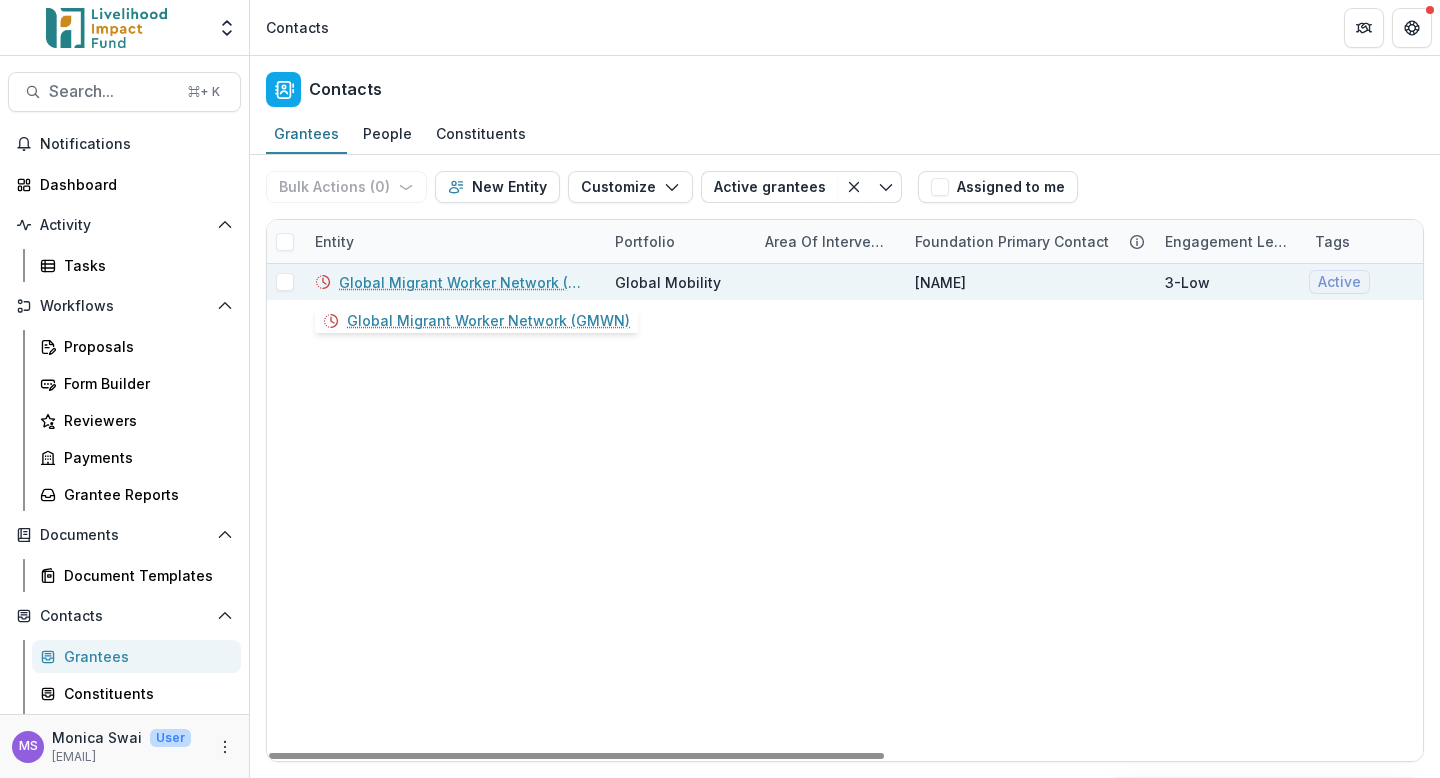 click on "Global Migrant Worker Network (GMWN)" at bounding box center [465, 282] 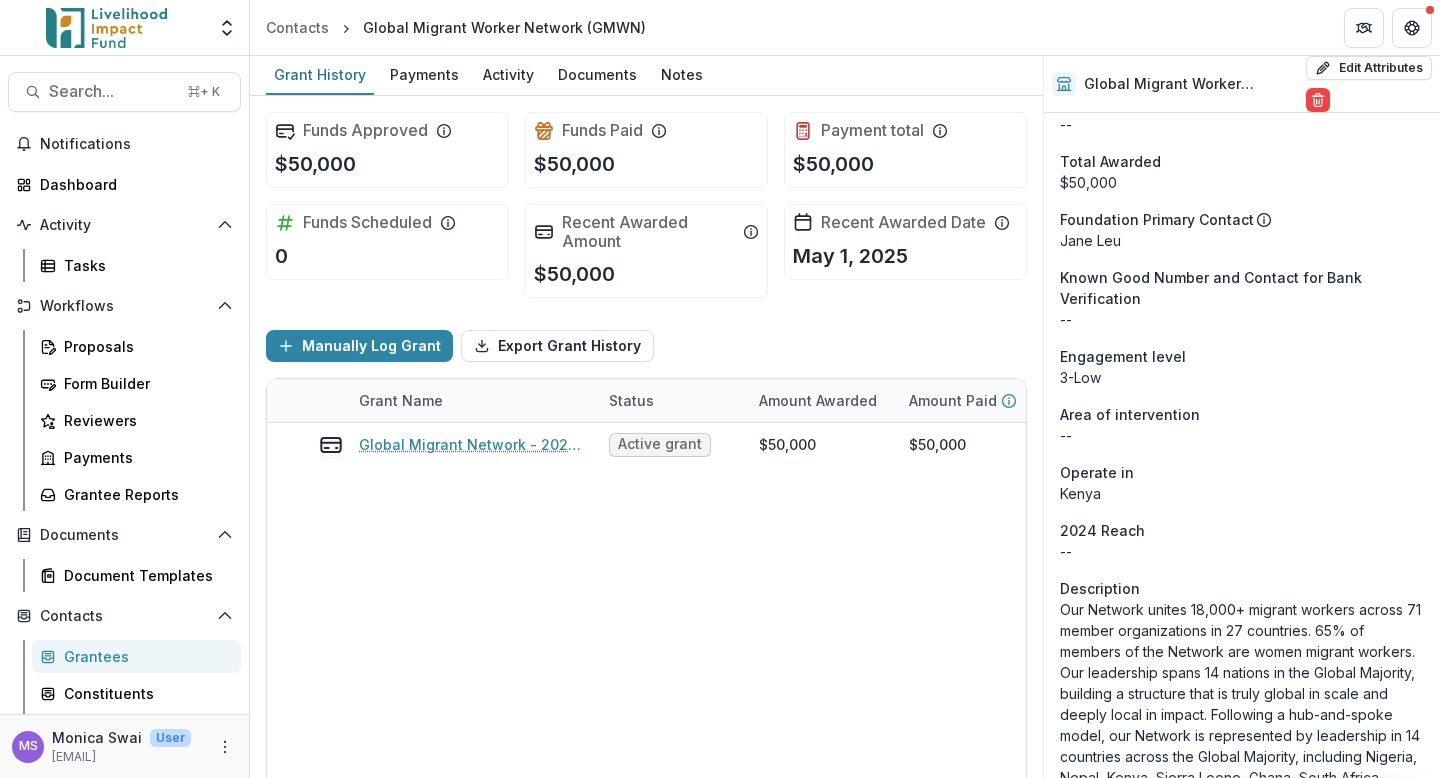 scroll, scrollTop: 0, scrollLeft: 0, axis: both 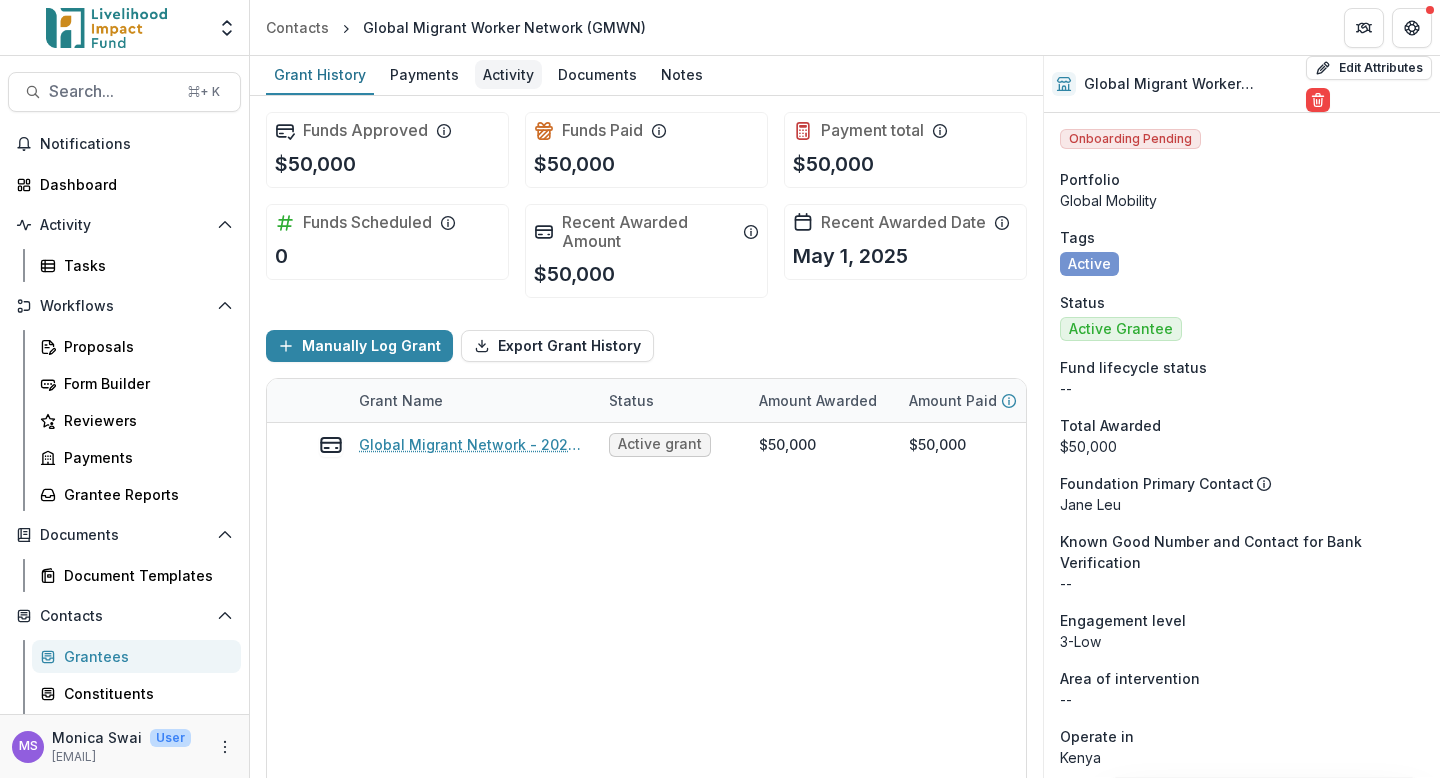 click on "Activity" at bounding box center (508, 74) 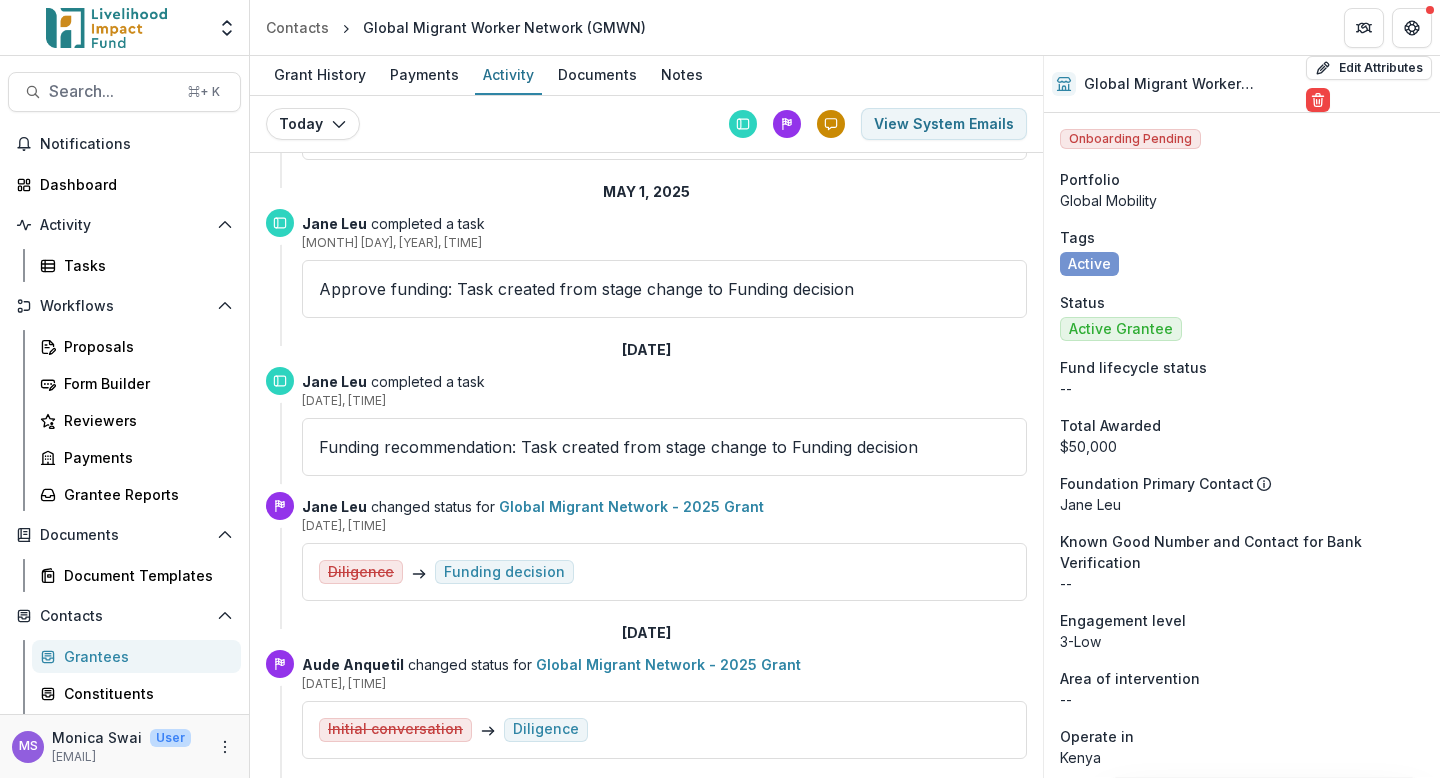 scroll, scrollTop: 0, scrollLeft: 0, axis: both 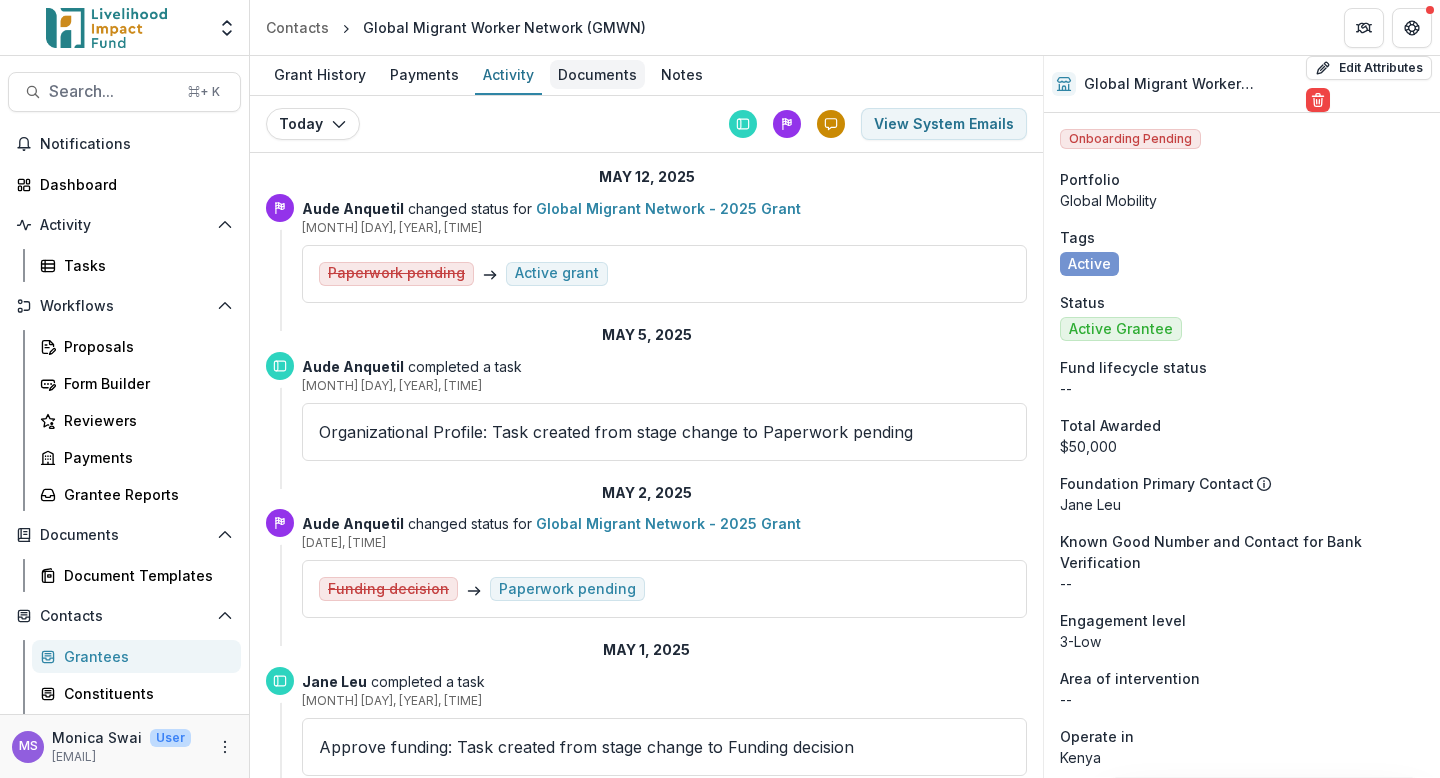 click on "Documents" at bounding box center (597, 74) 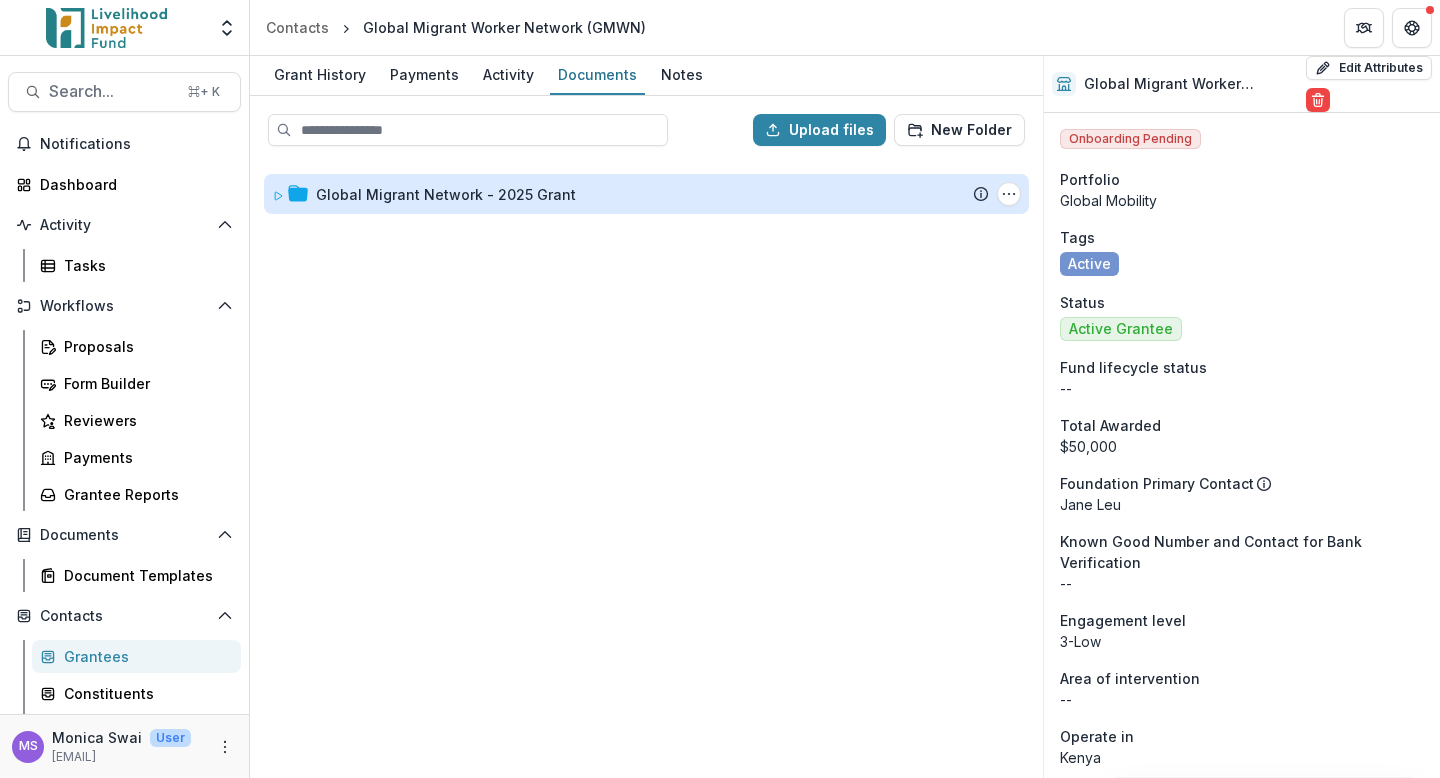 click on "Global Migrant Network - 2025 Grant" at bounding box center (446, 194) 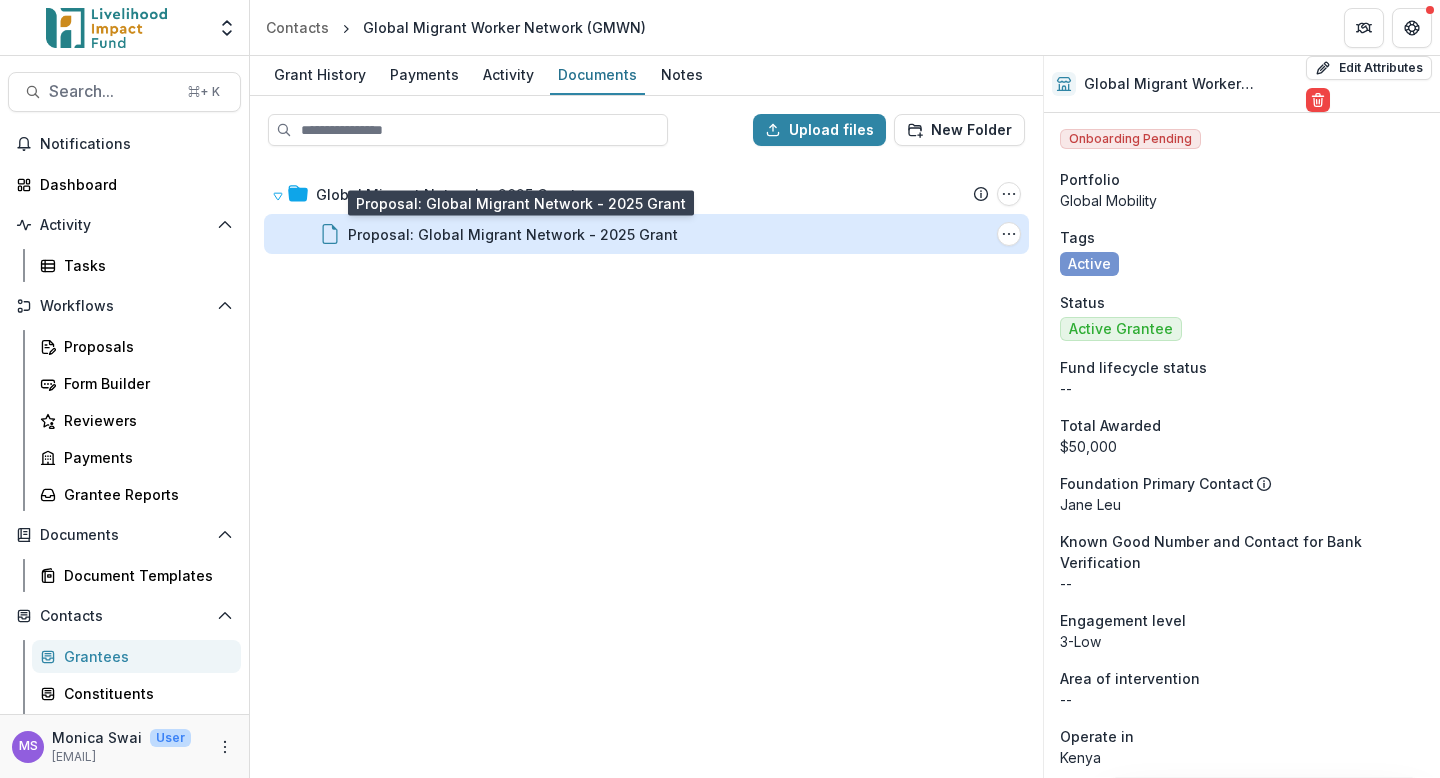 click on "Proposal: Global Migrant Network - 2025 Grant" at bounding box center (513, 234) 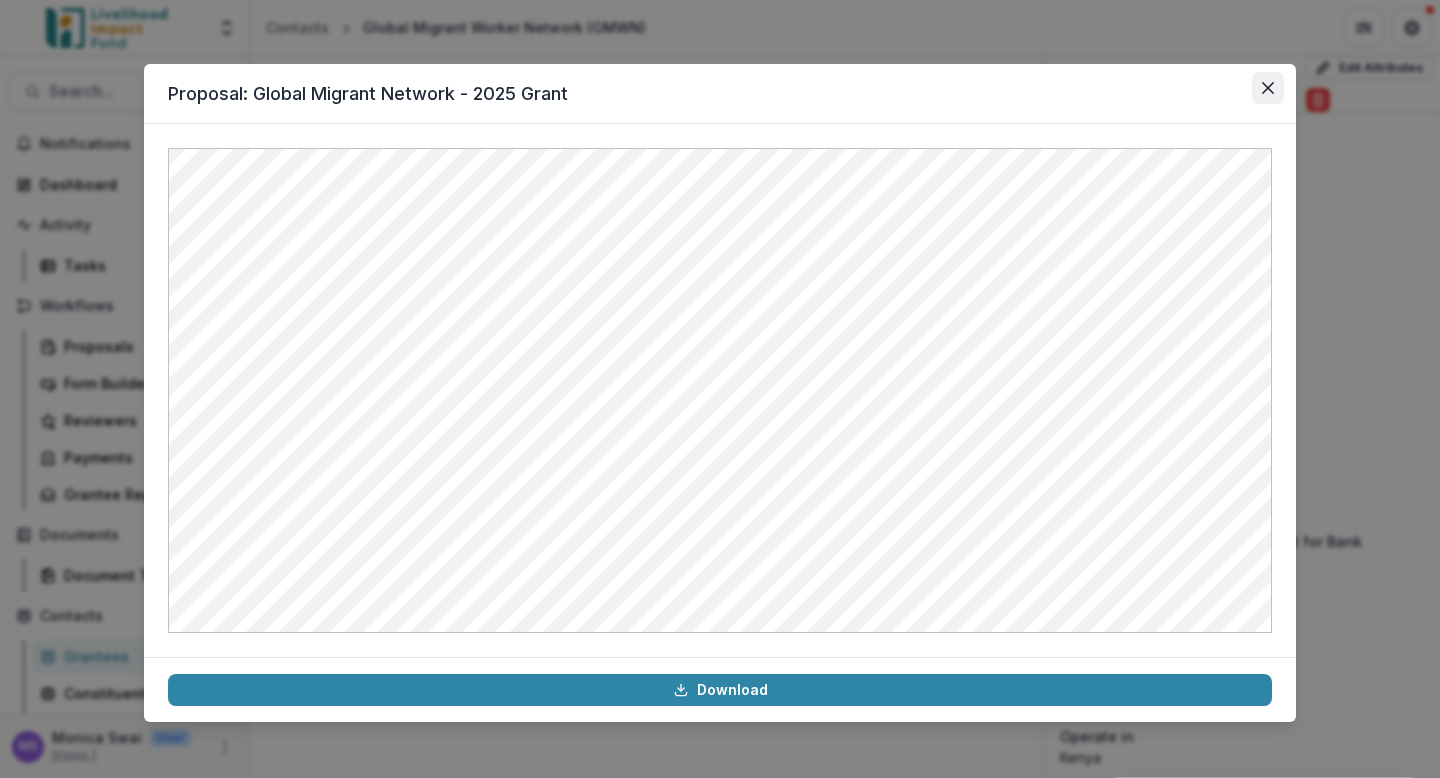 click 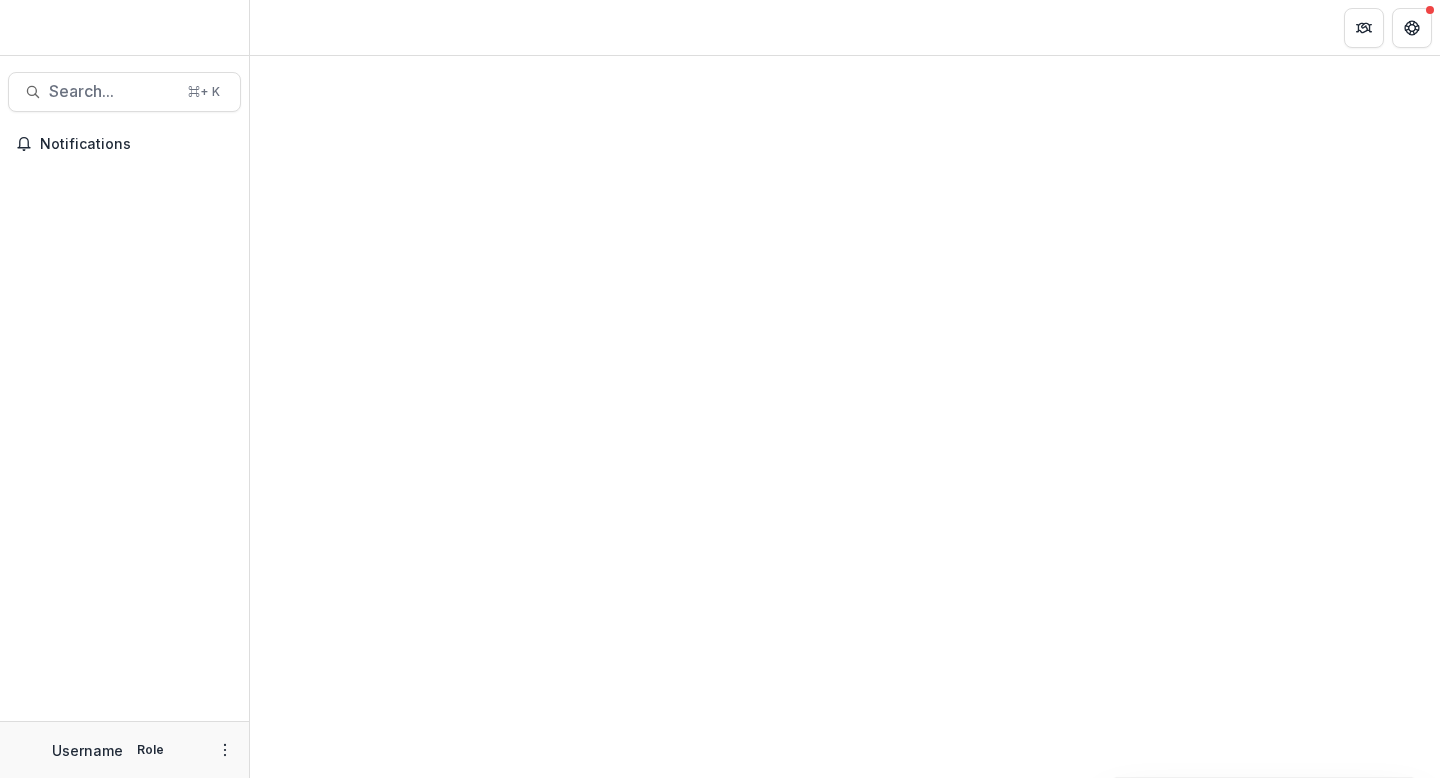 scroll, scrollTop: 0, scrollLeft: 0, axis: both 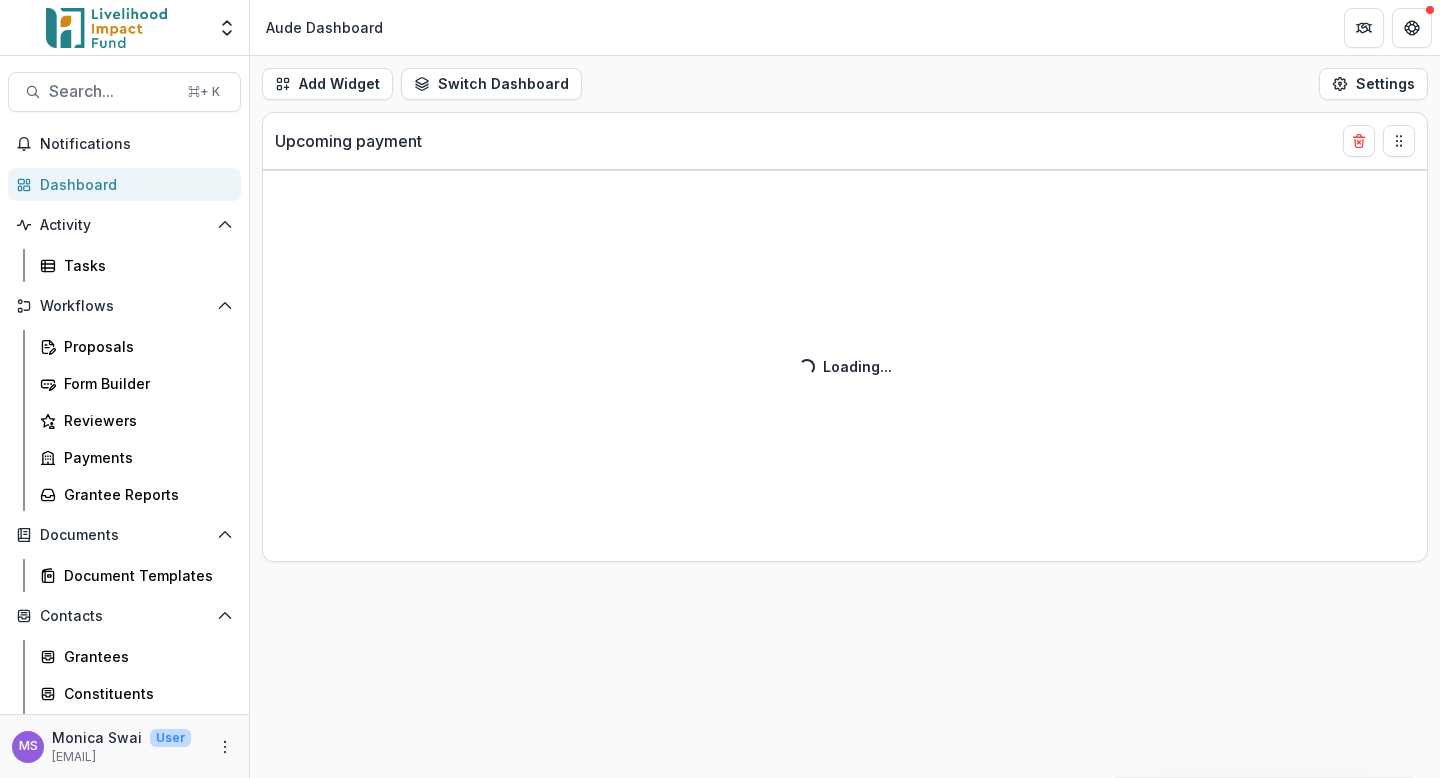select on "******" 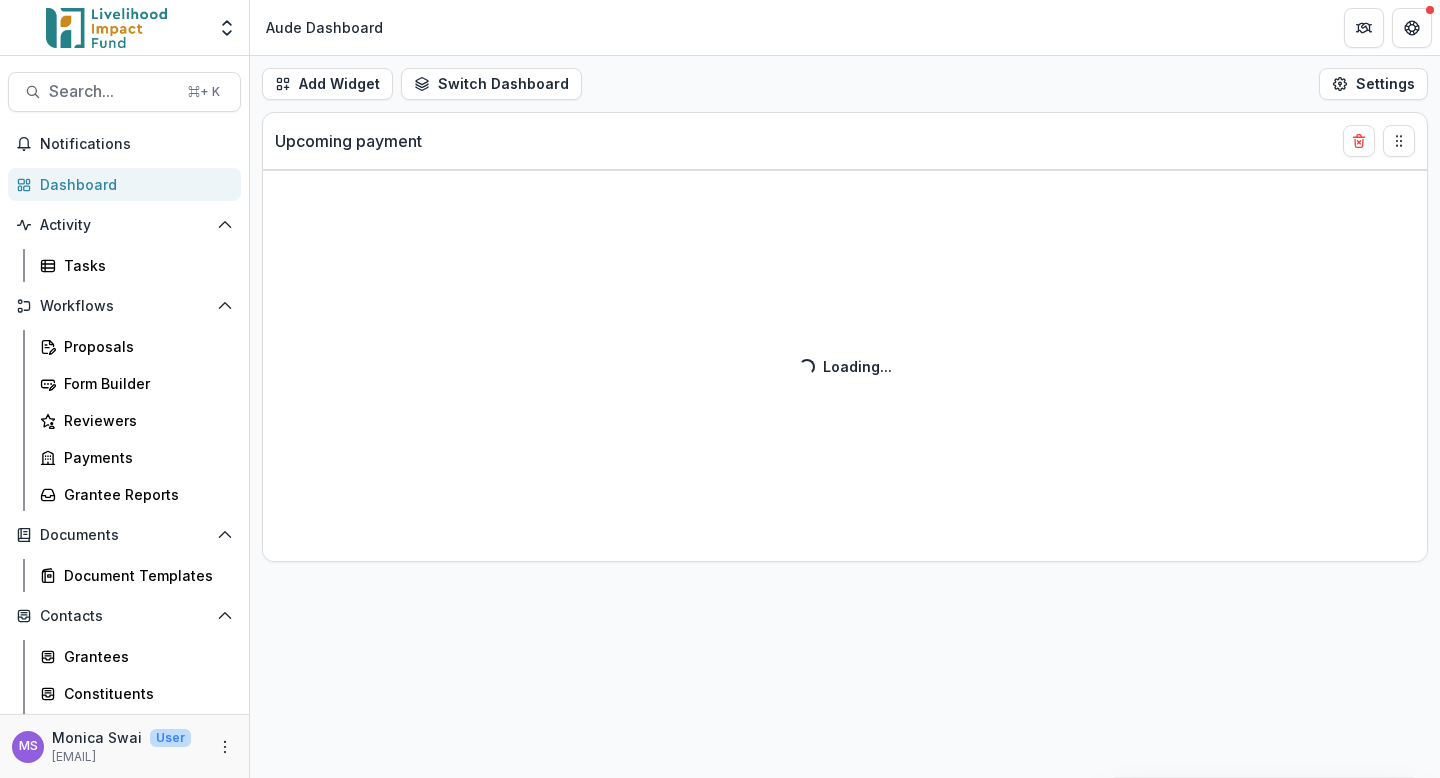 select on "******" 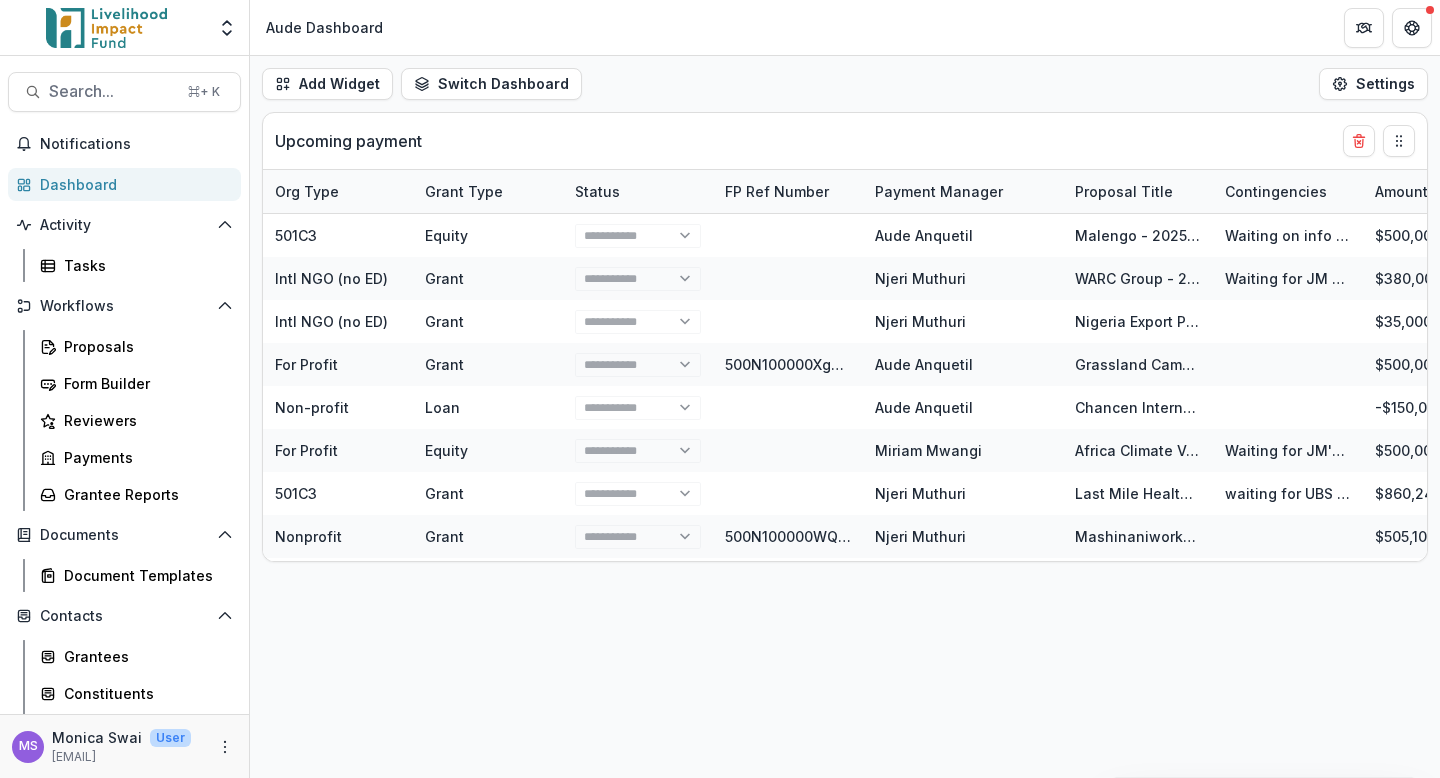 select on "******" 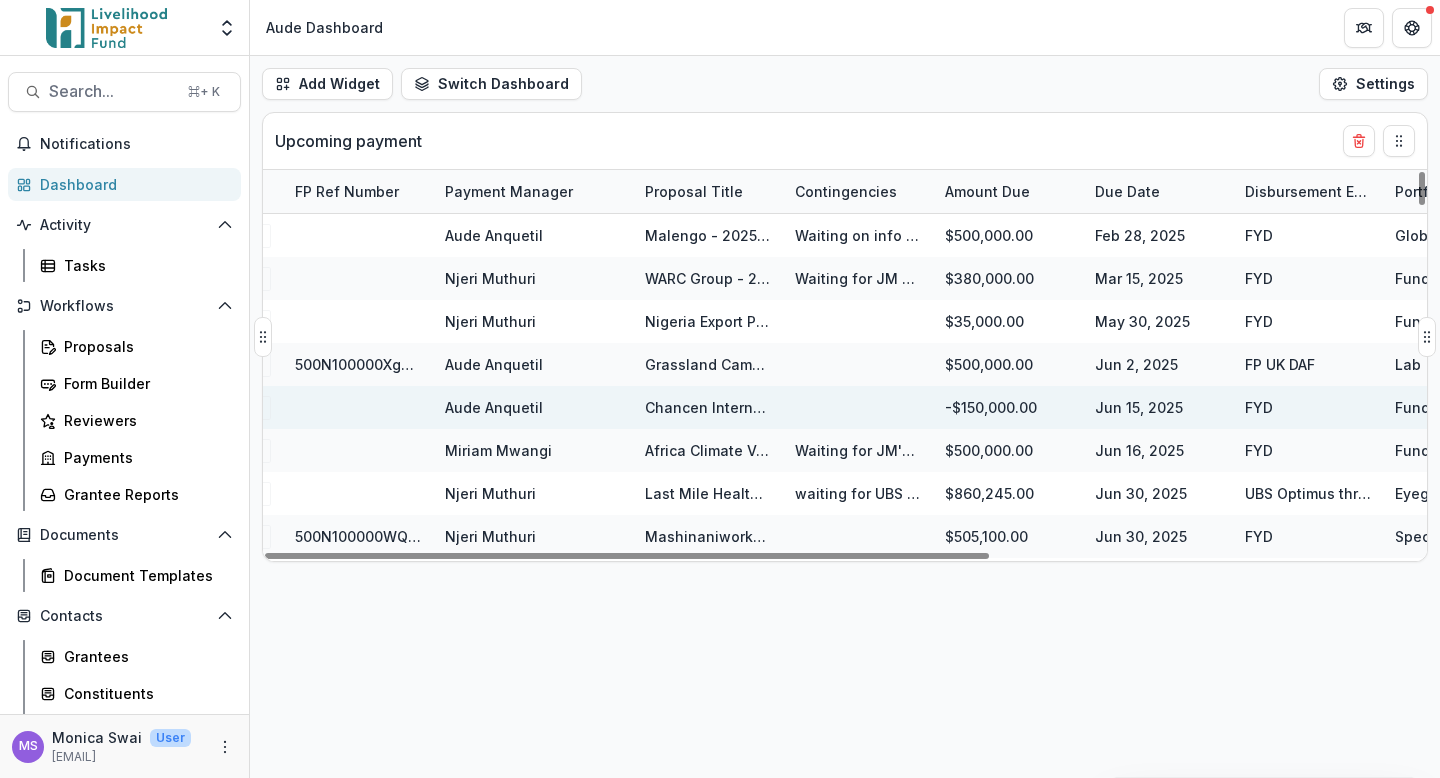 scroll, scrollTop: 0, scrollLeft: 686, axis: horizontal 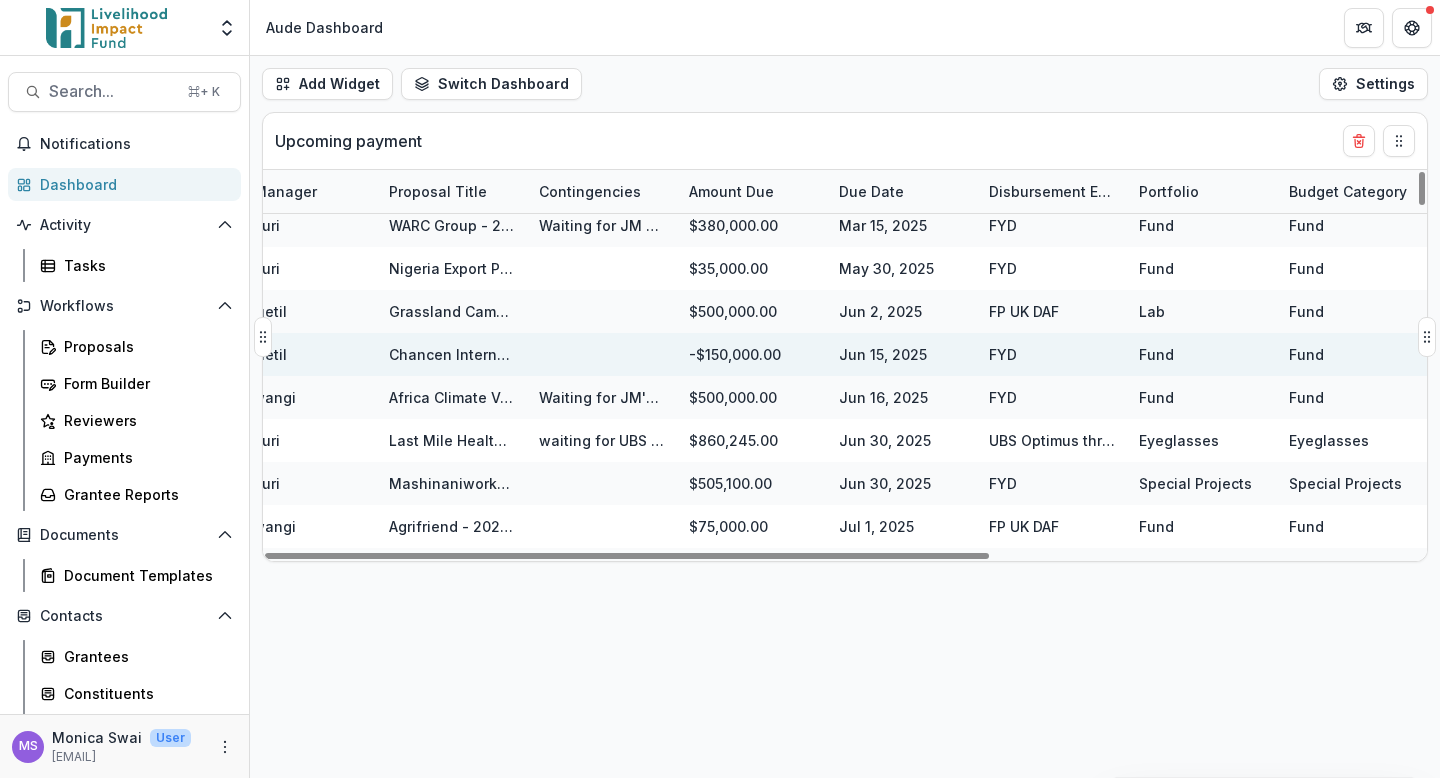 select on "******" 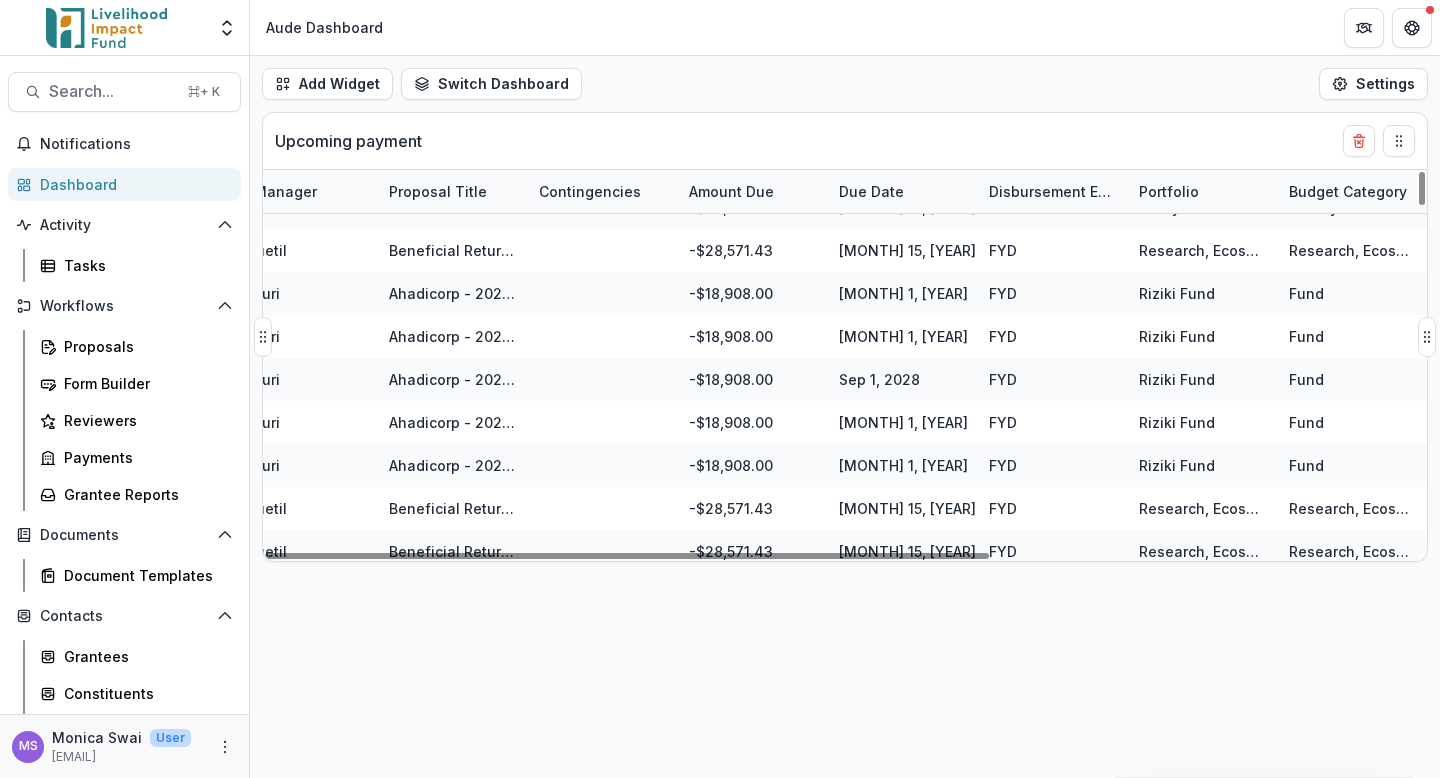scroll, scrollTop: 10704, scrollLeft: 686, axis: both 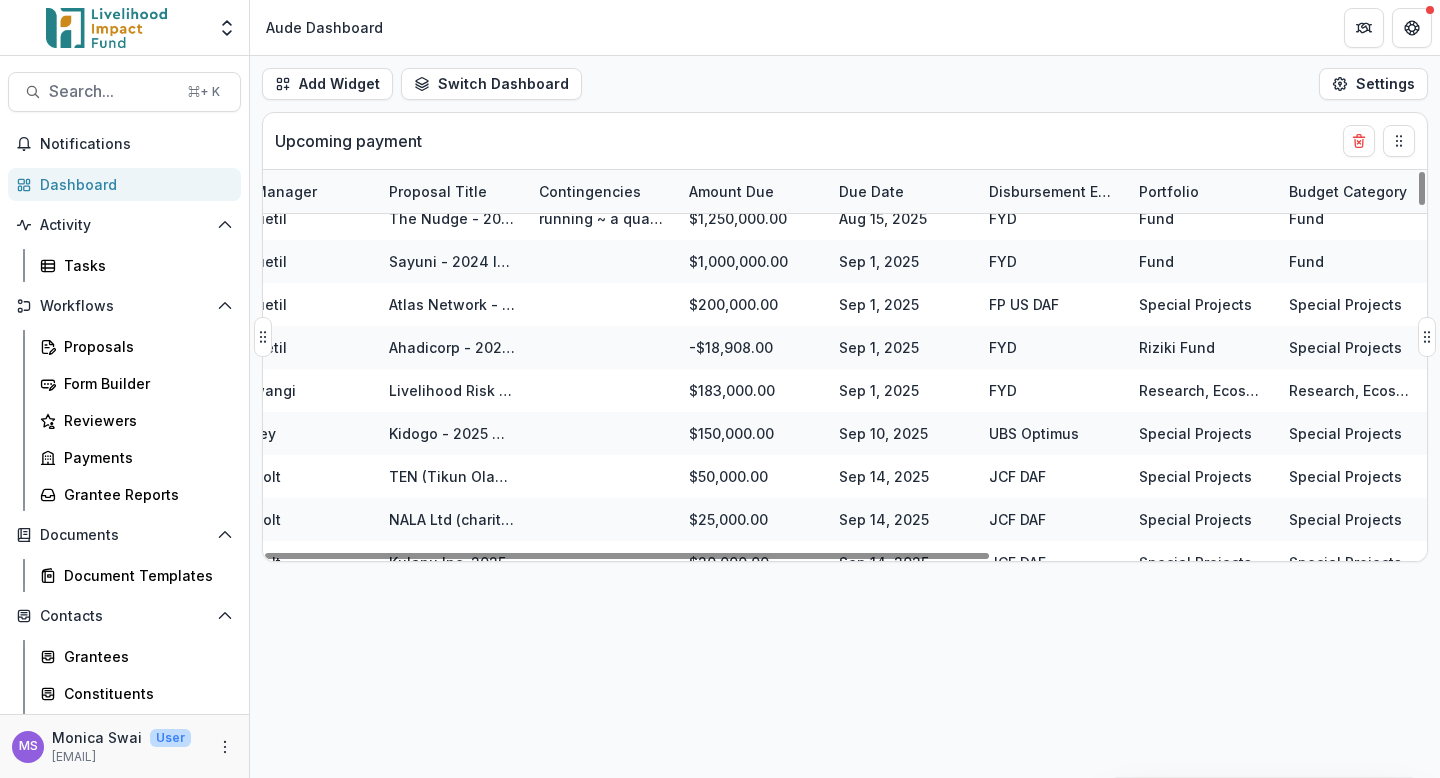 select on "******" 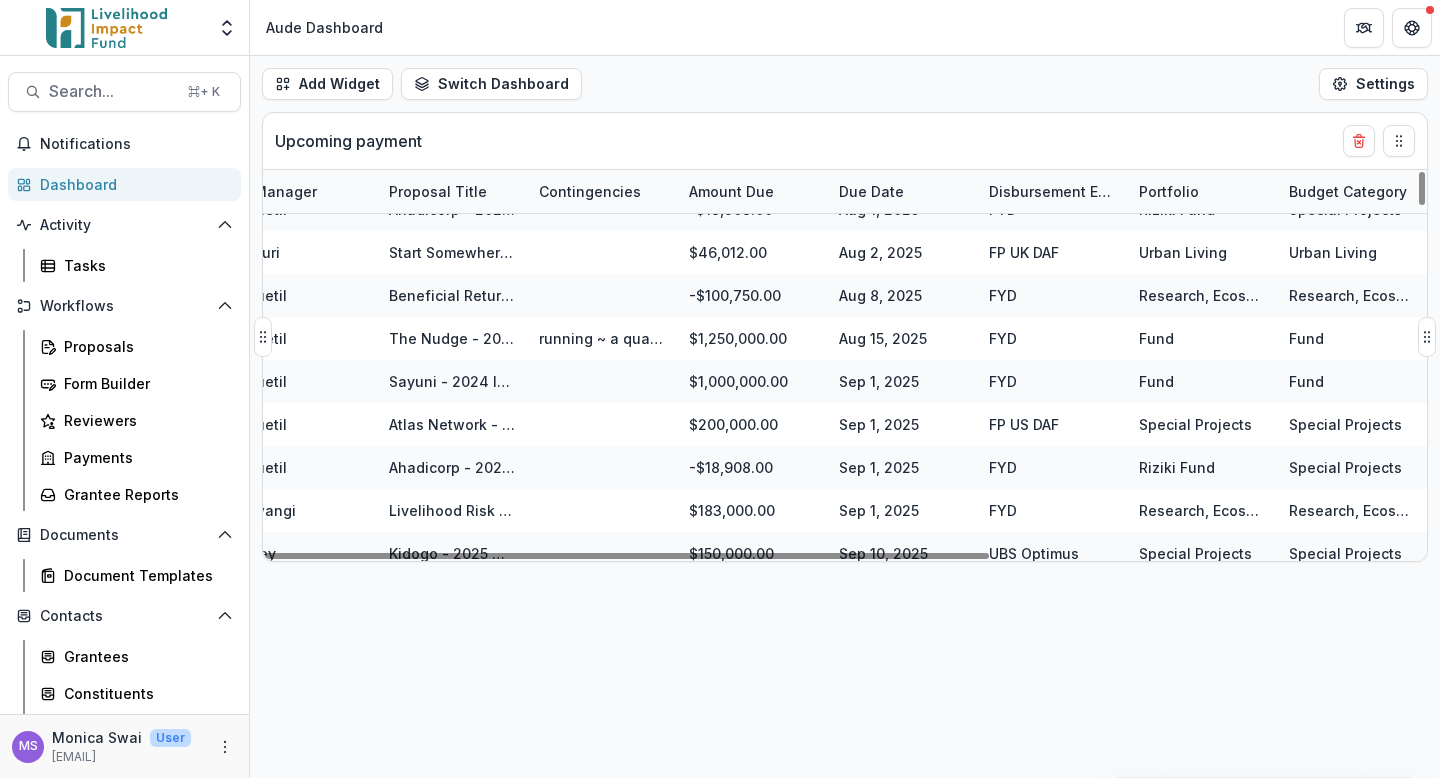 select on "******" 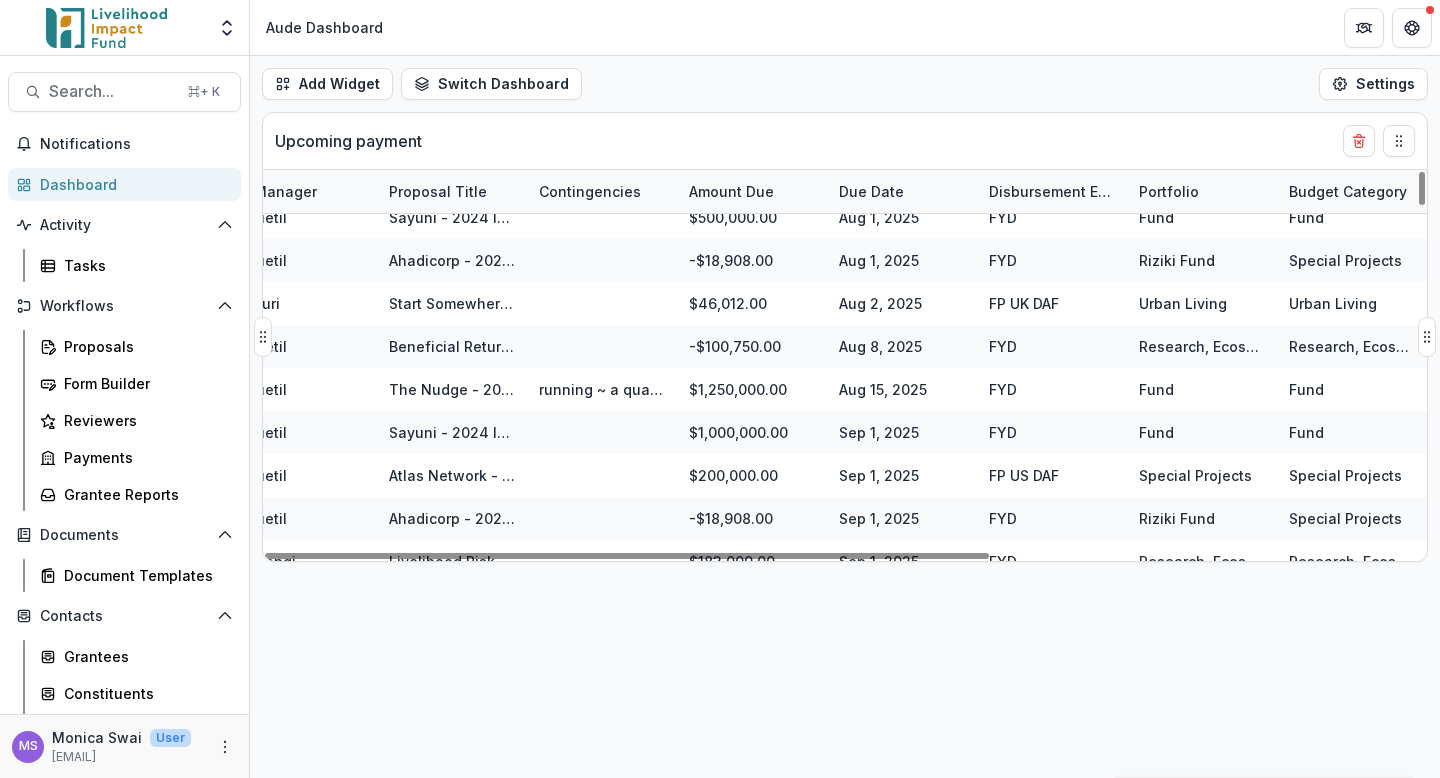 select on "******" 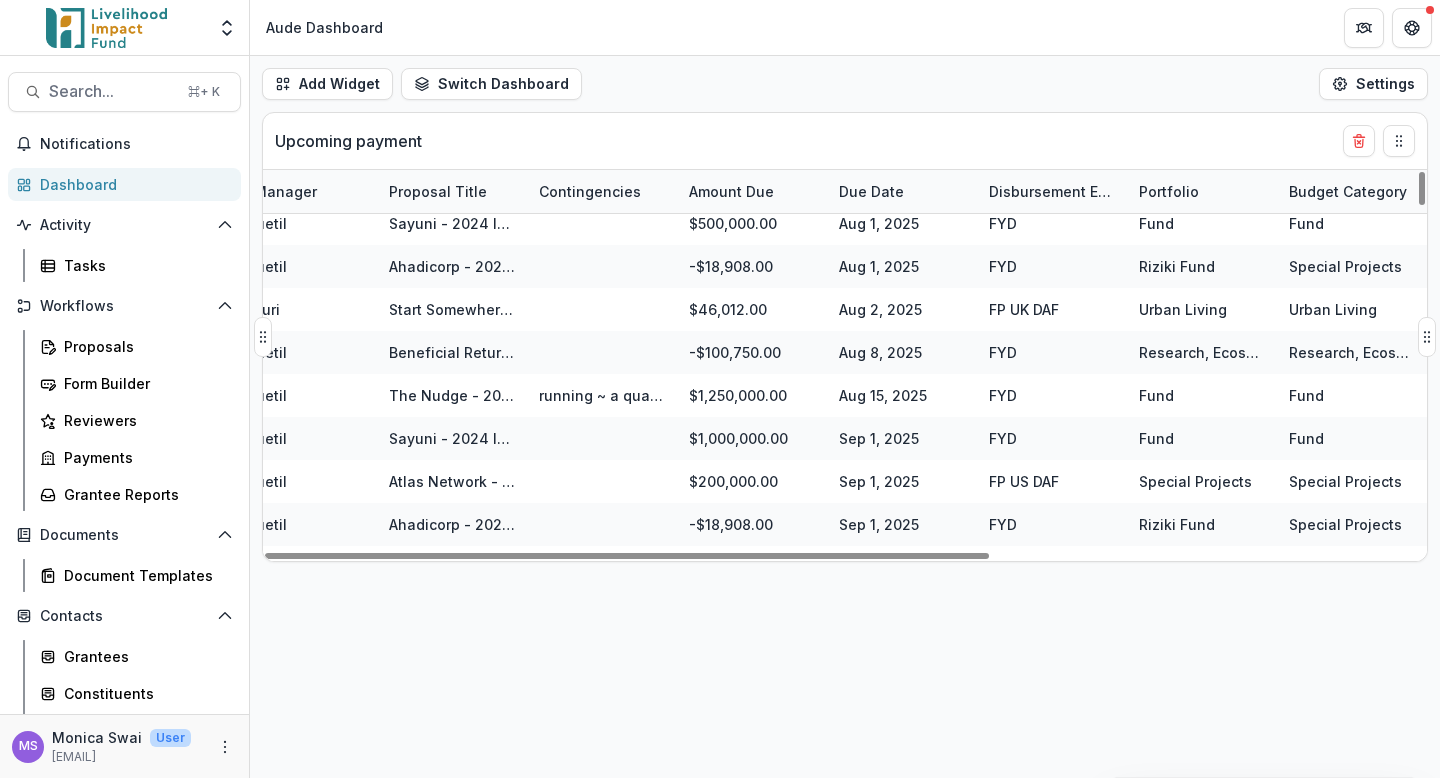 scroll, scrollTop: 782, scrollLeft: 686, axis: both 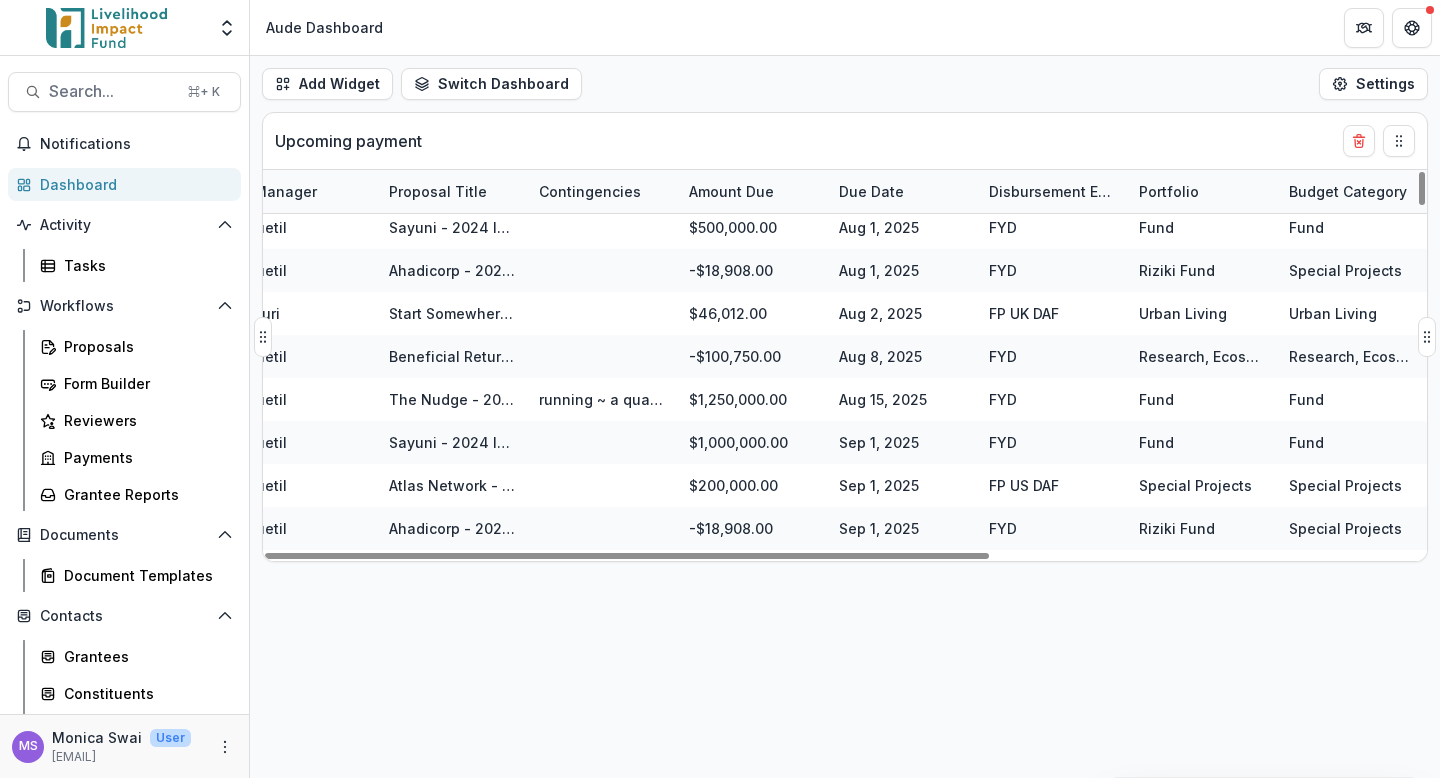select on "******" 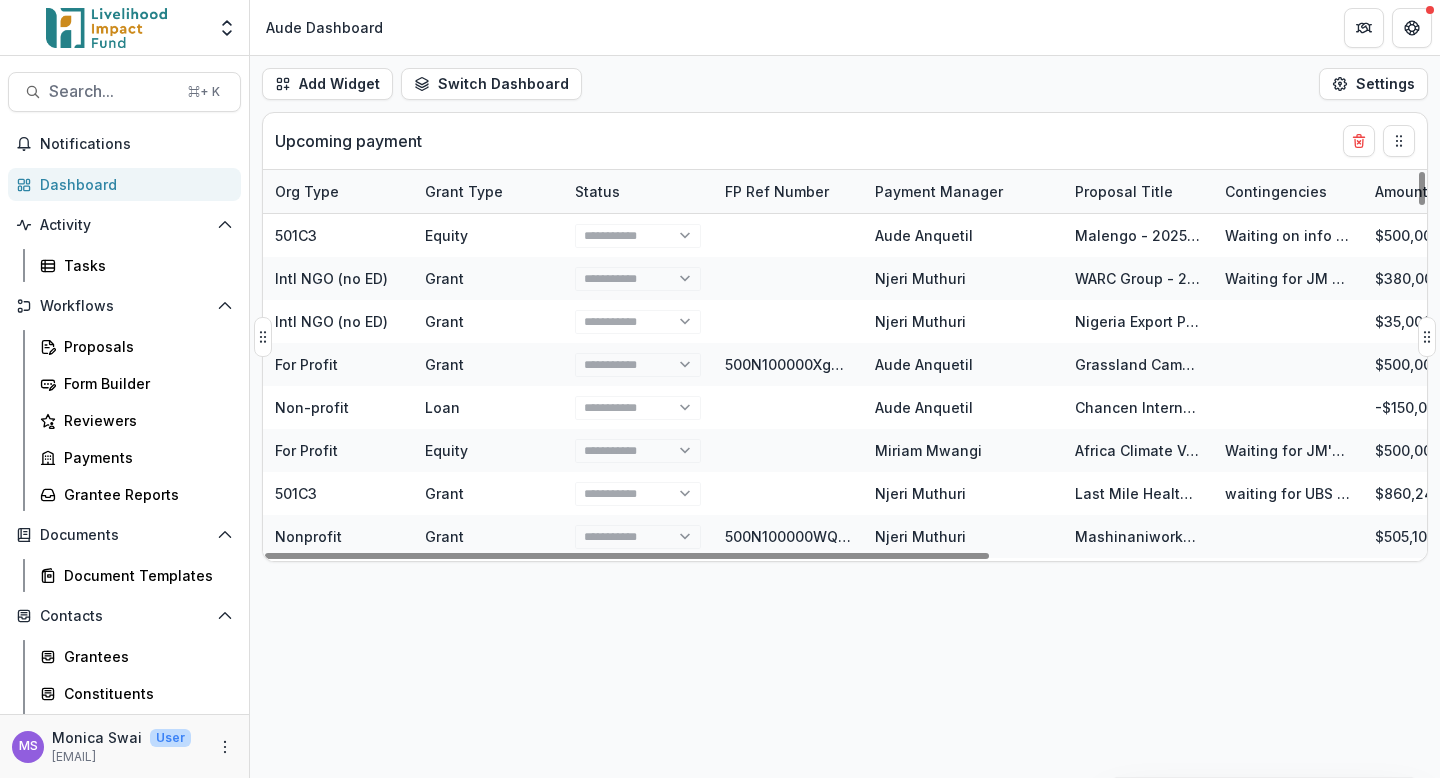 scroll, scrollTop: 0, scrollLeft: 686, axis: horizontal 